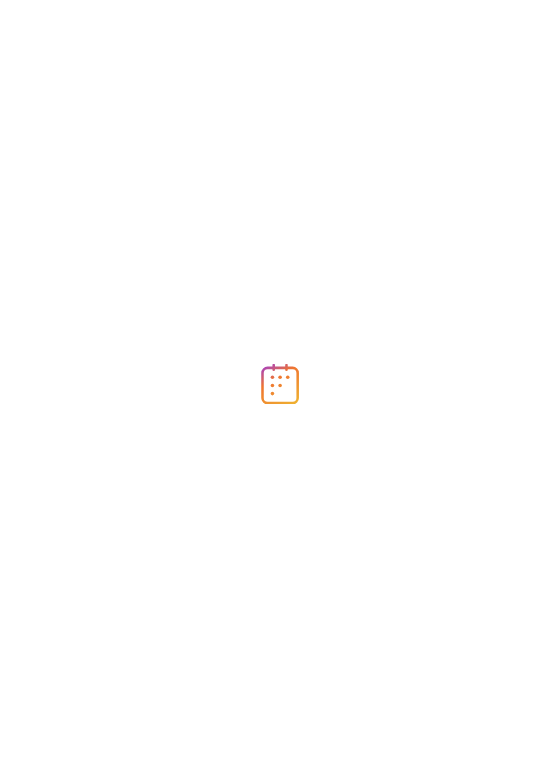 scroll, scrollTop: 0, scrollLeft: 0, axis: both 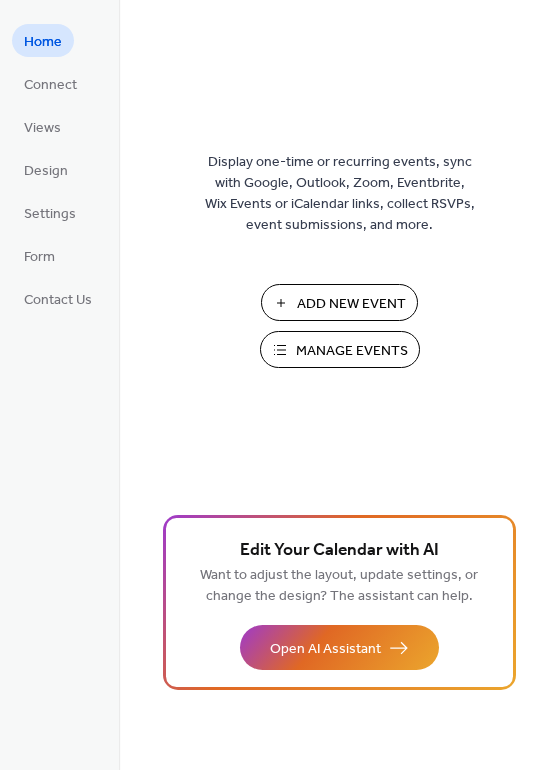 click on "Add New Event" at bounding box center [351, 304] 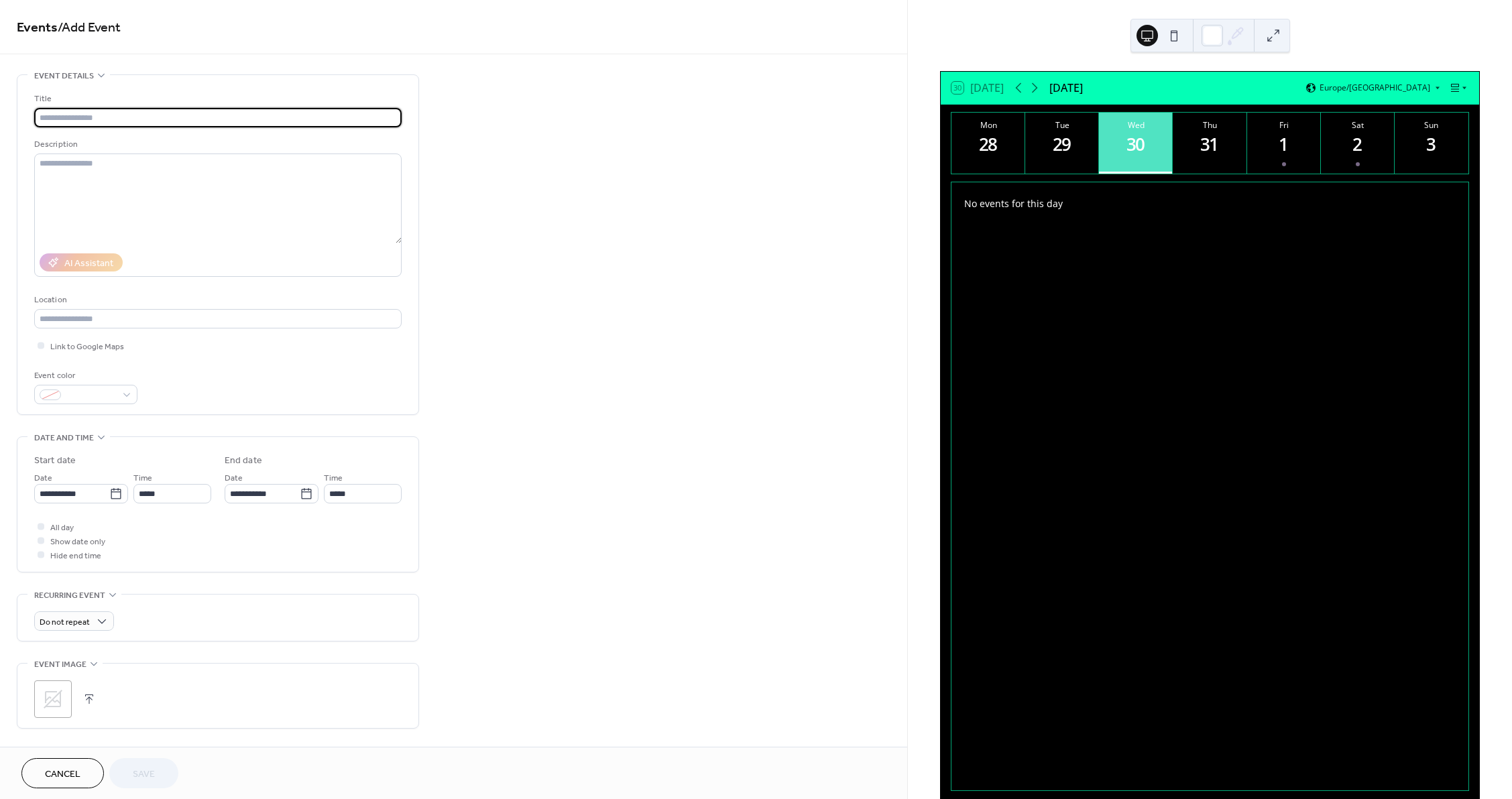 scroll, scrollTop: 0, scrollLeft: 0, axis: both 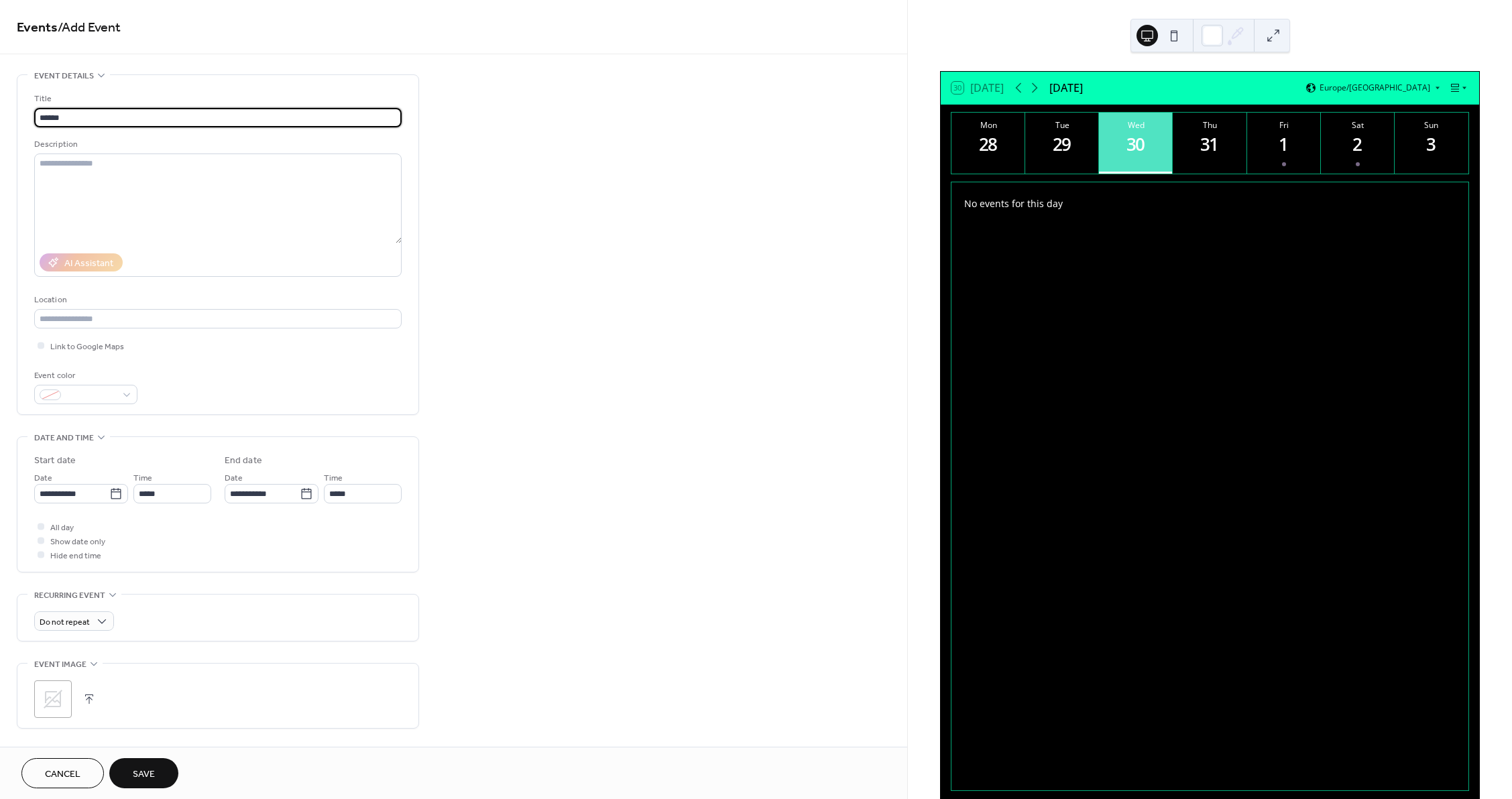 type on "*********" 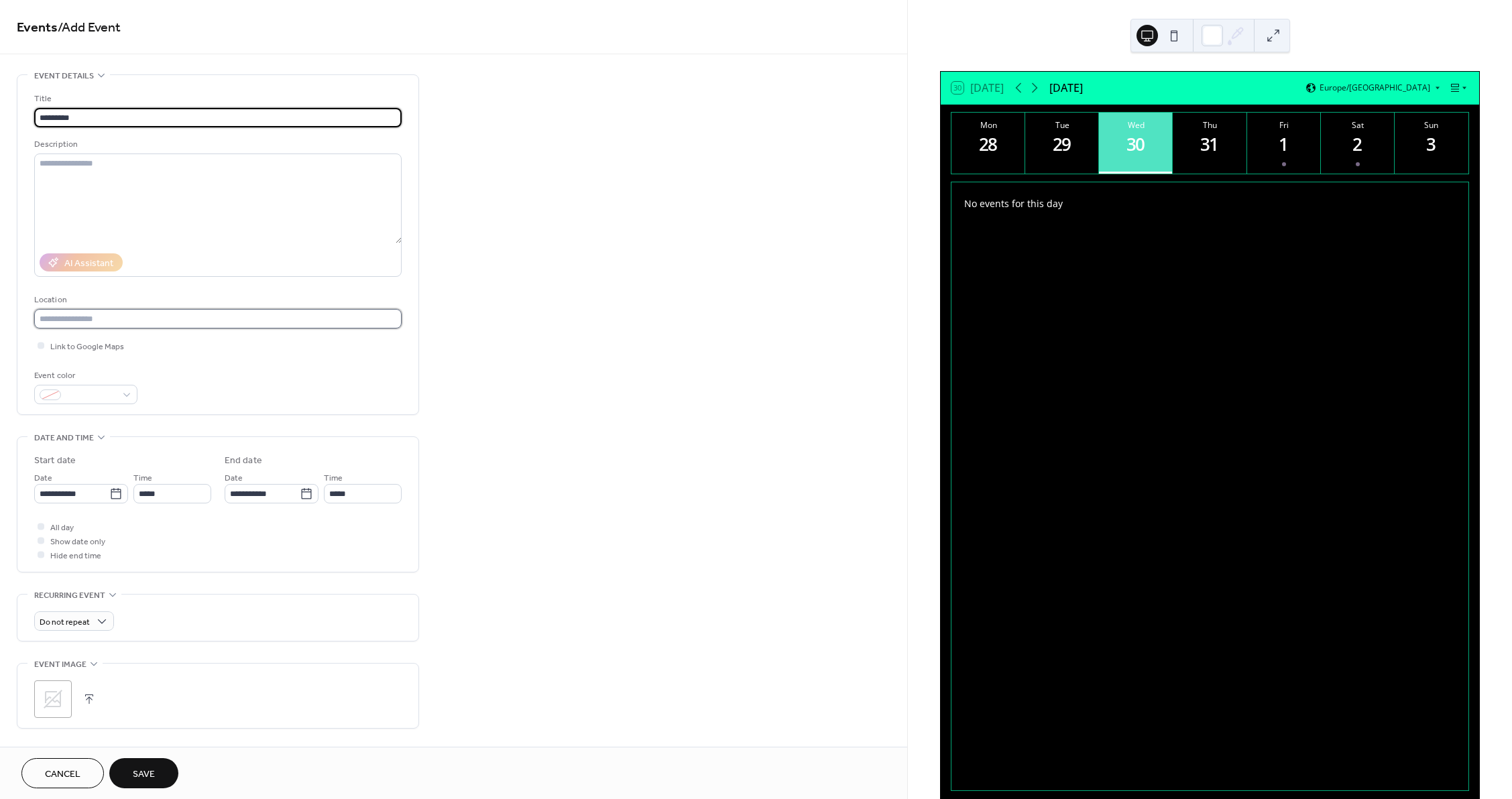 click at bounding box center (218, 318) 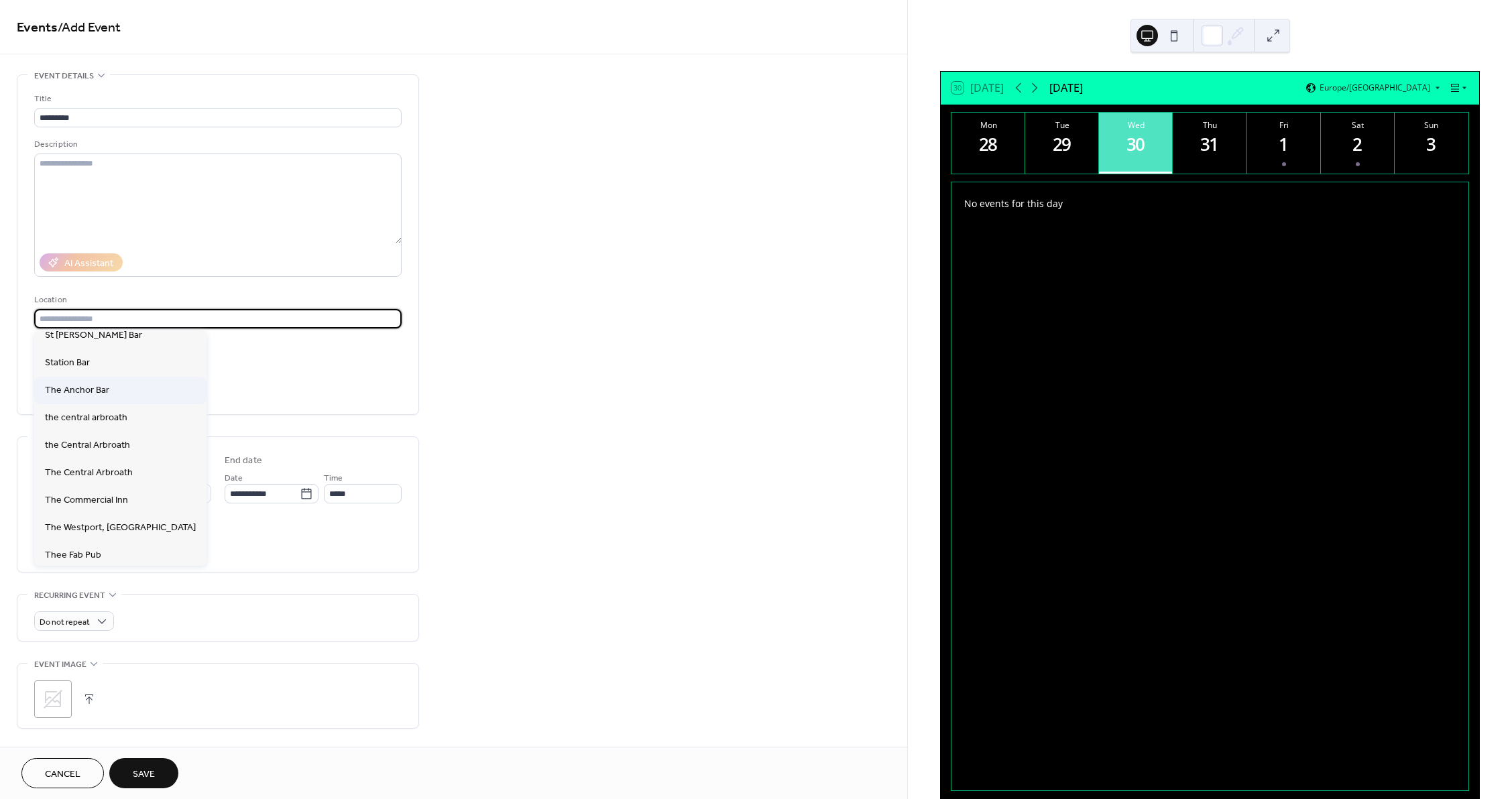 scroll, scrollTop: 150, scrollLeft: 0, axis: vertical 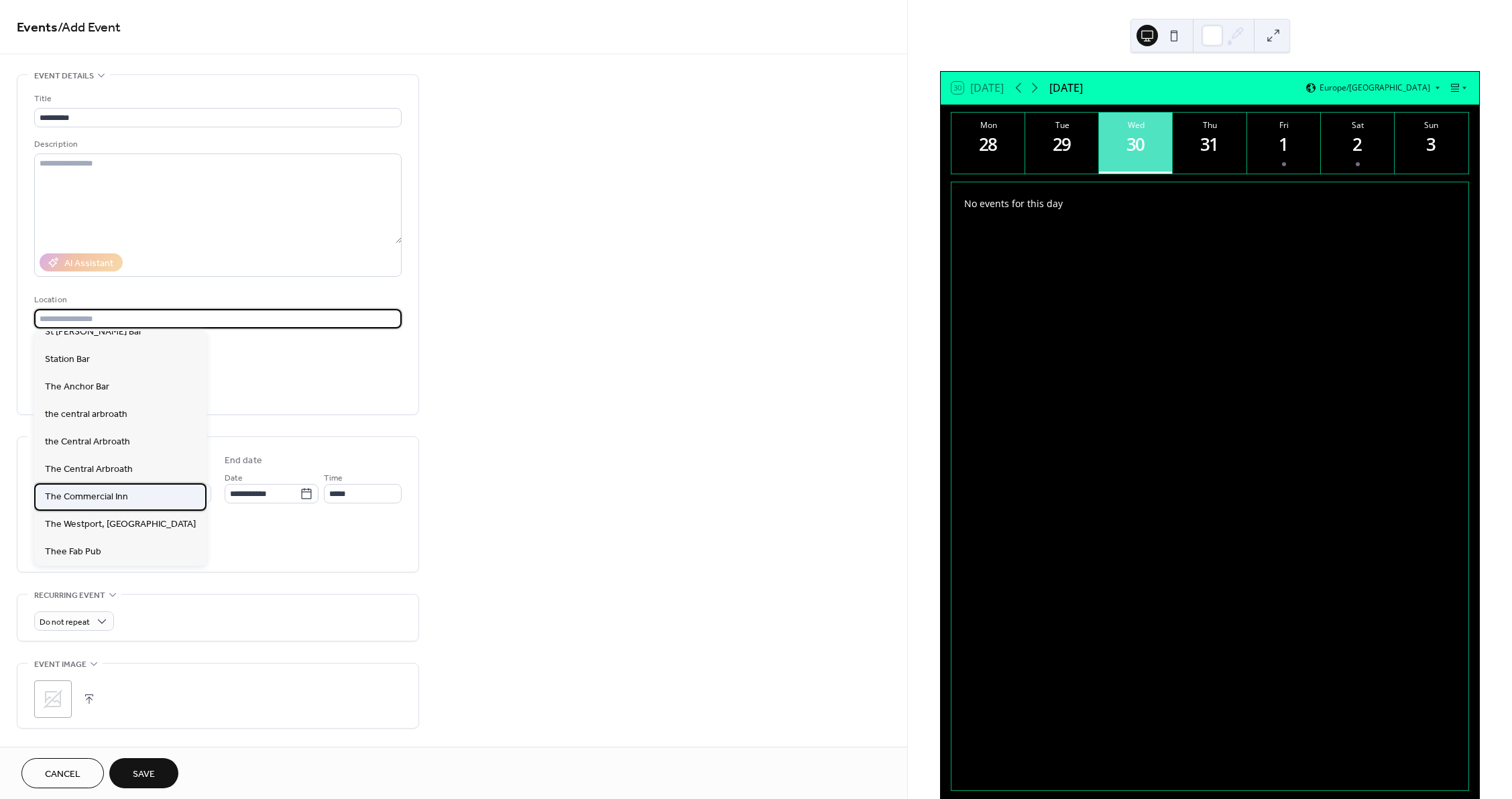 click on "The Commercial Inn" at bounding box center (86, 497) 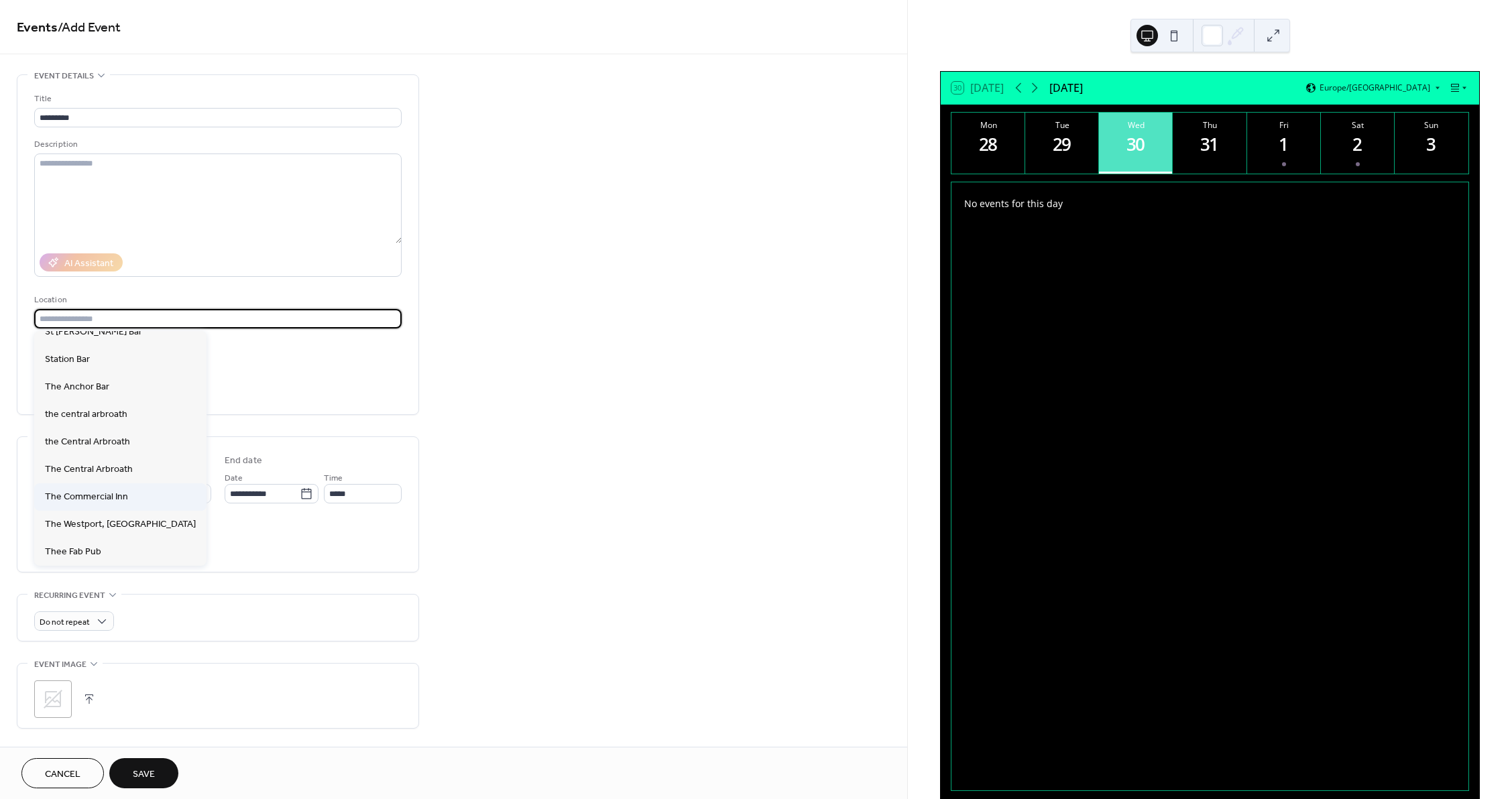 type on "**********" 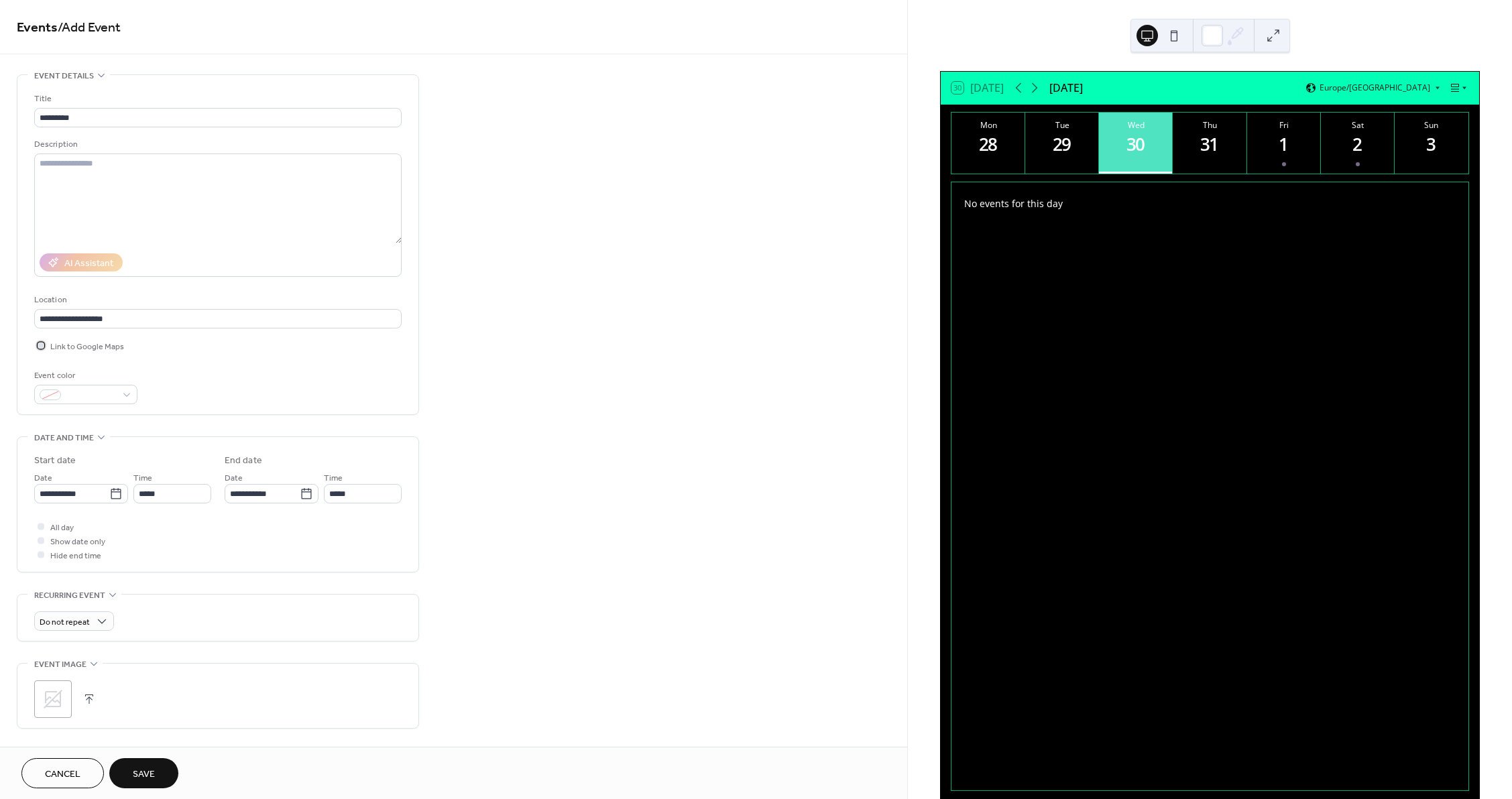click on "Link to Google Maps" at bounding box center (87, 347) 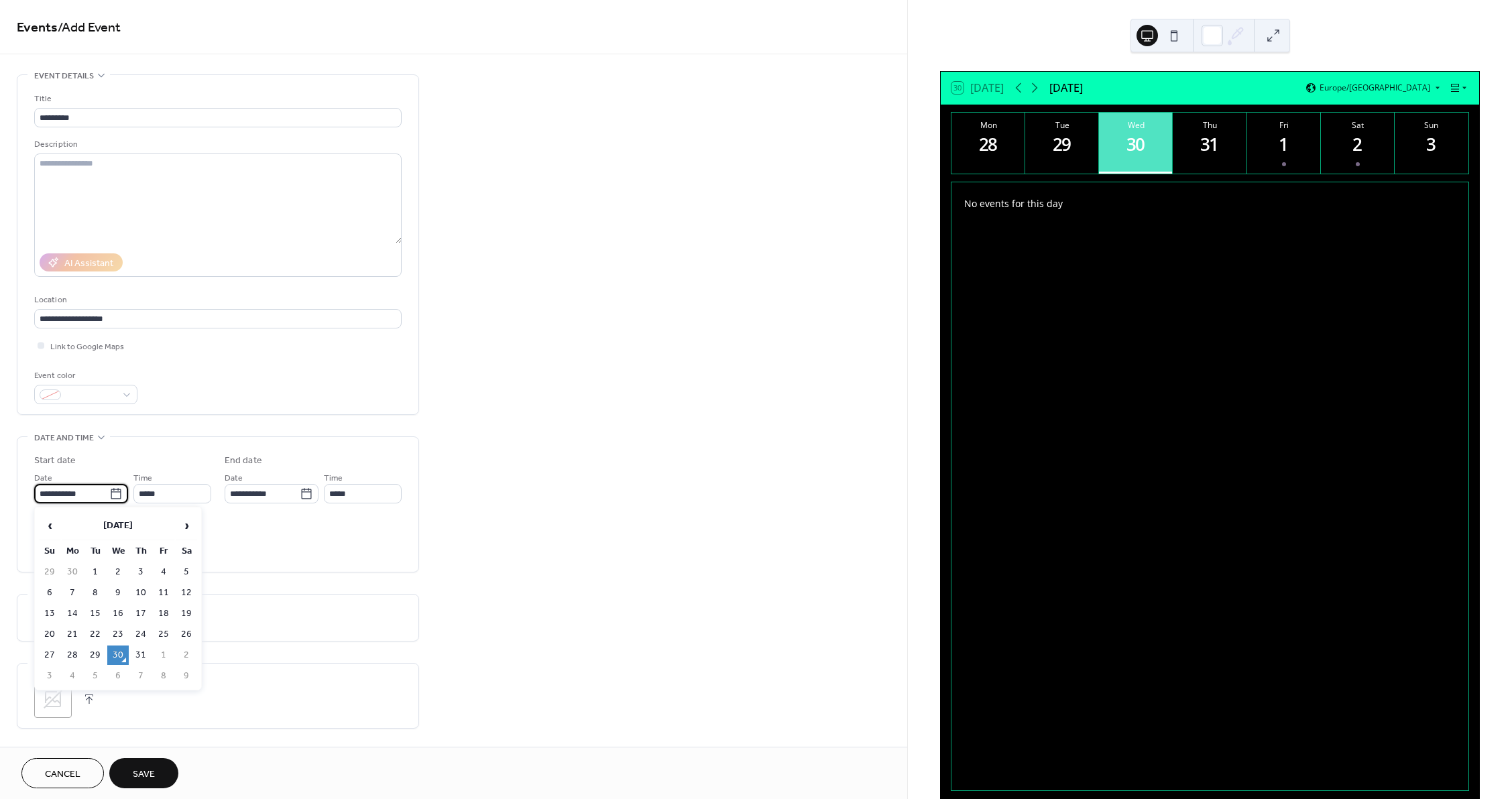 click on "**********" at bounding box center (72, 493) 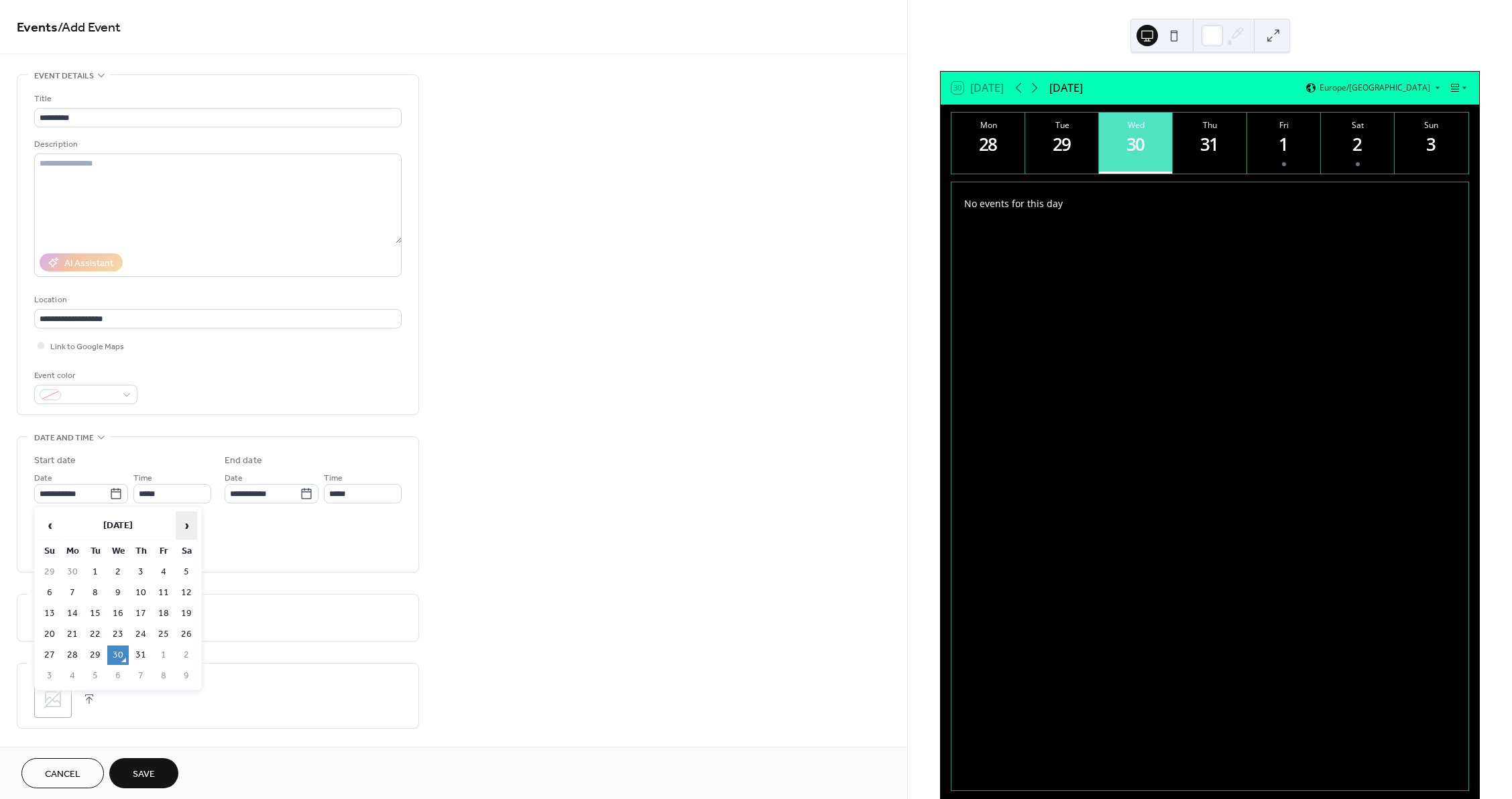 click on "›" at bounding box center (186, 526) 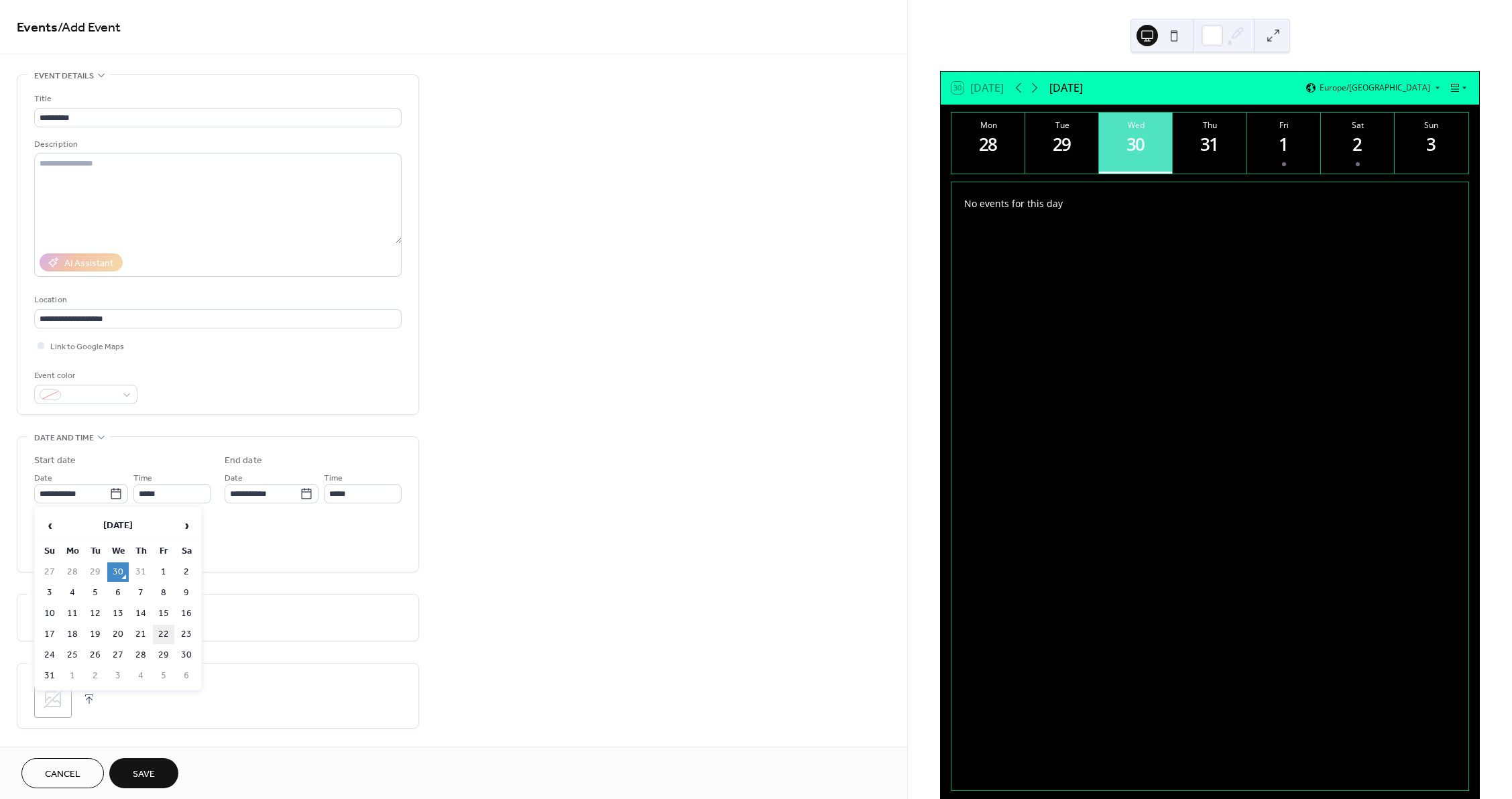 click on "22" at bounding box center (164, 634) 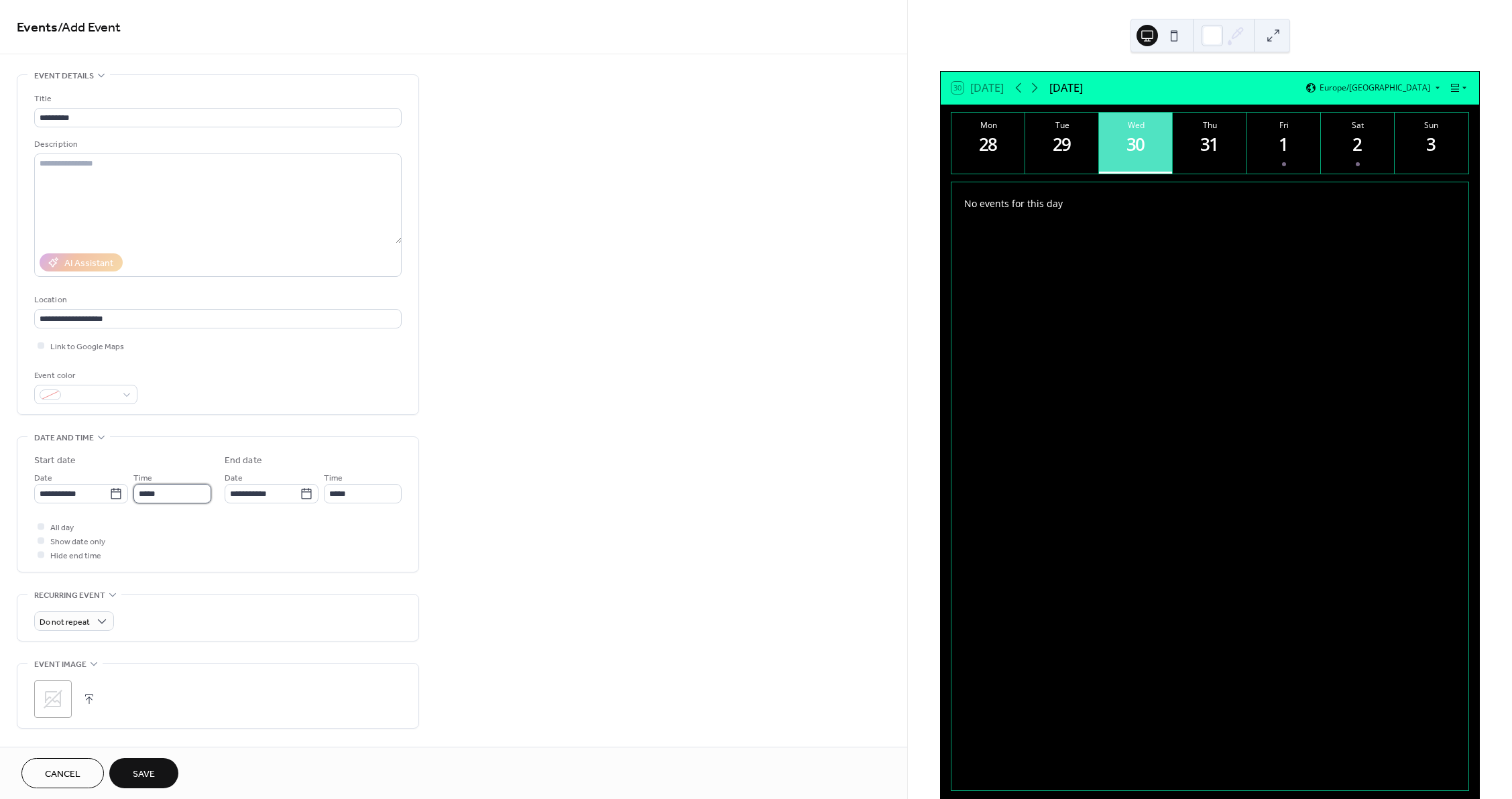 click on "*****" at bounding box center [172, 493] 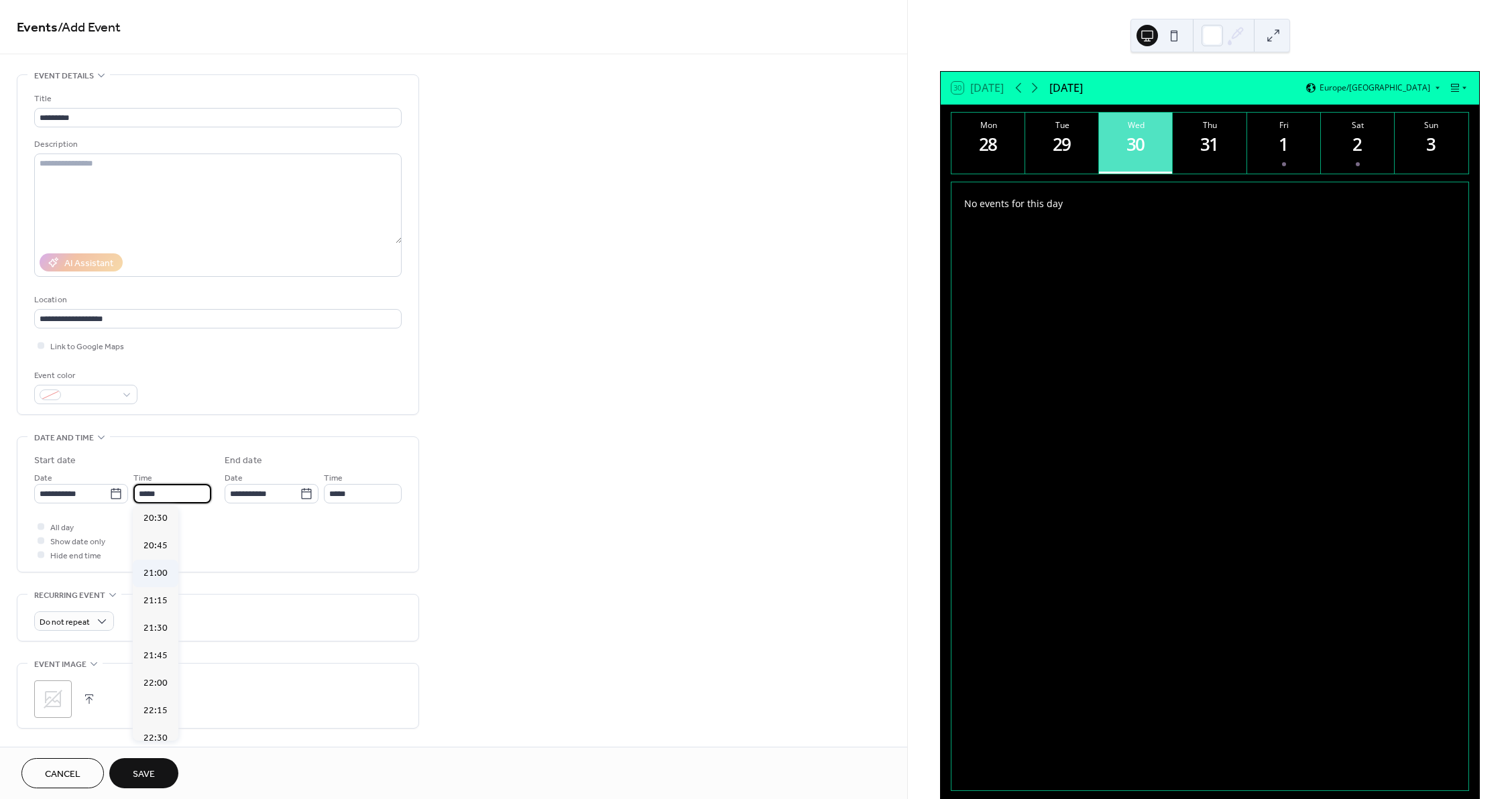scroll, scrollTop: 2258, scrollLeft: 0, axis: vertical 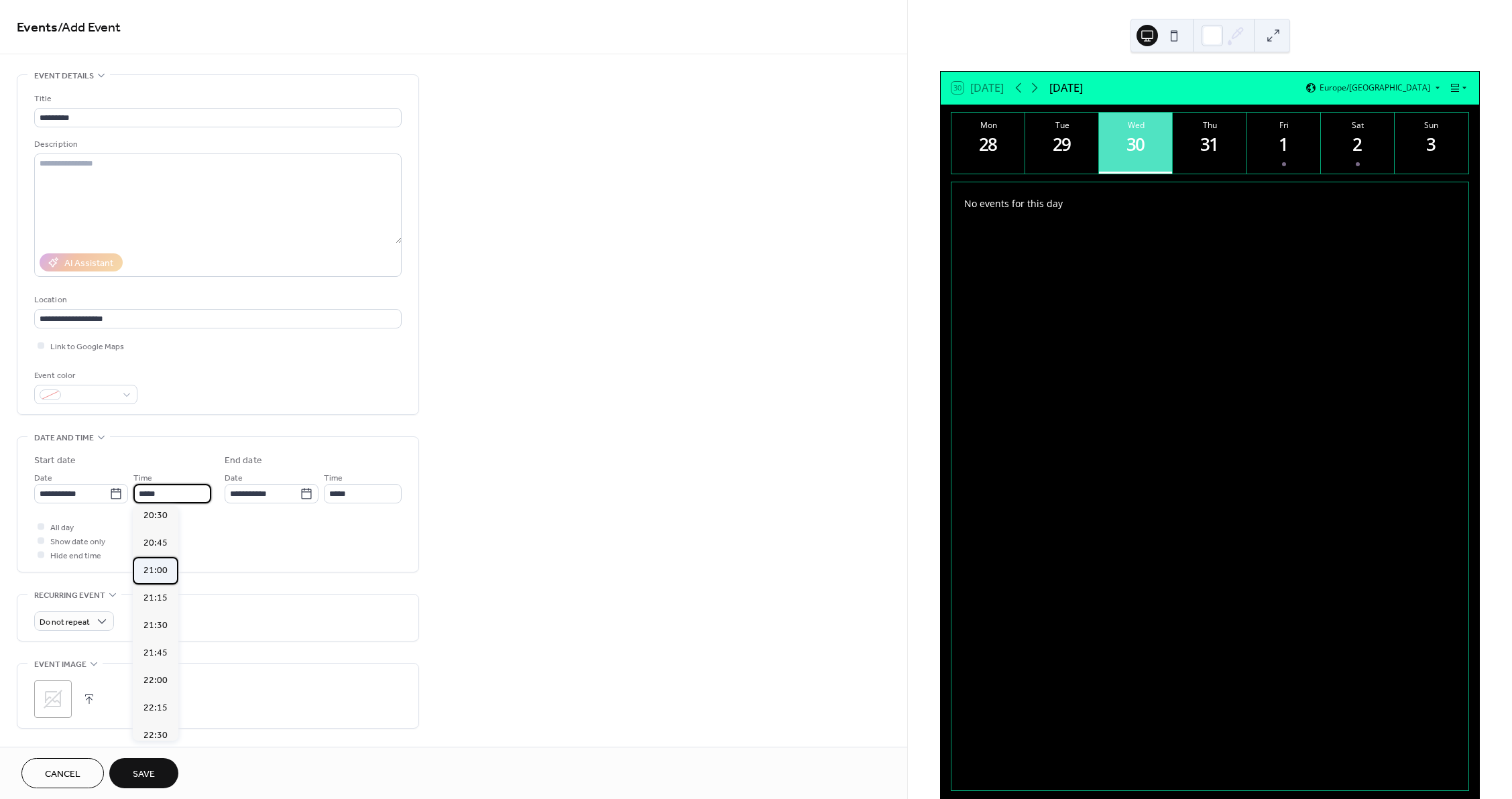 click on "21:00" at bounding box center [156, 570] 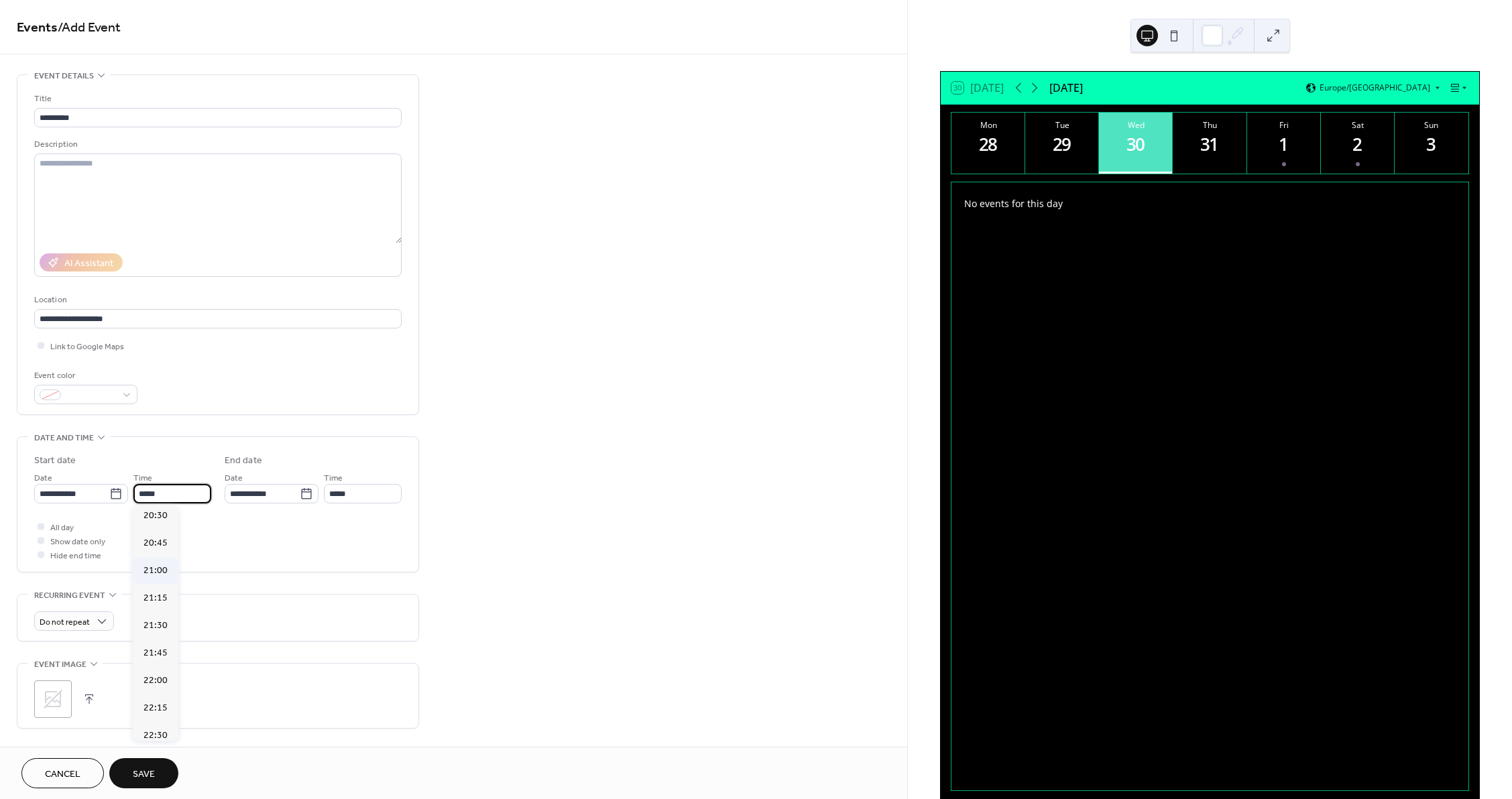 type on "*****" 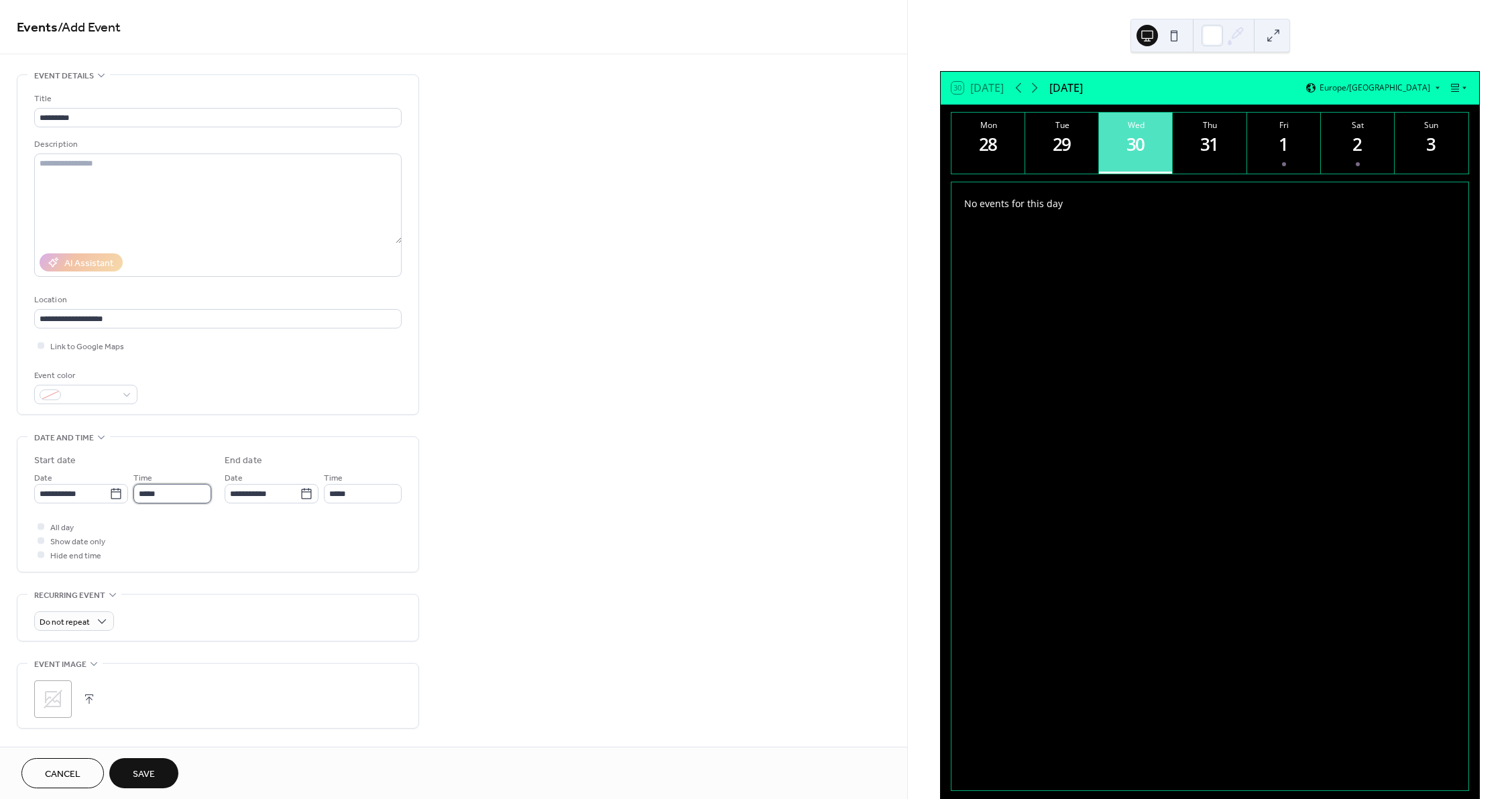 click on "*****" at bounding box center (172, 493) 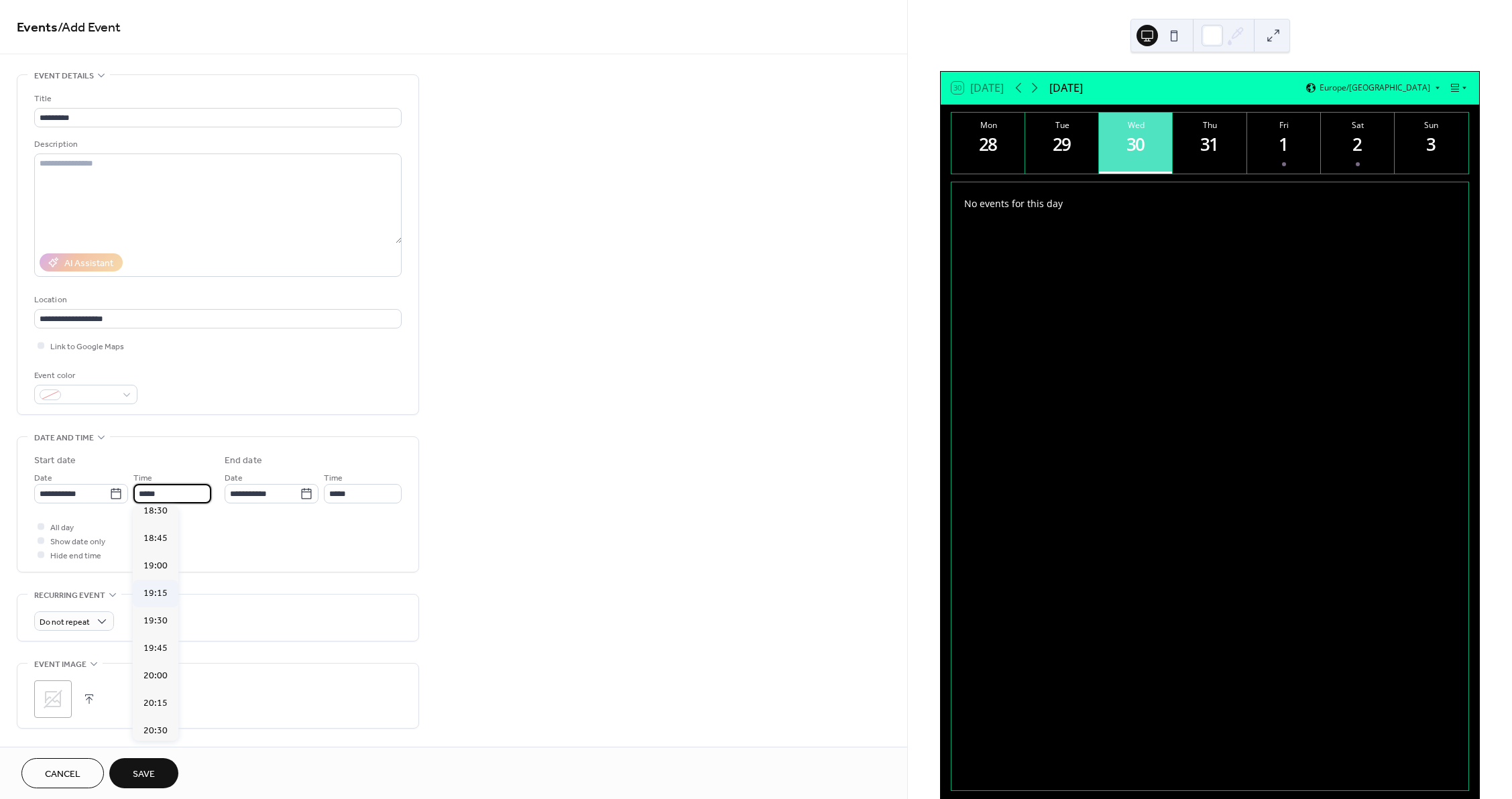 scroll, scrollTop: 2040, scrollLeft: 0, axis: vertical 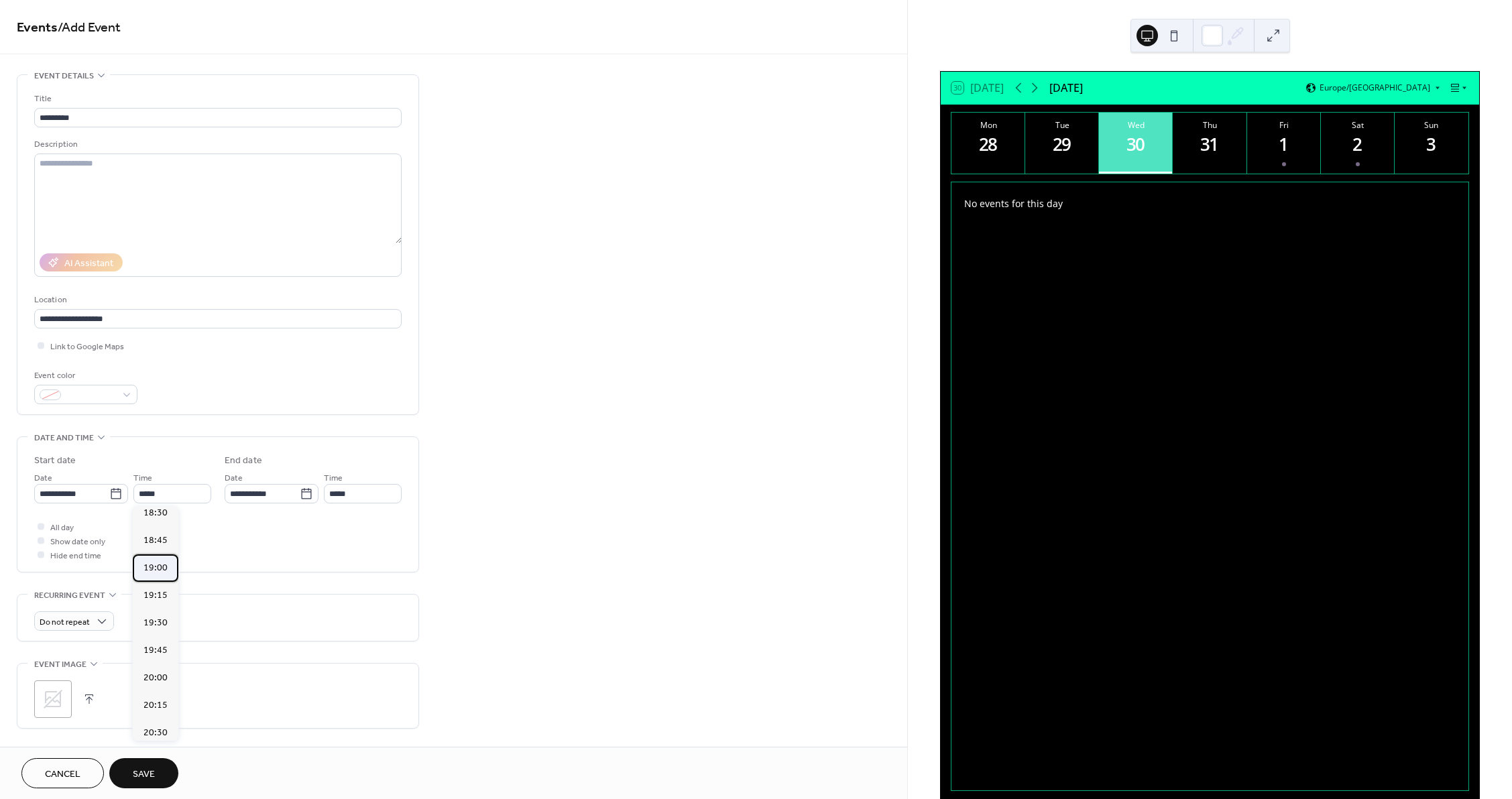 click on "19:00" at bounding box center [156, 568] 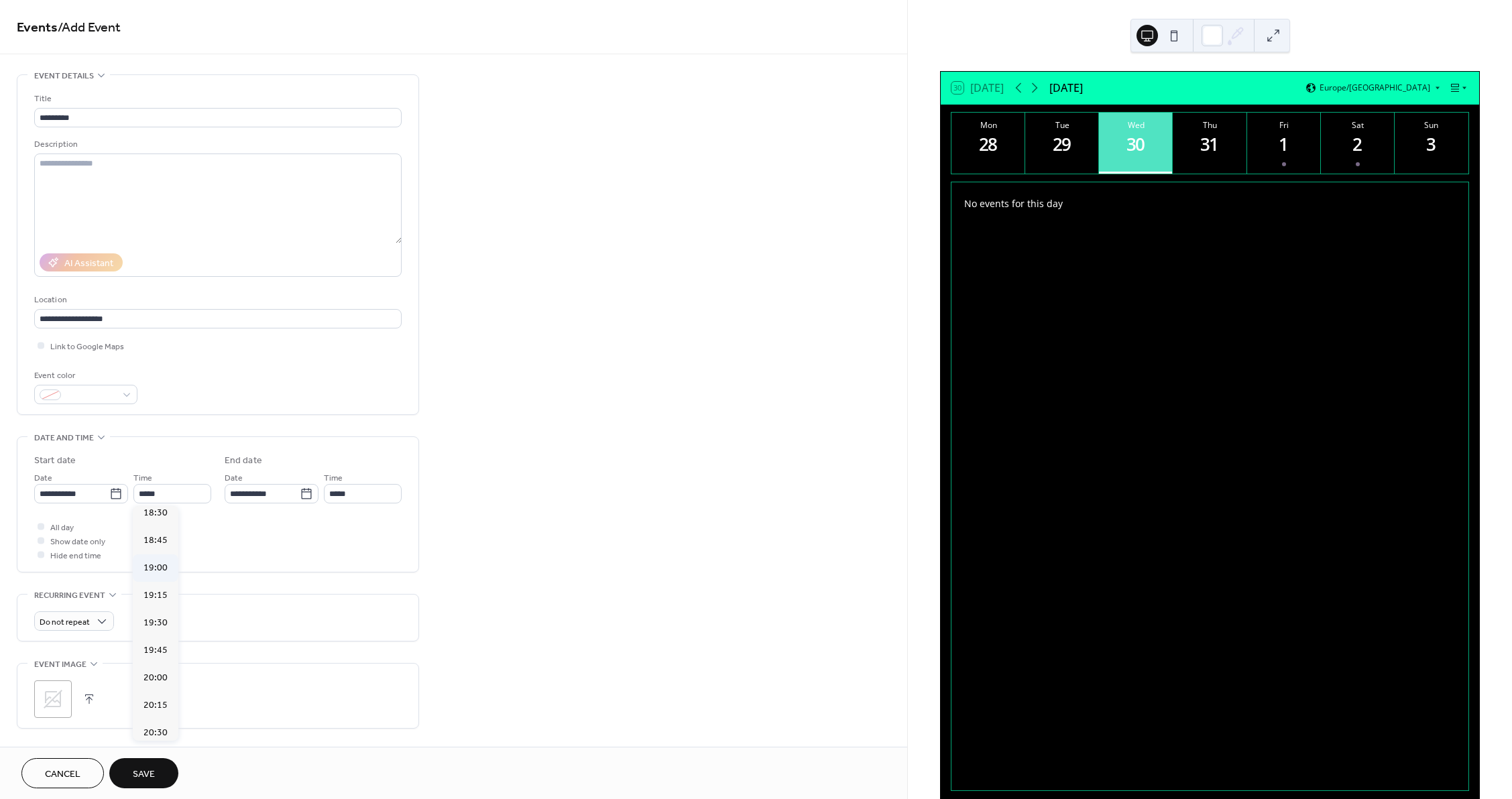 type on "*****" 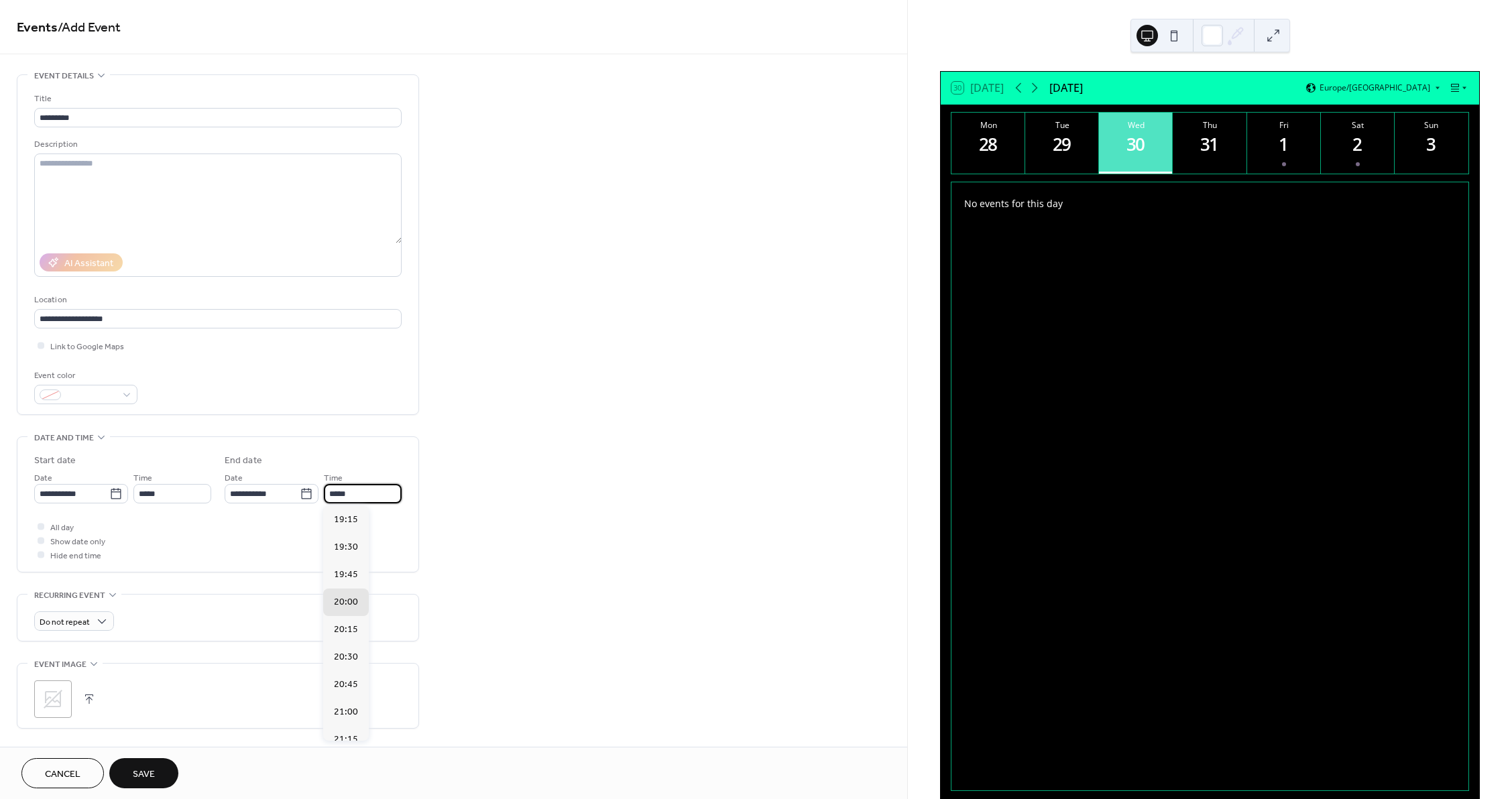 click on "*****" at bounding box center (363, 493) 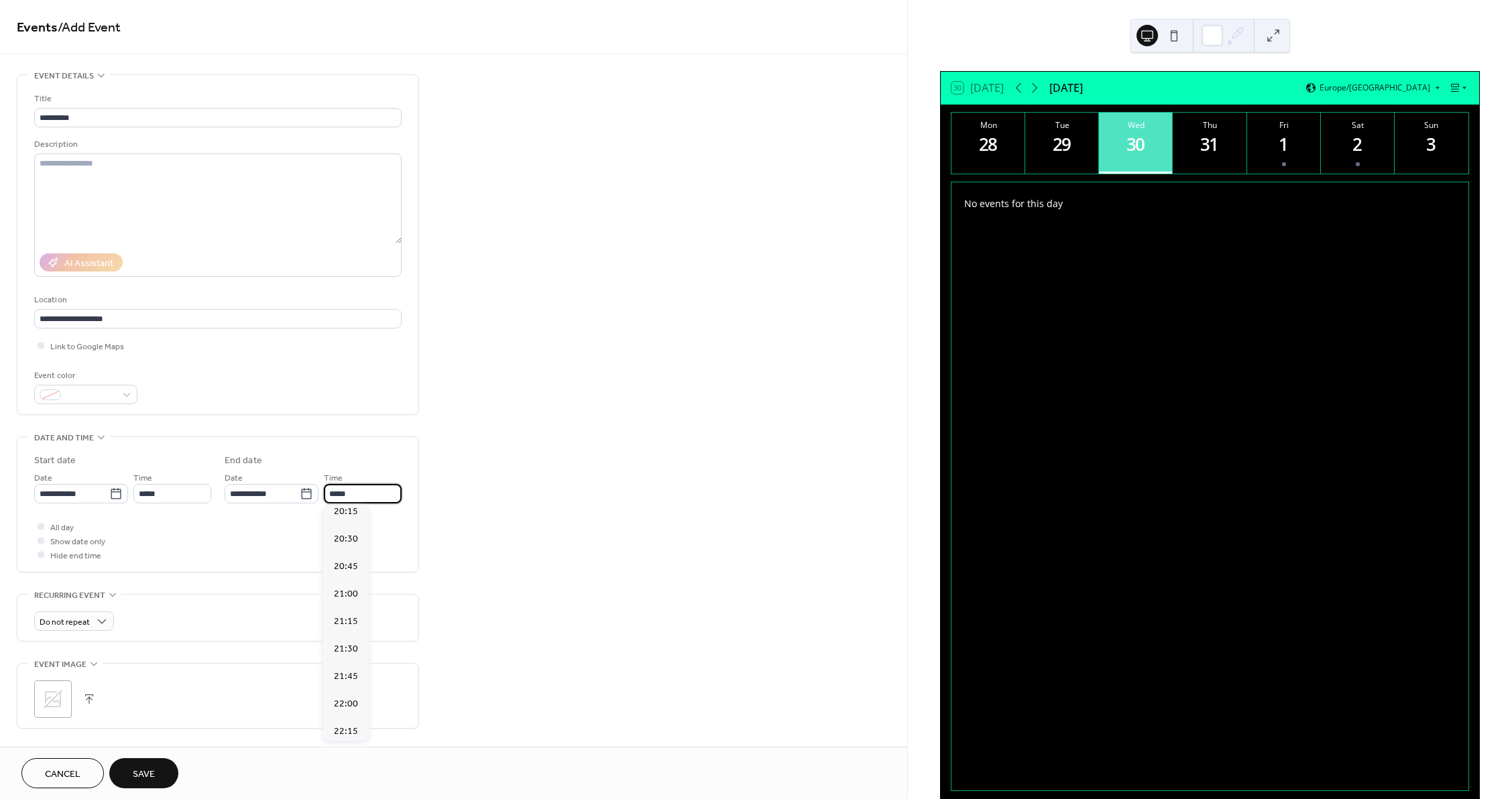 scroll, scrollTop: 268, scrollLeft: 0, axis: vertical 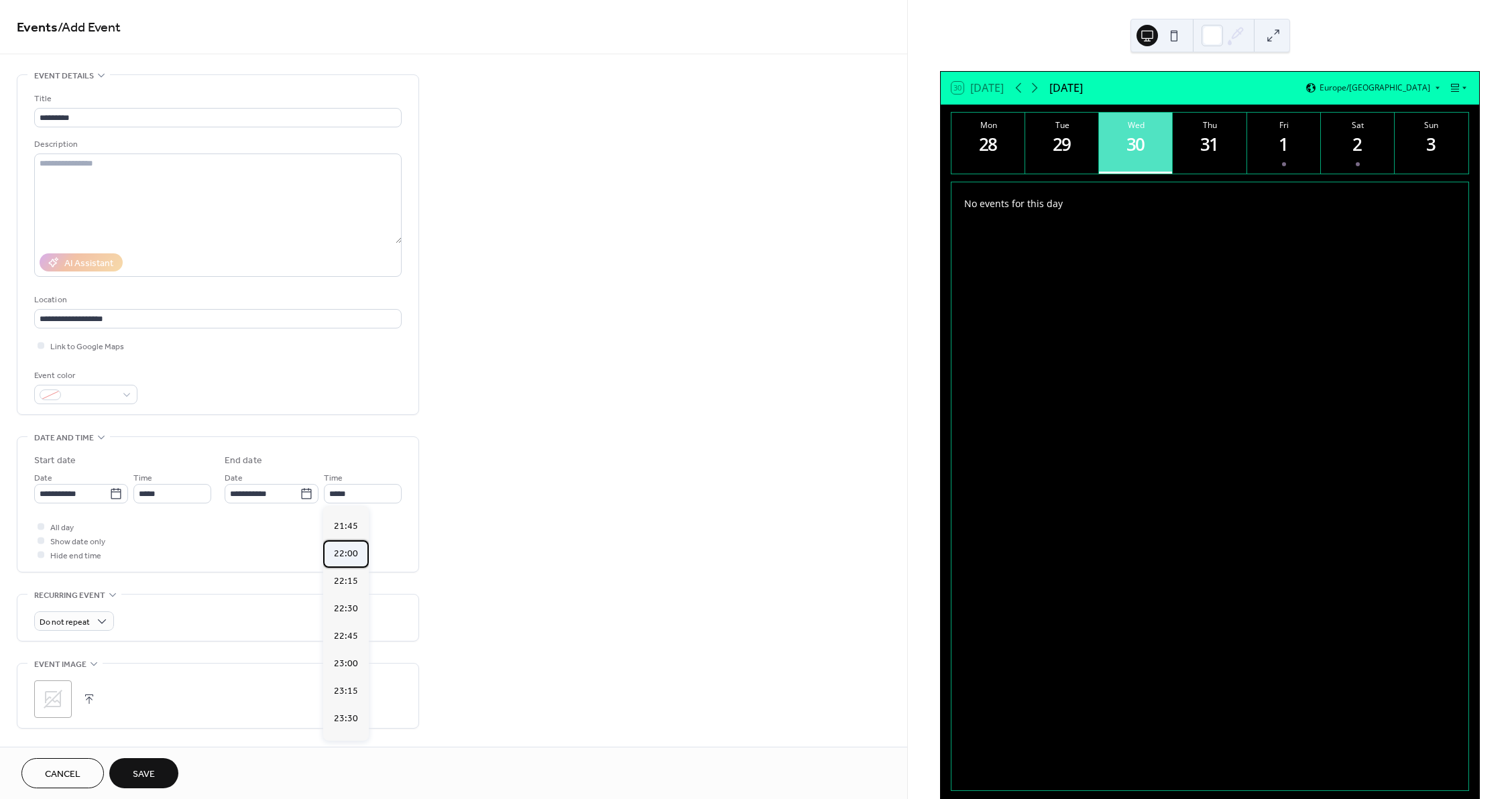 click on "22:00" at bounding box center [346, 554] 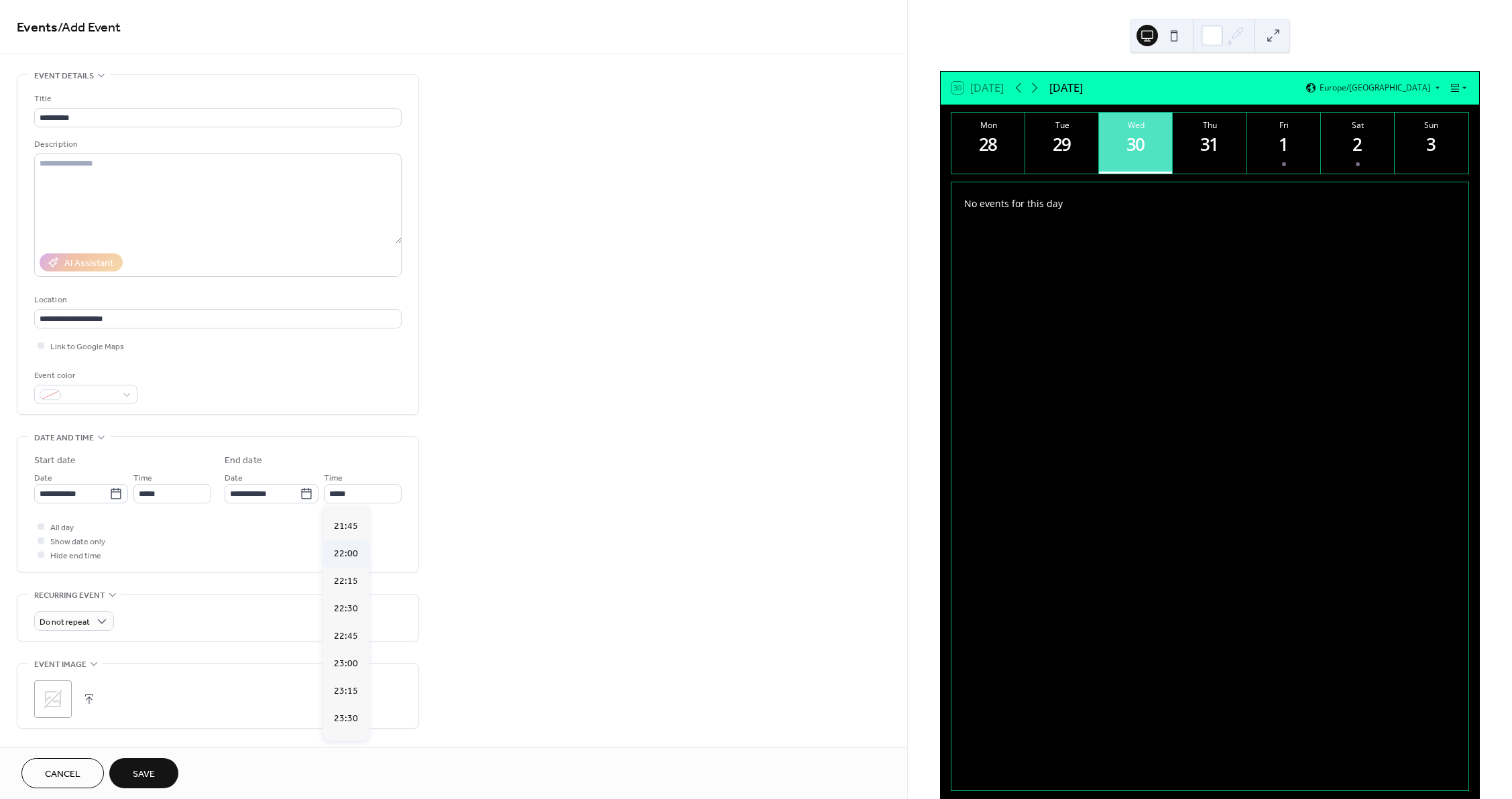 type on "*****" 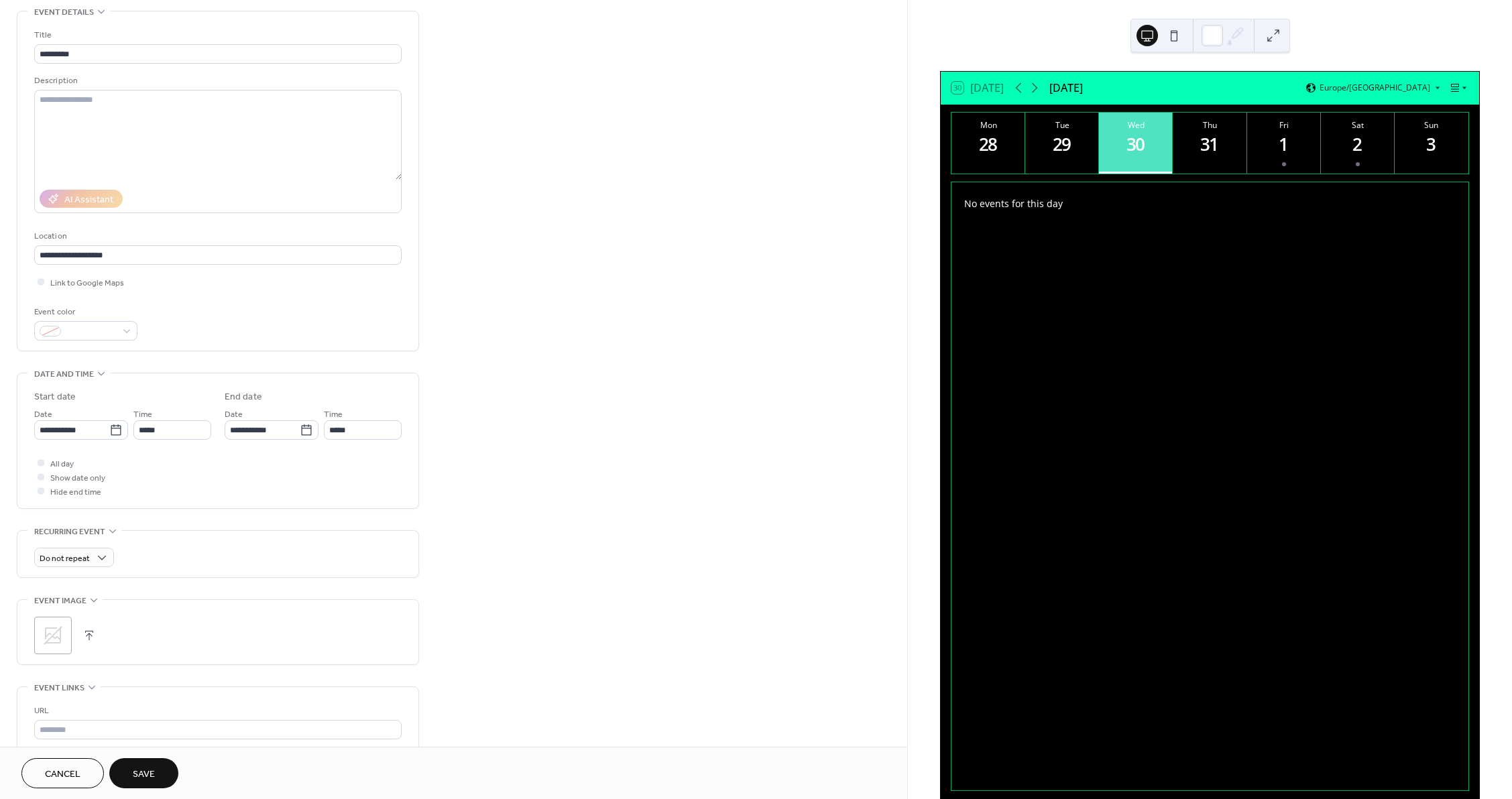 scroll, scrollTop: 67, scrollLeft: 0, axis: vertical 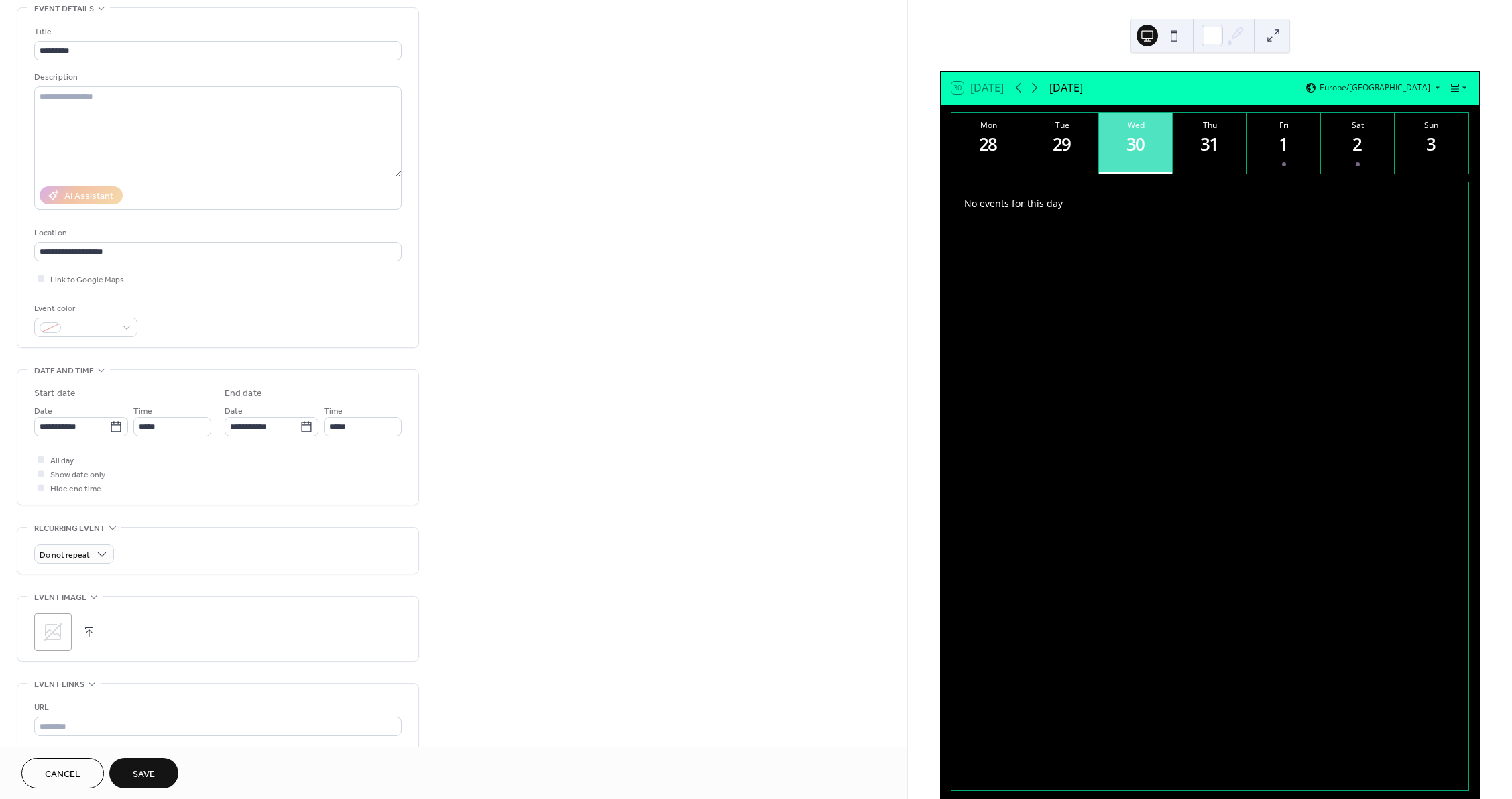 click 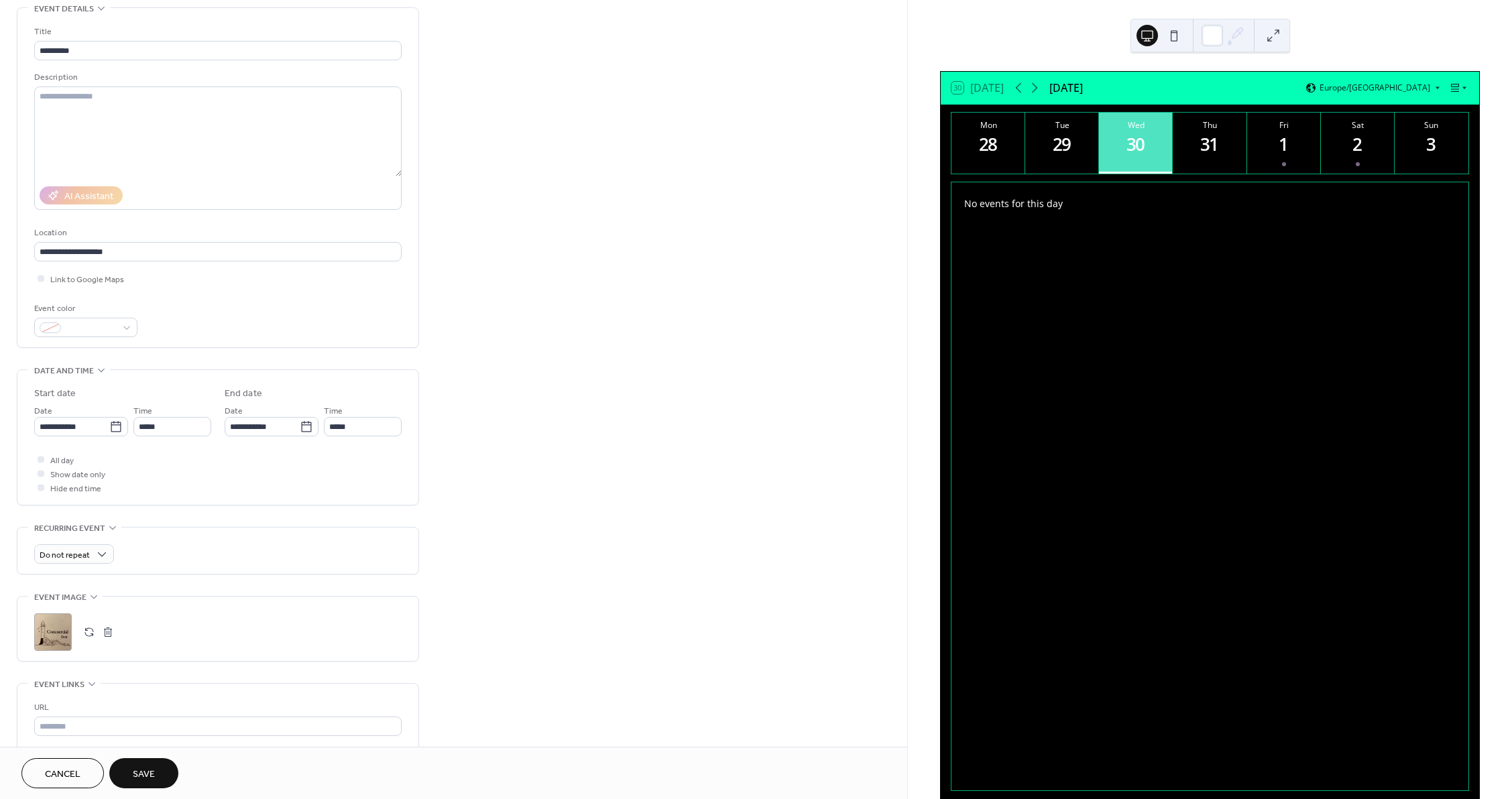 click on "Save" at bounding box center [143, 774] 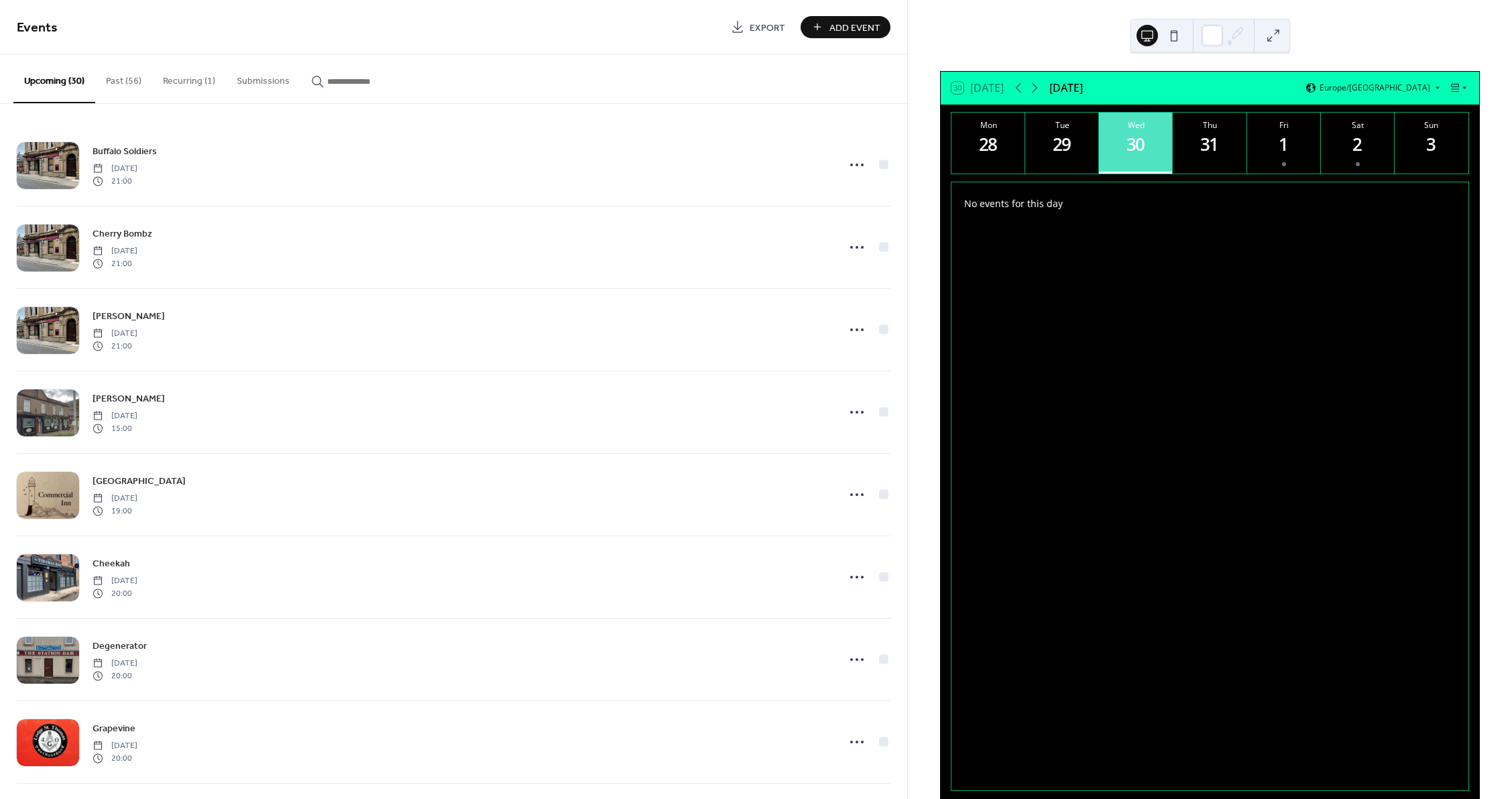 click on "Add Event" at bounding box center (855, 27) 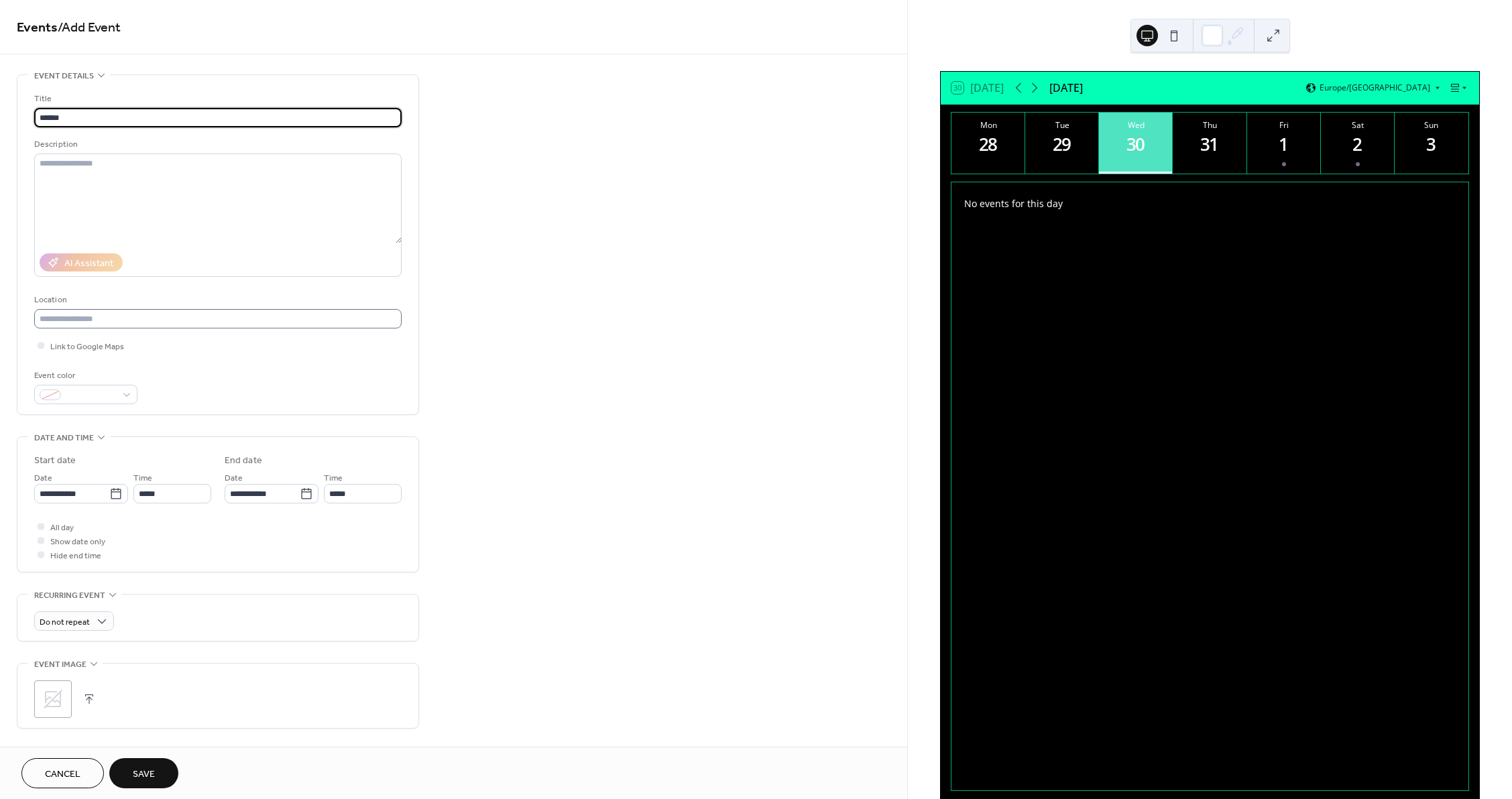 type on "******" 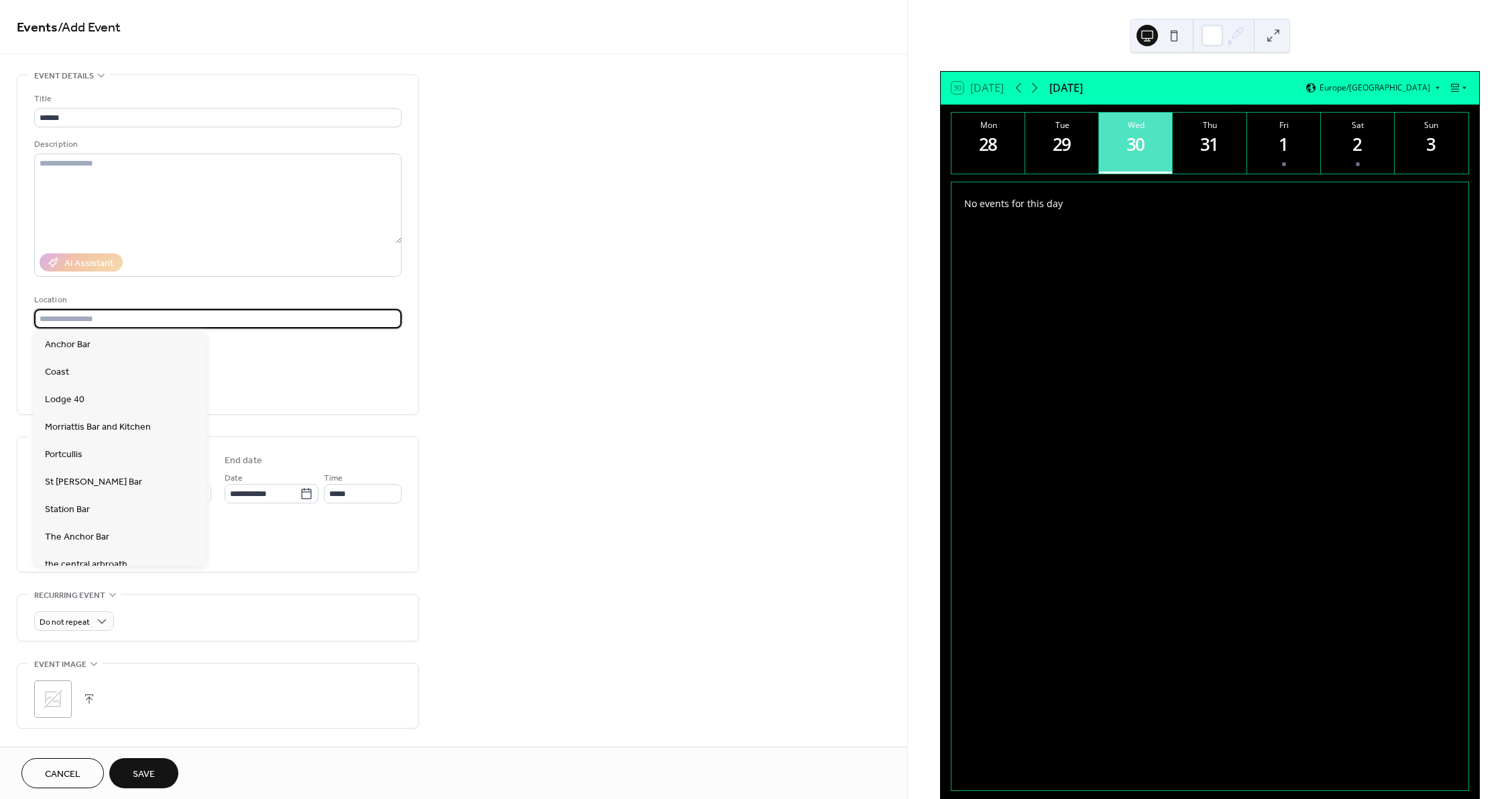 click at bounding box center (218, 318) 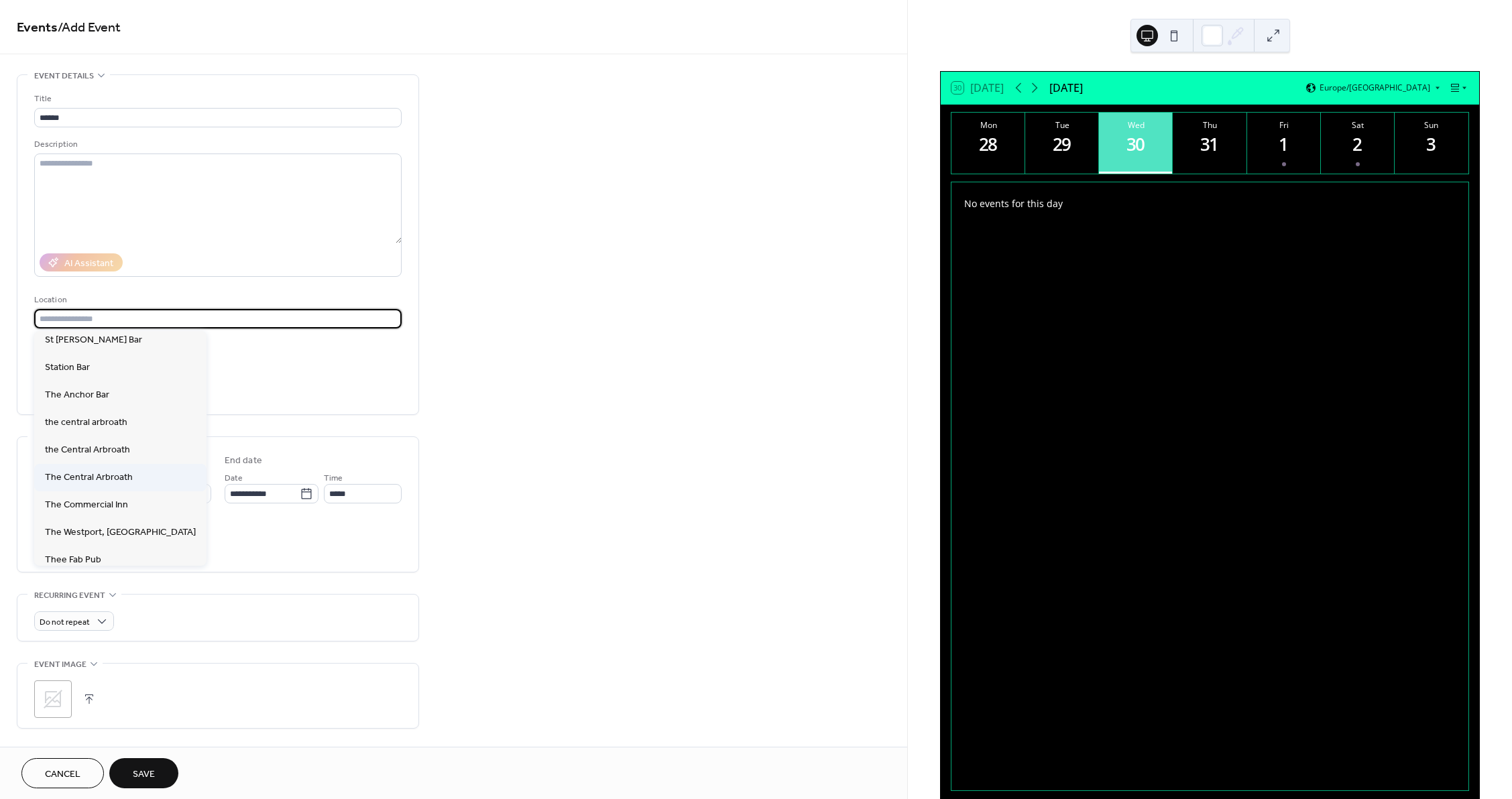scroll, scrollTop: 150, scrollLeft: 0, axis: vertical 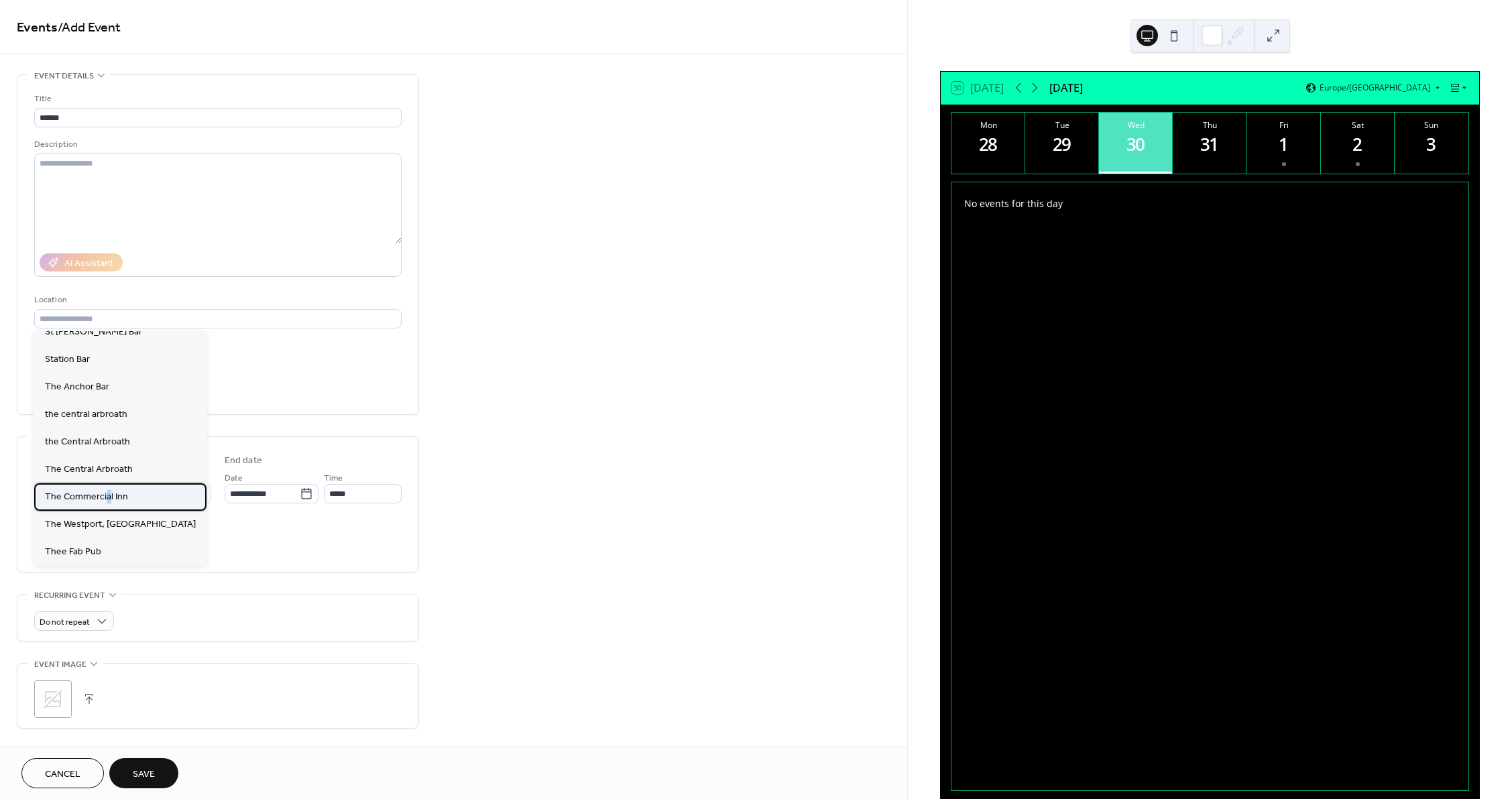 click on "The Commercial Inn" at bounding box center (86, 497) 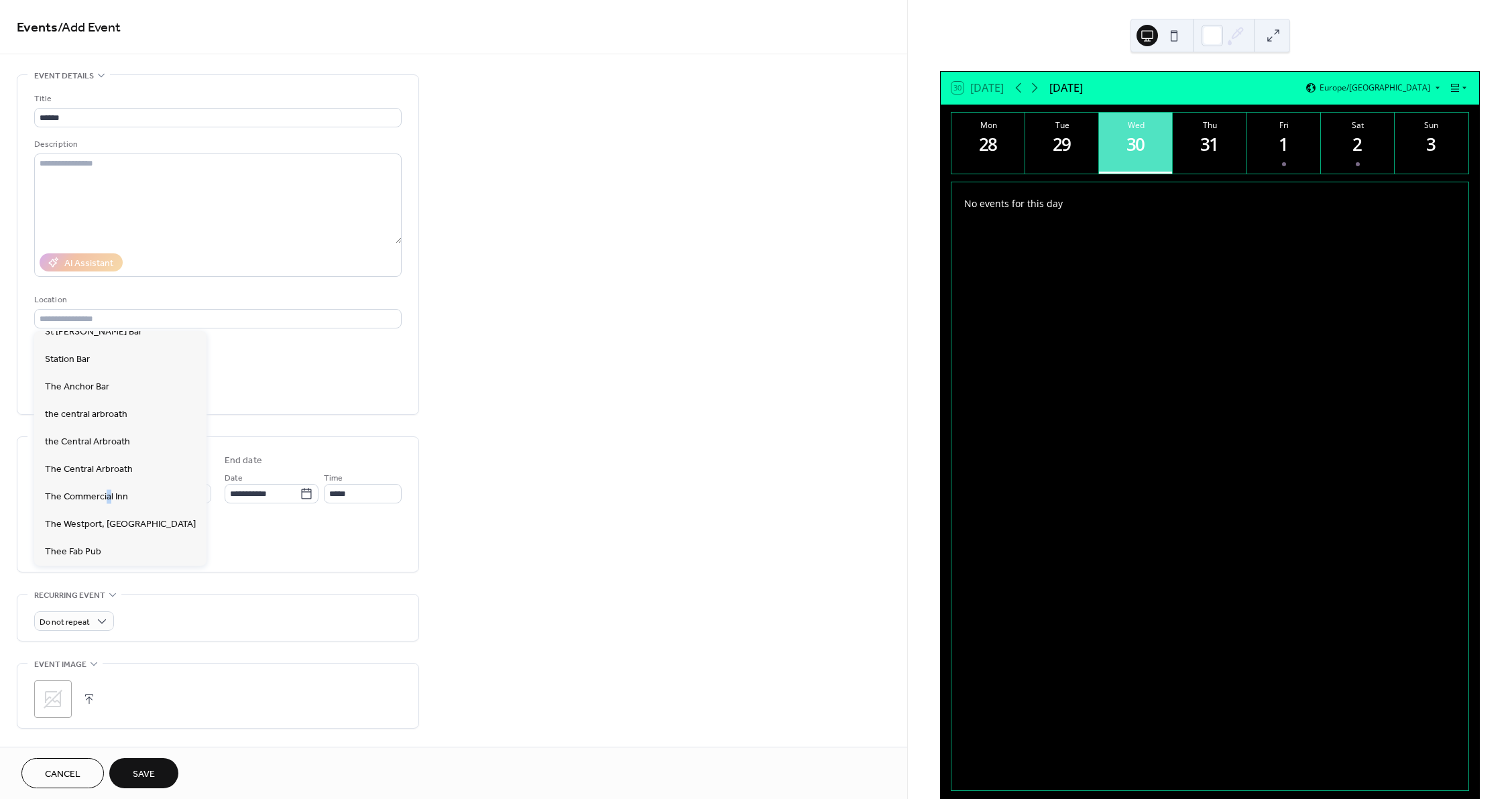 type on "**********" 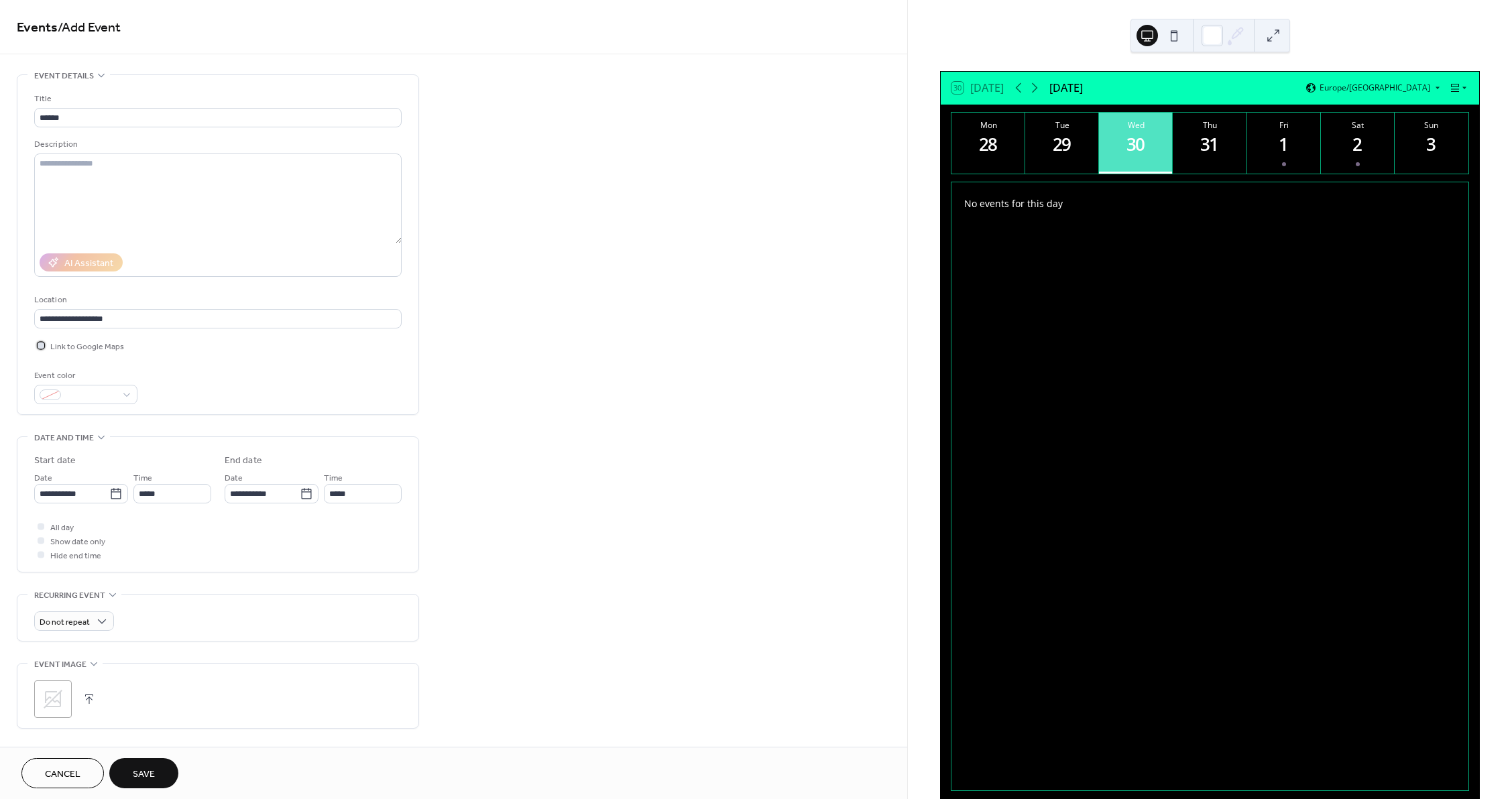 click on "Link to Google Maps" at bounding box center [87, 347] 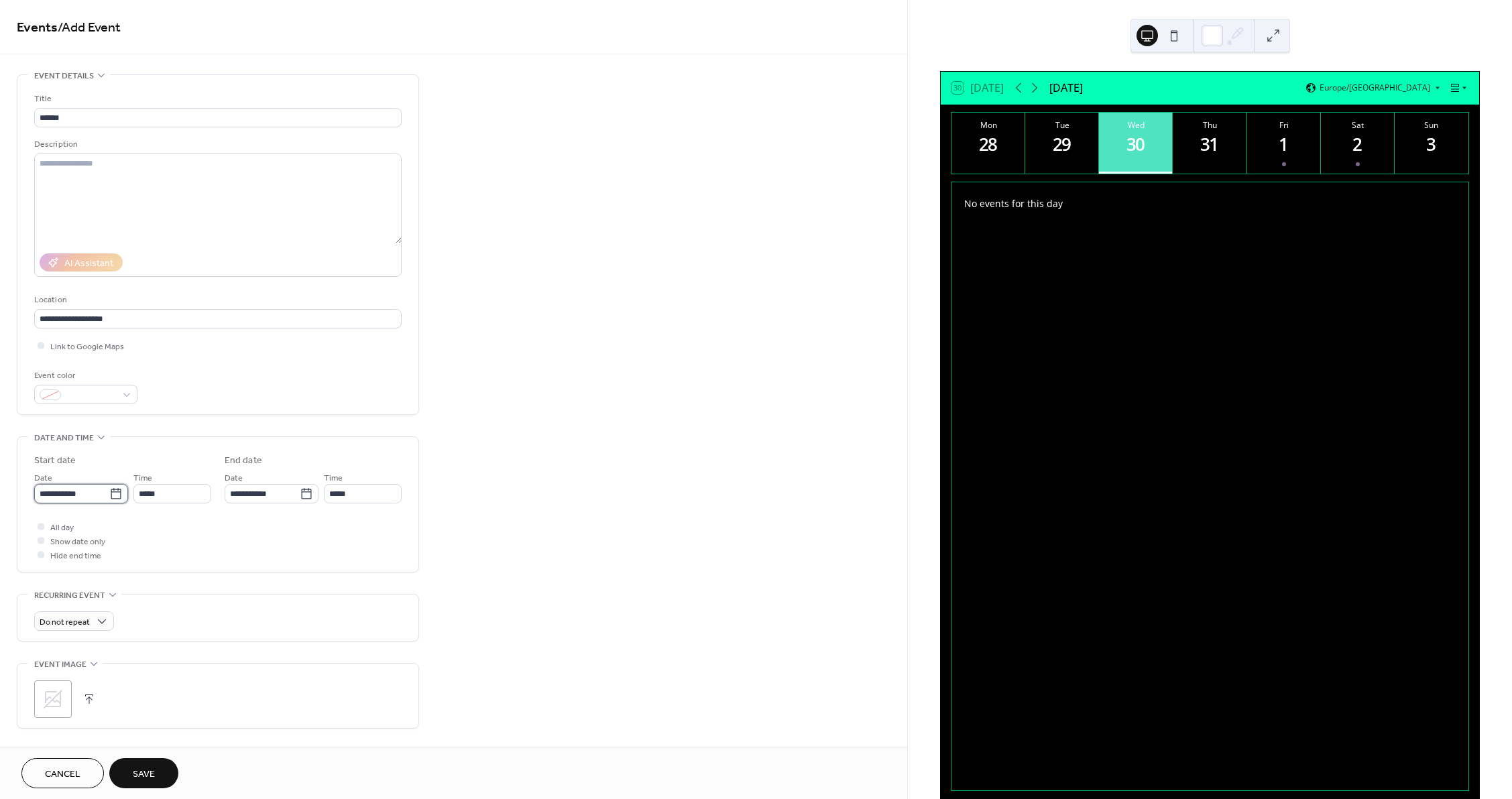 click on "**********" at bounding box center [72, 493] 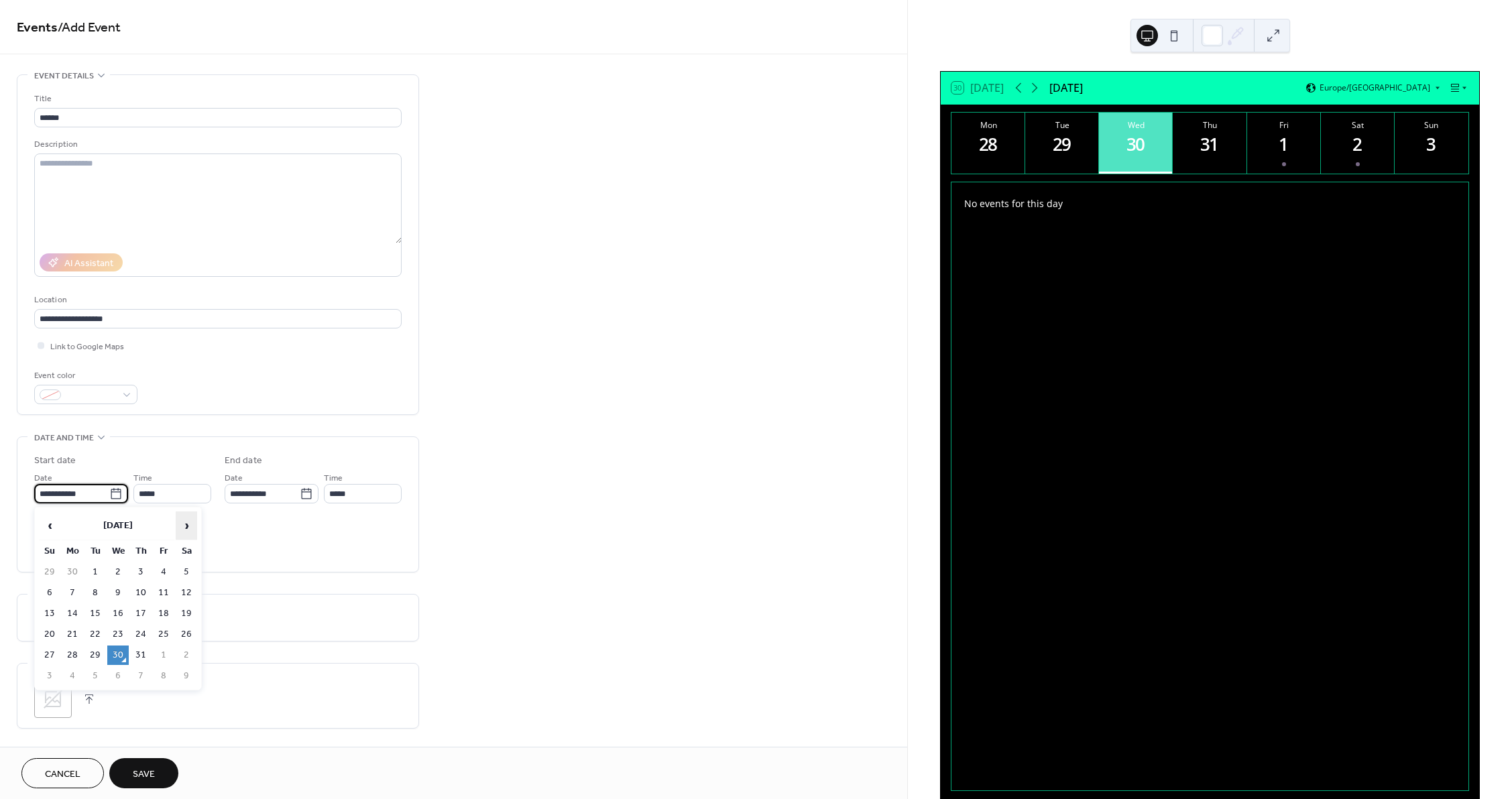 click on "›" at bounding box center [186, 526] 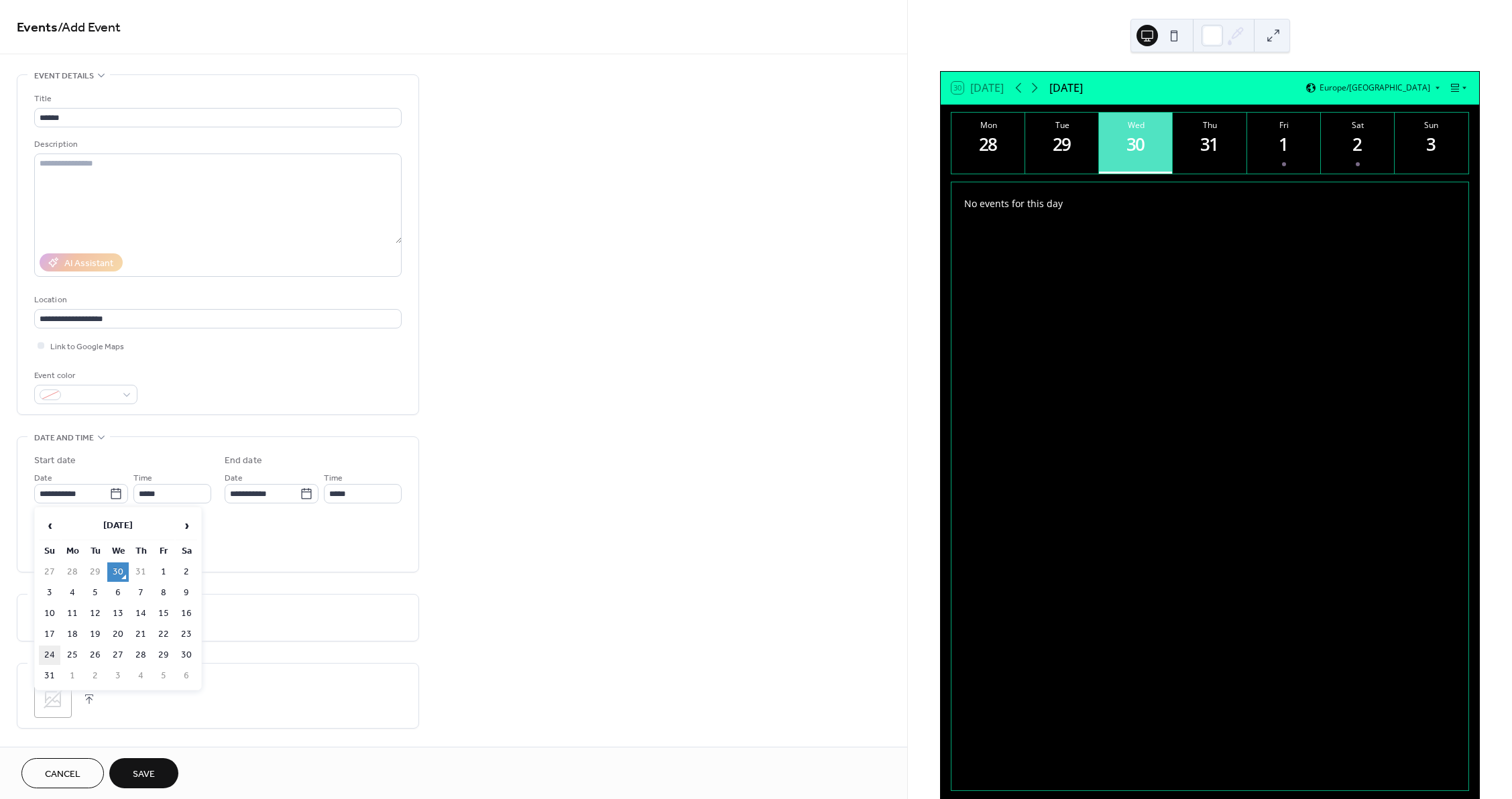 click on "24" at bounding box center (50, 655) 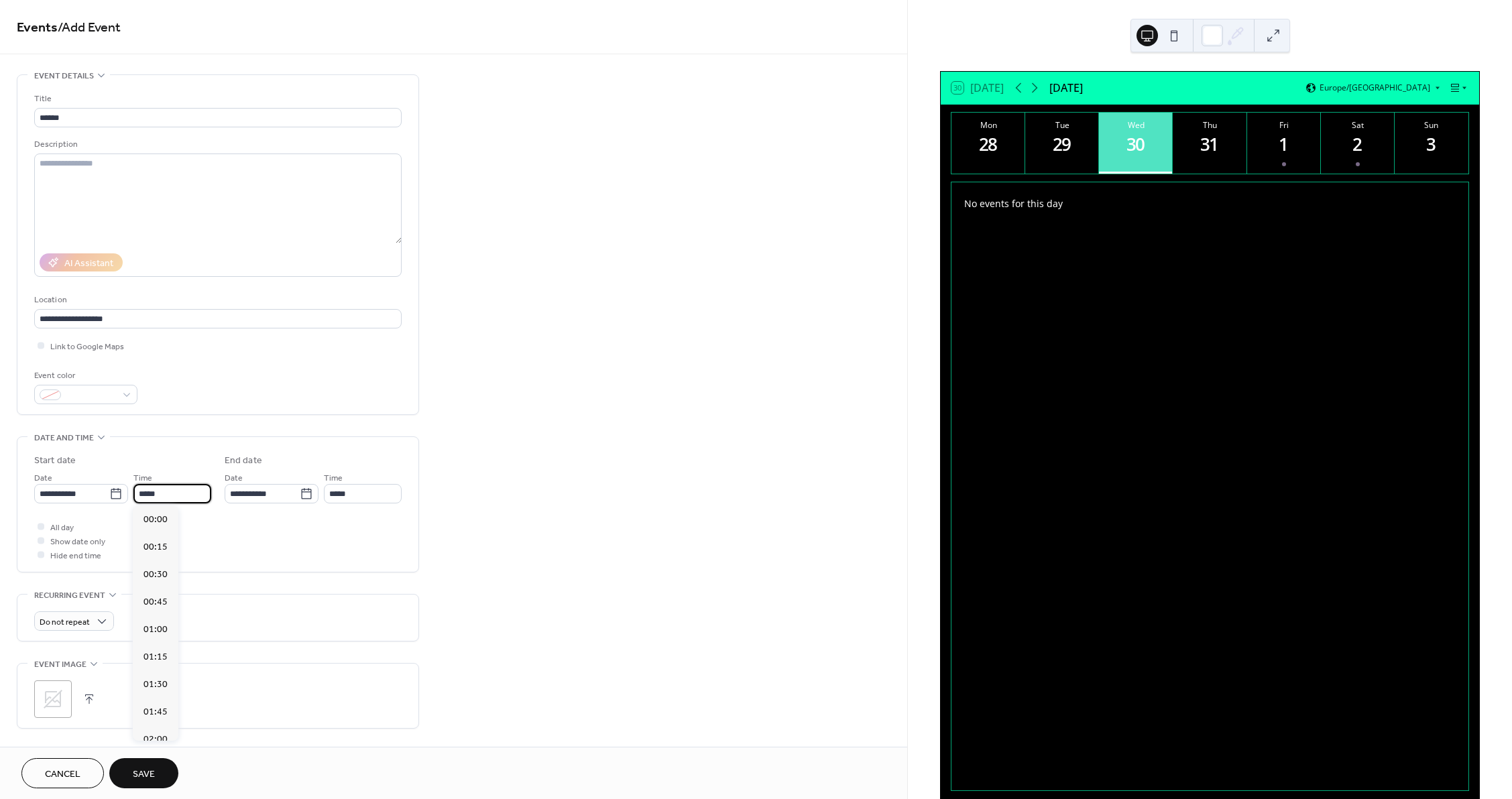 scroll, scrollTop: 1319, scrollLeft: 0, axis: vertical 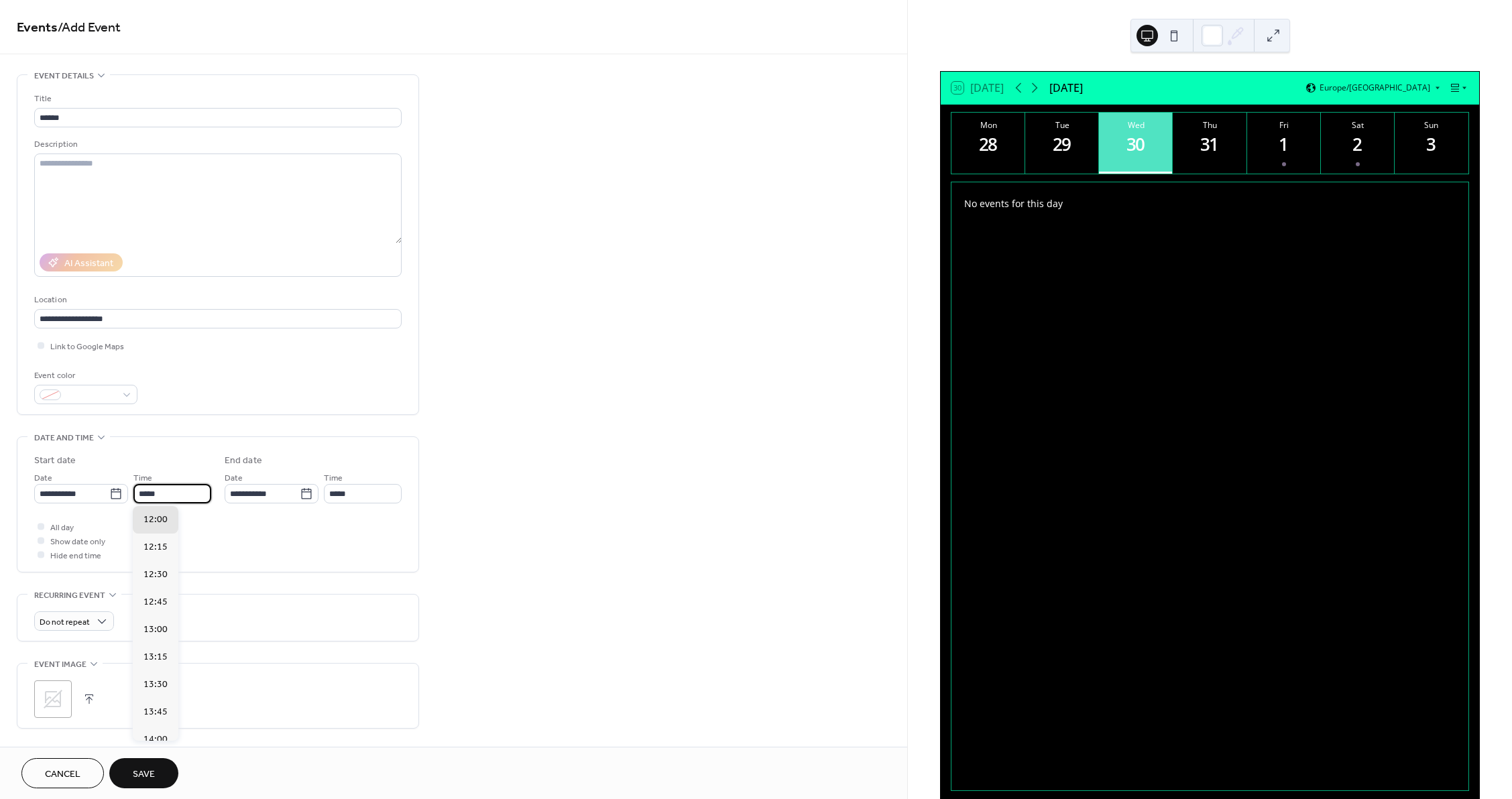click on "*****" at bounding box center [172, 493] 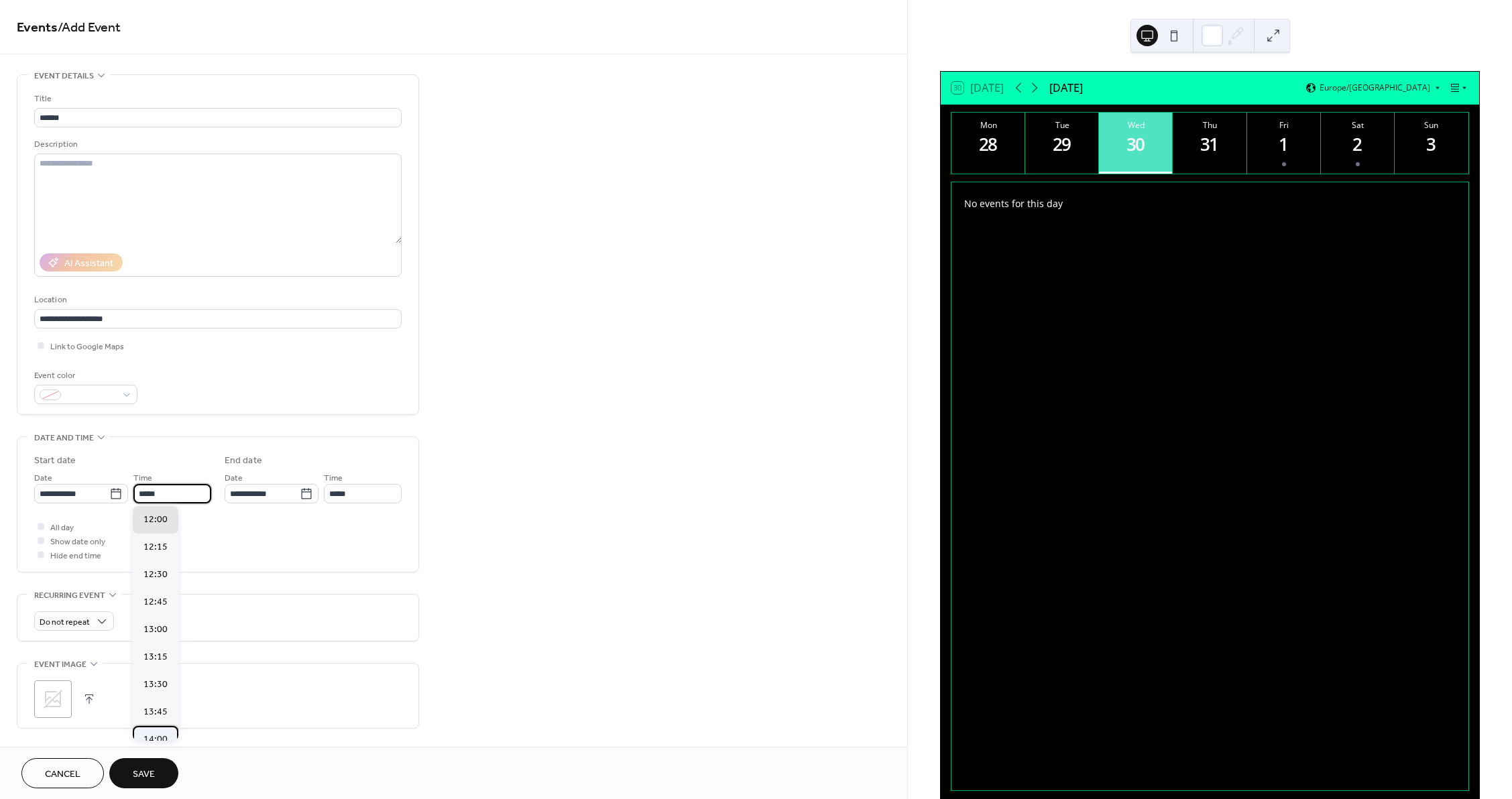 click on "14:00" at bounding box center (156, 739) 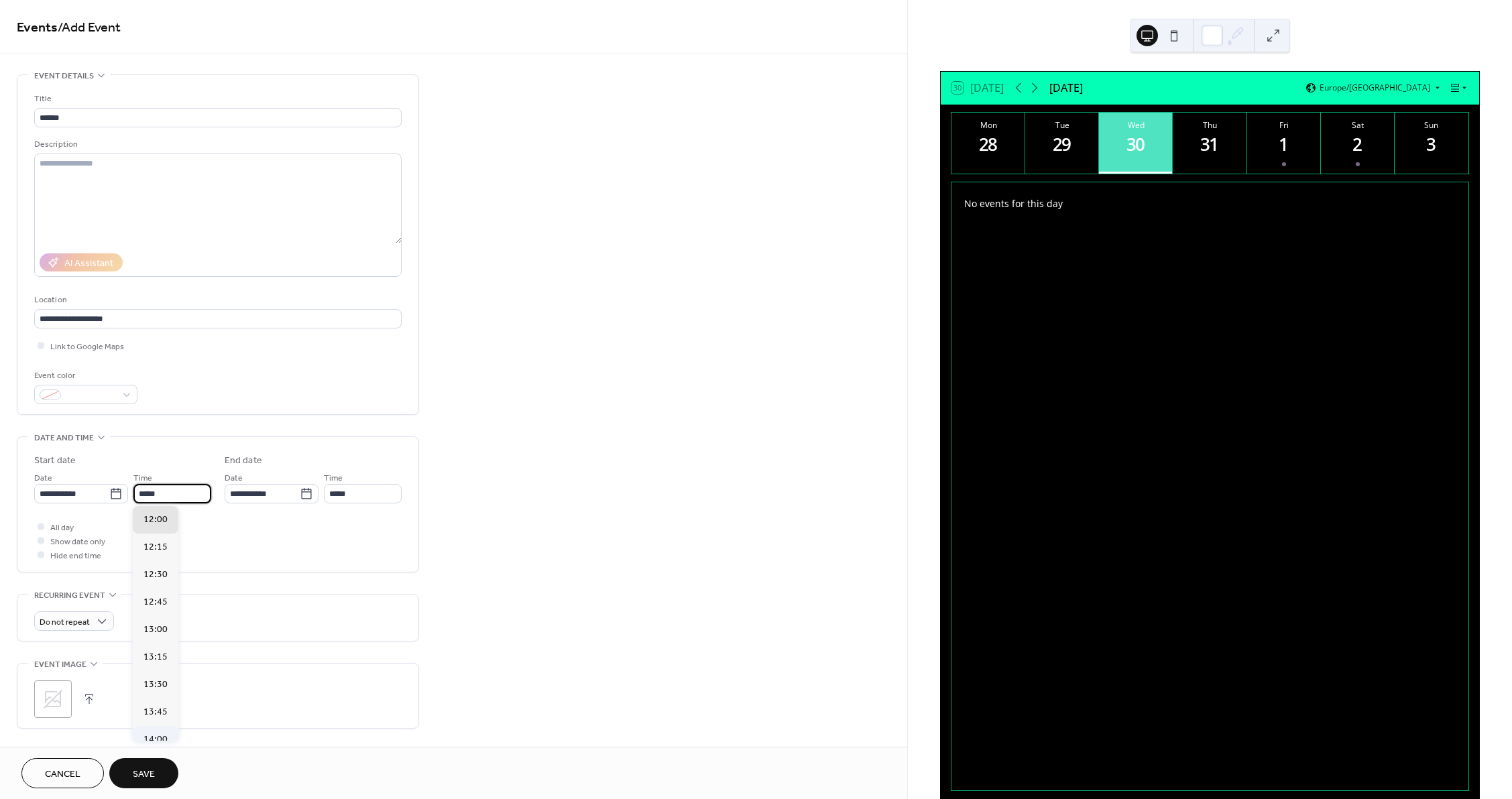 type on "*****" 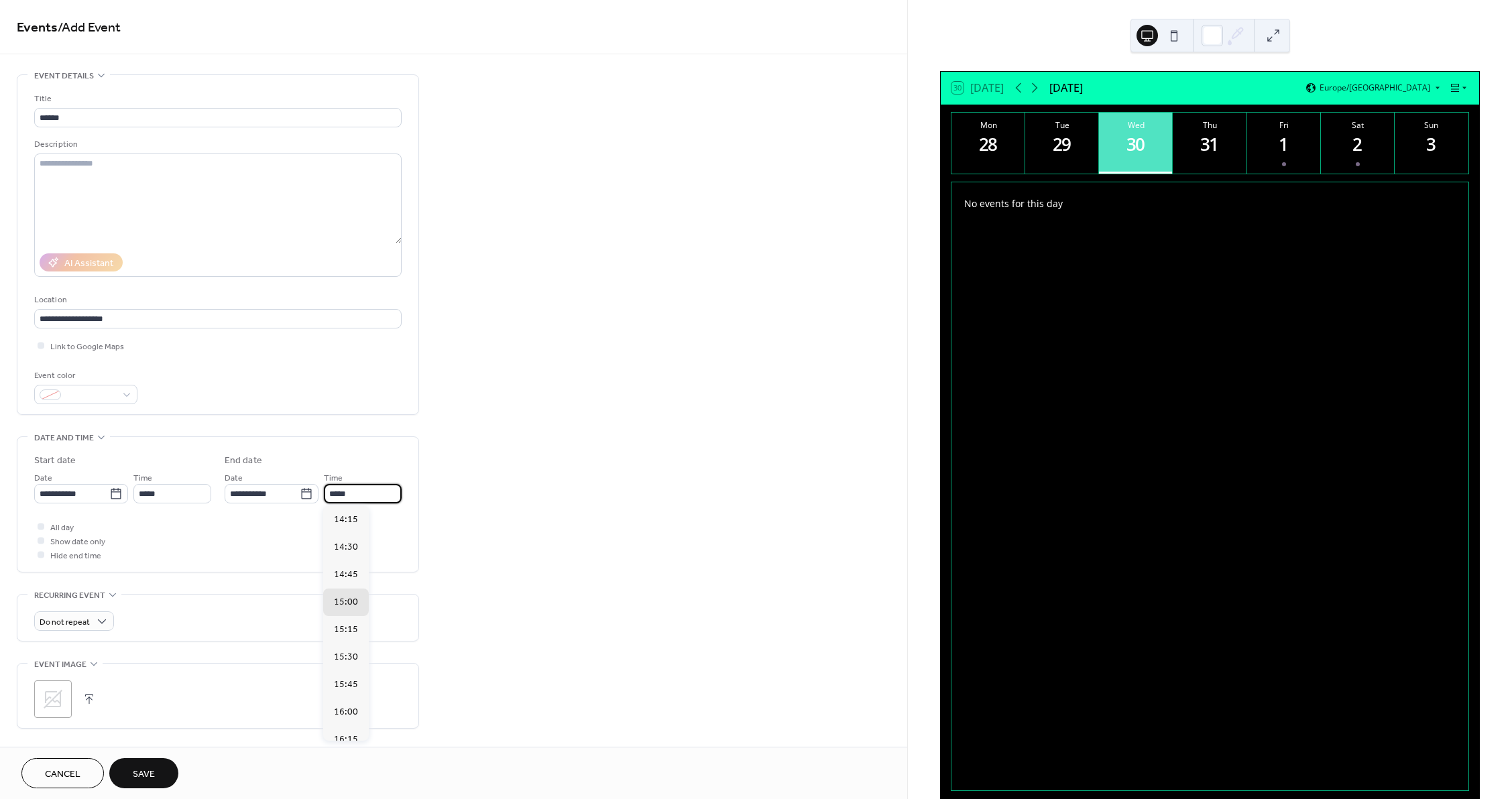 click on "*****" at bounding box center (363, 493) 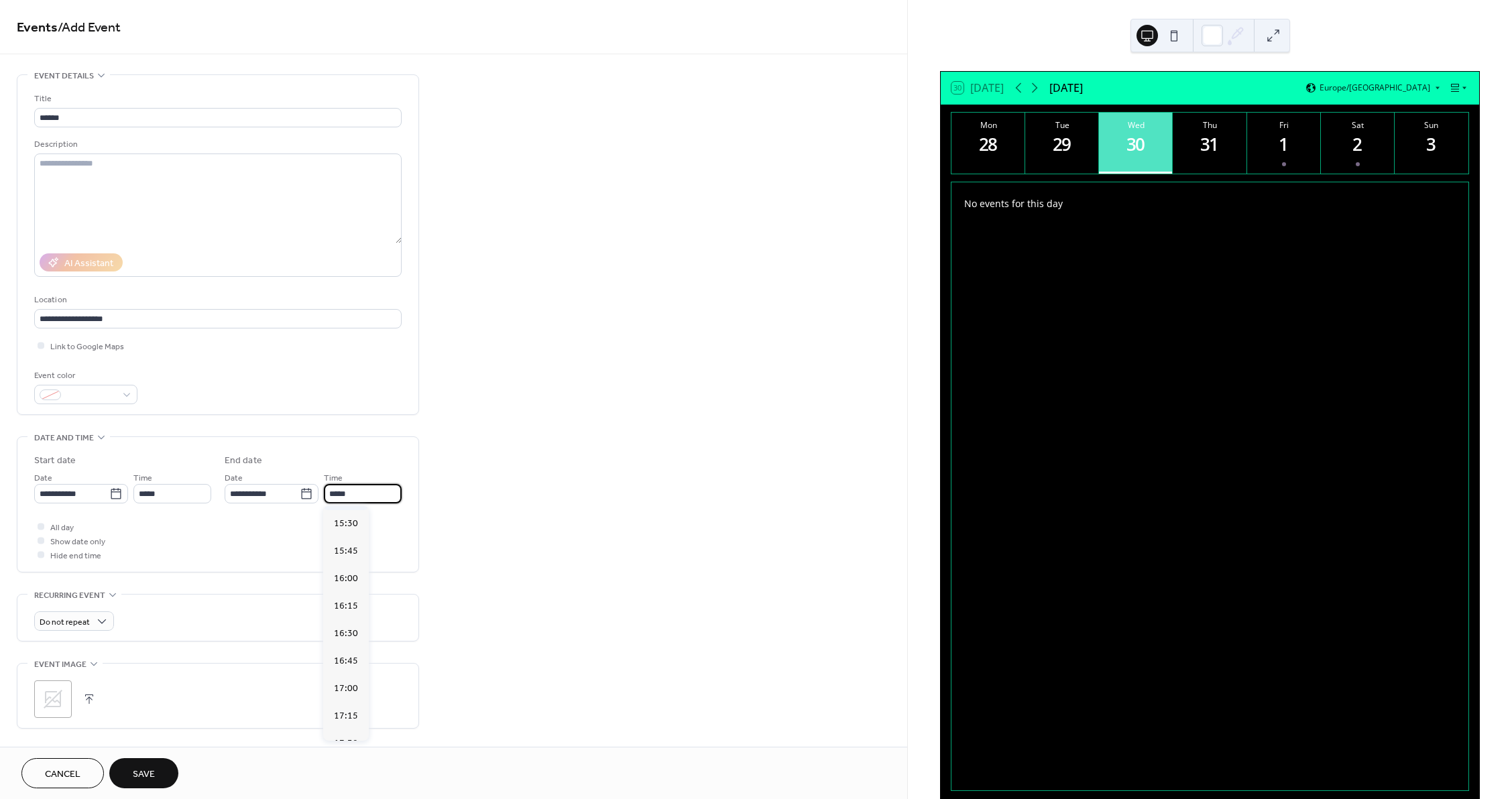 scroll, scrollTop: 134, scrollLeft: 0, axis: vertical 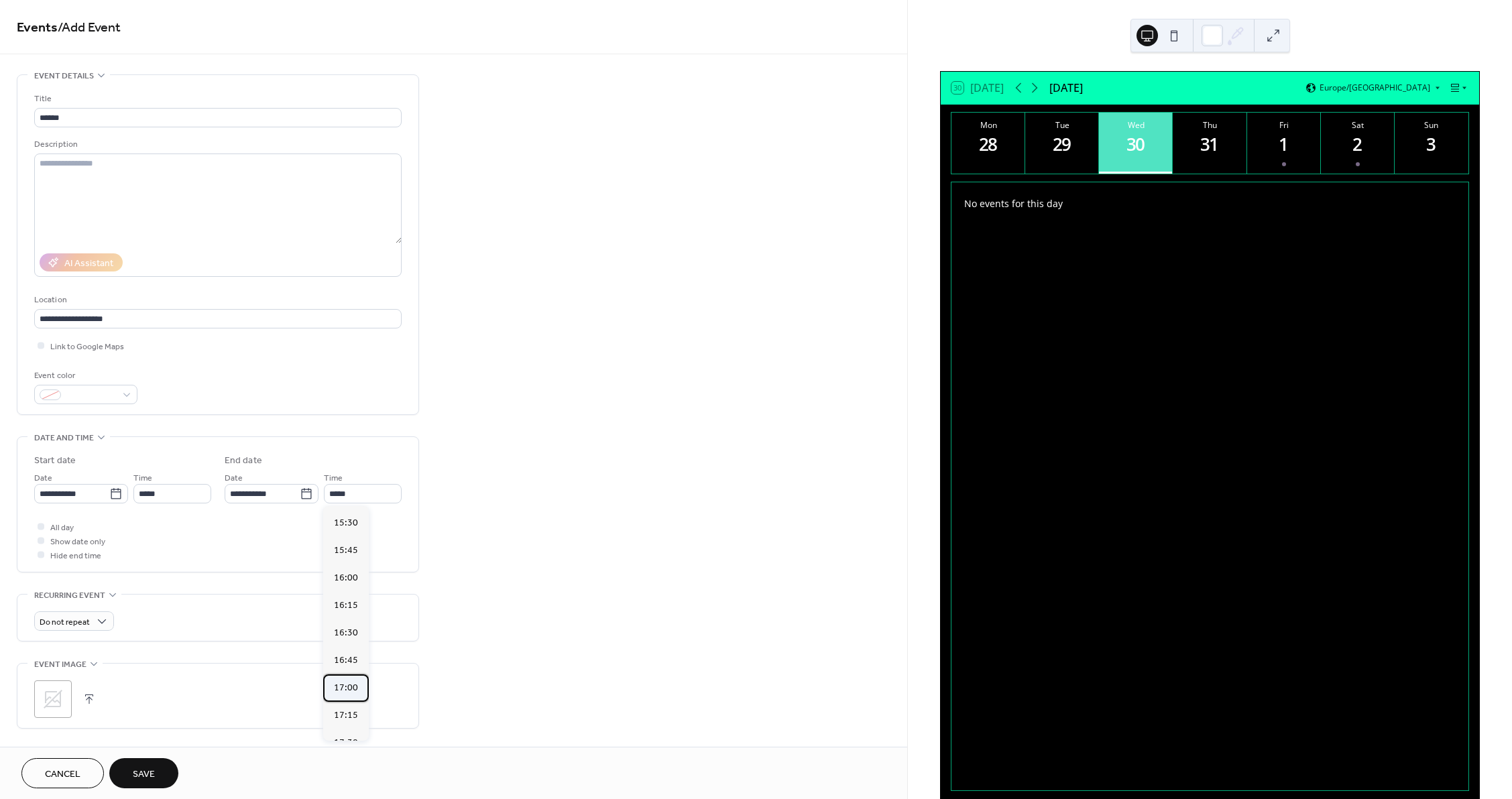 click on "17:00" at bounding box center (346, 688) 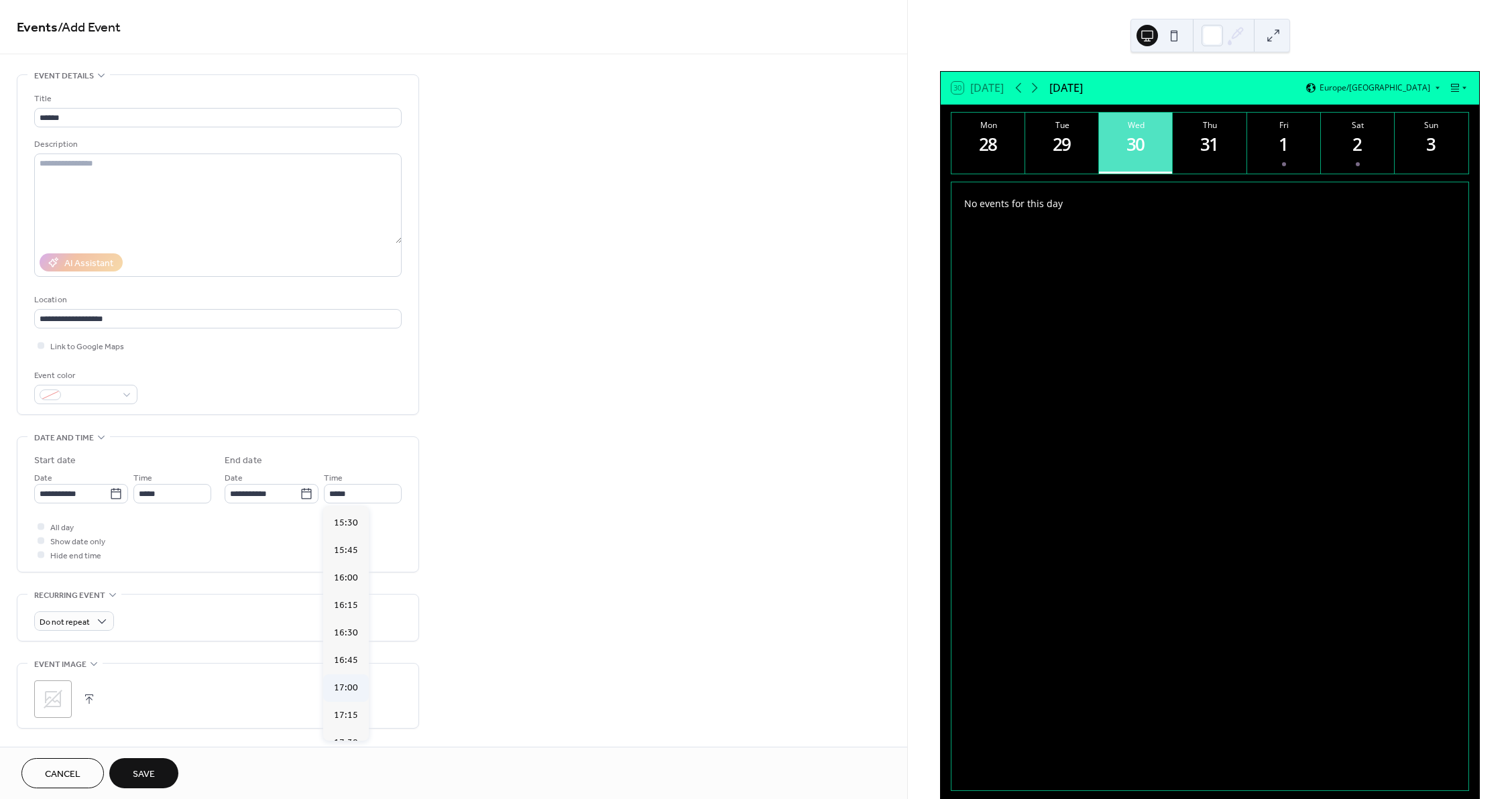 type on "*****" 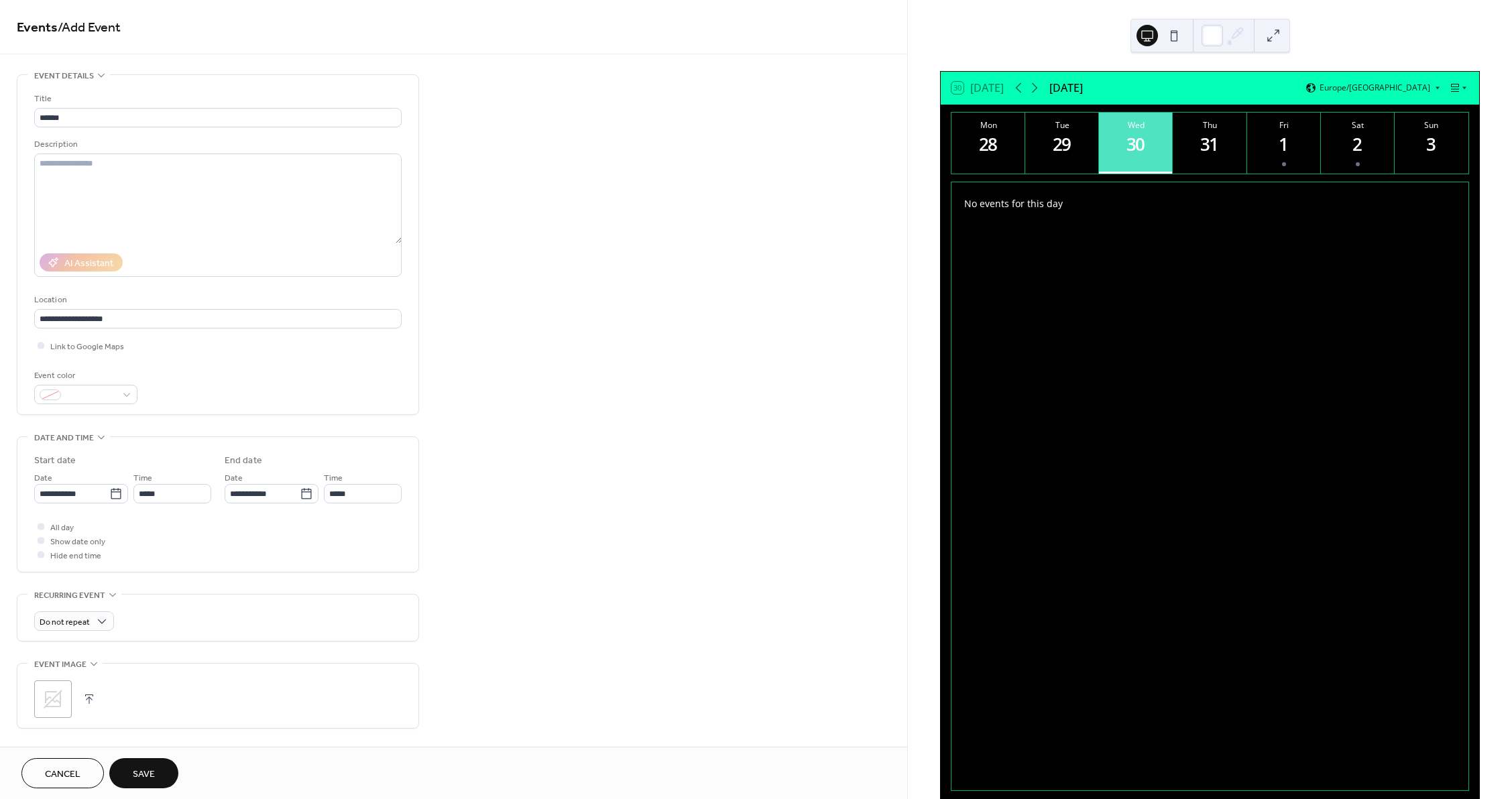 click on ";" at bounding box center [53, 699] 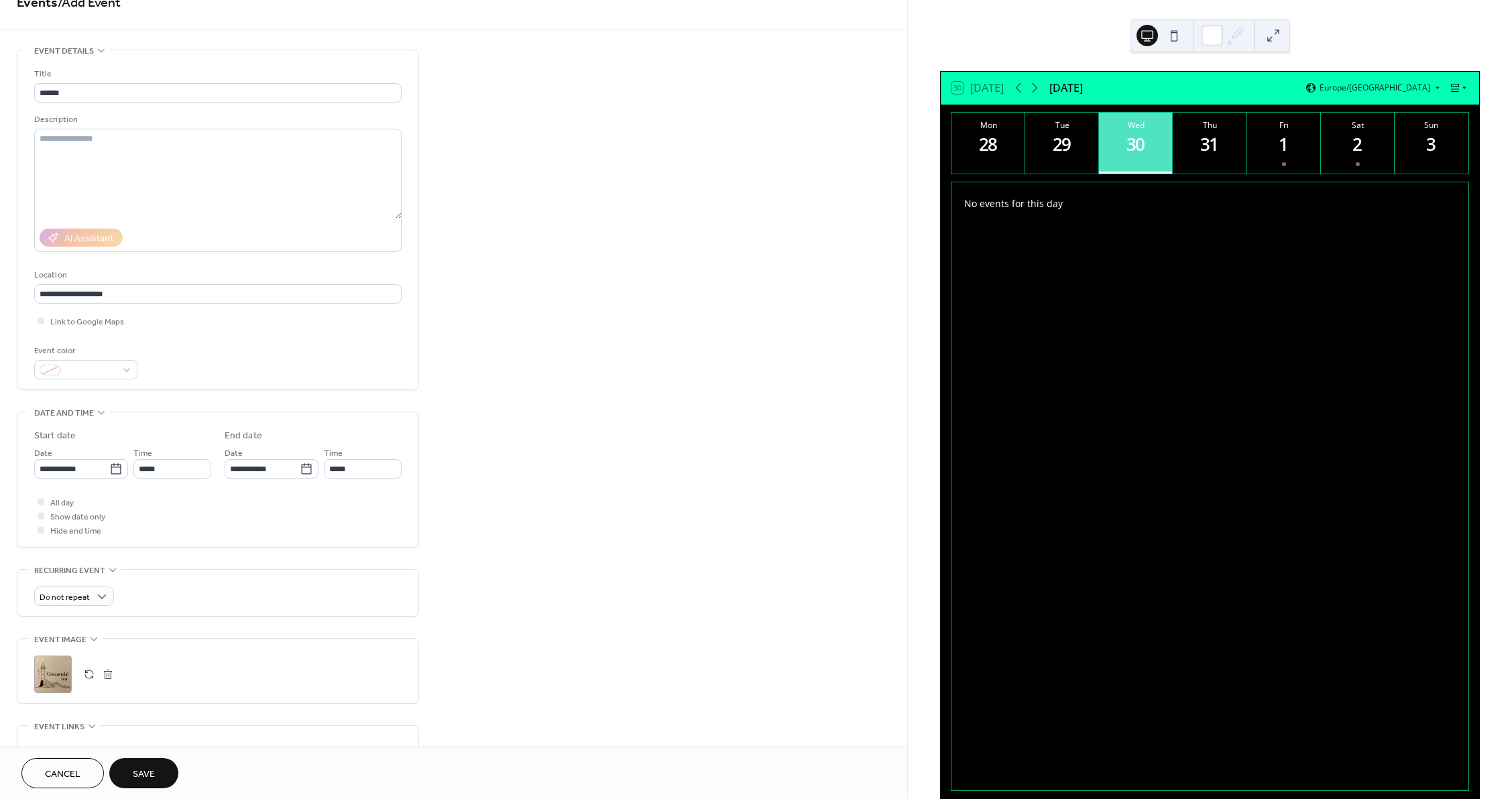 scroll, scrollTop: 134, scrollLeft: 0, axis: vertical 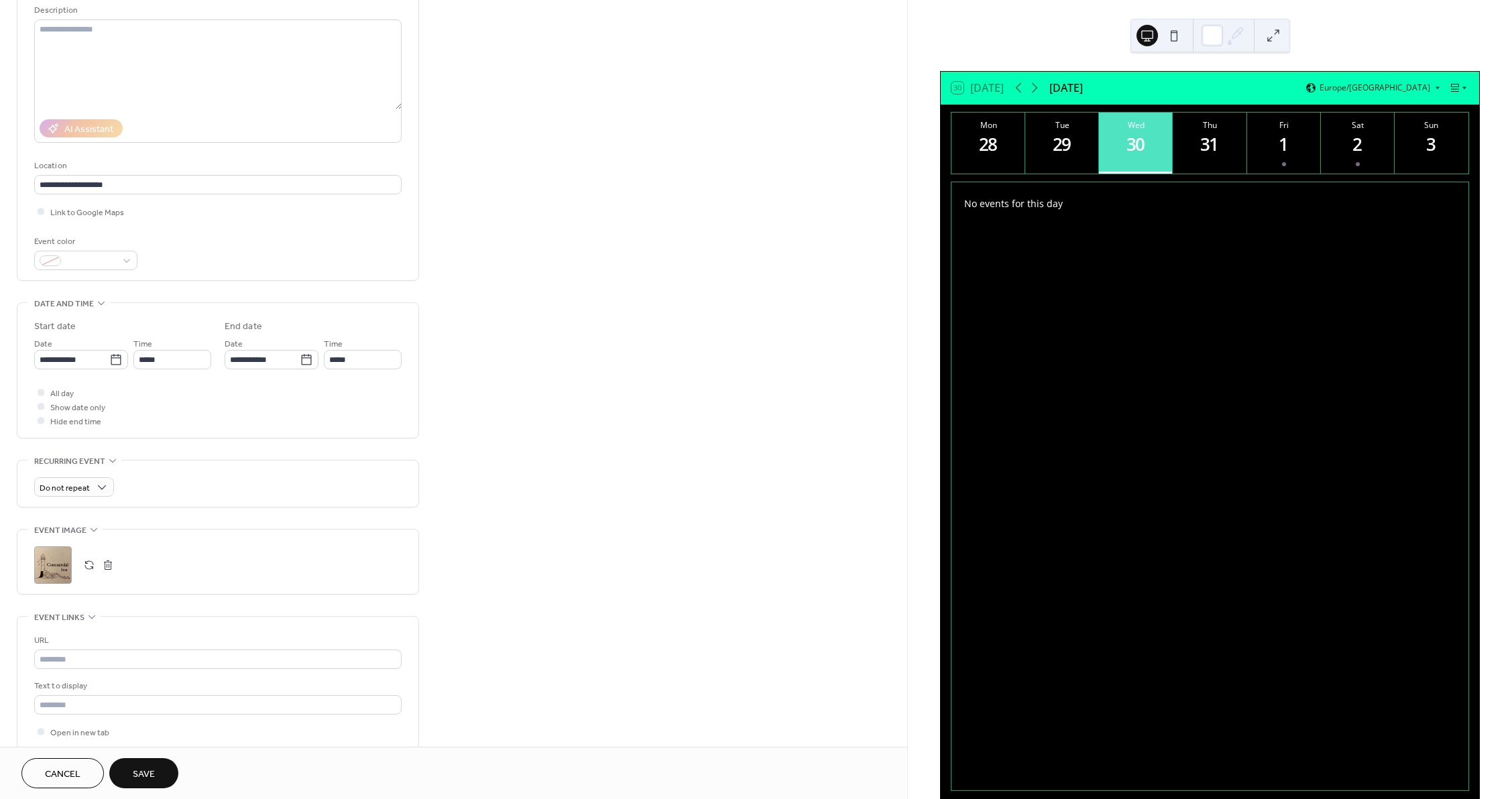 click on "Save" at bounding box center (143, 773) 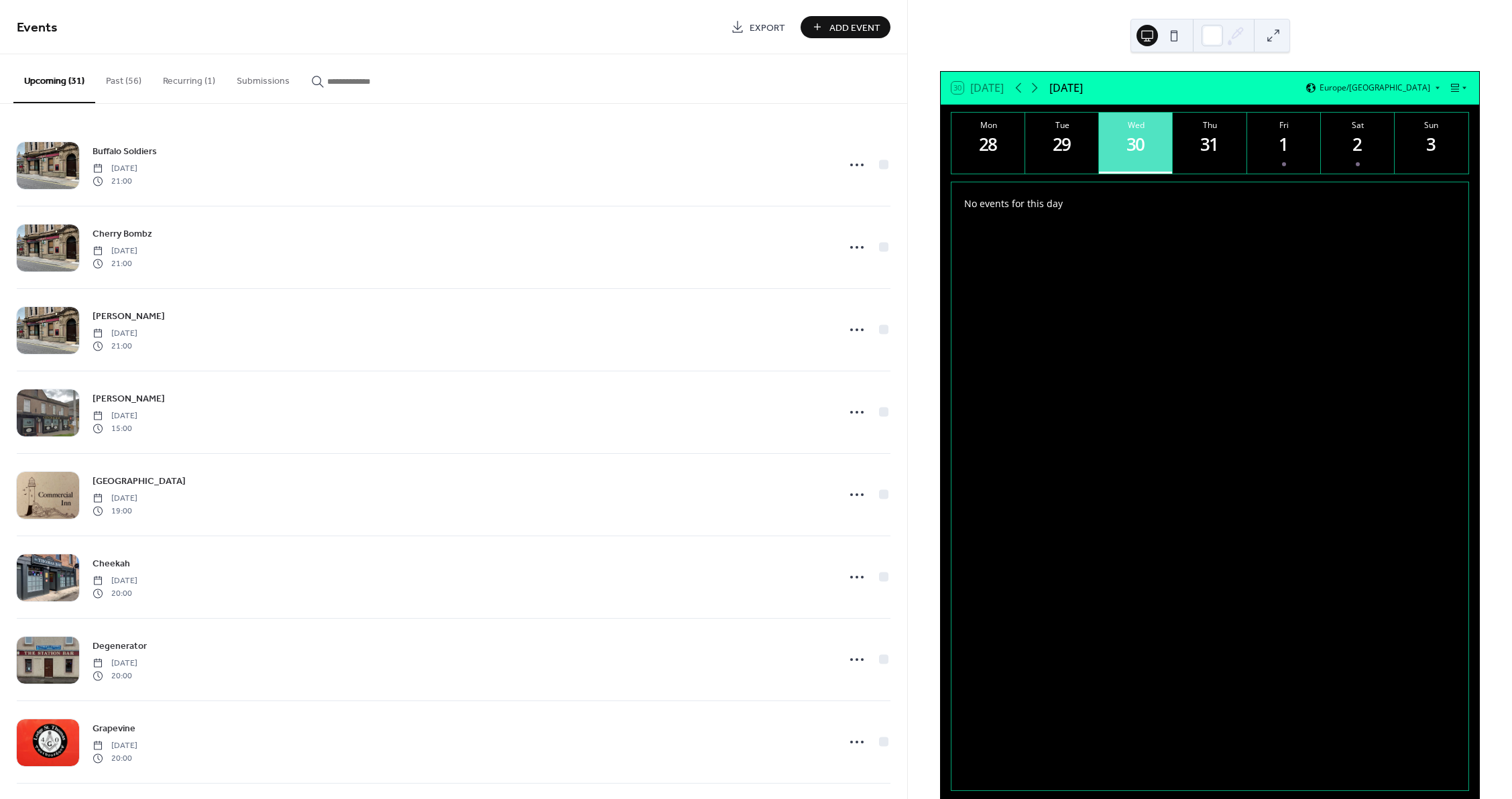 click on "Add Event" at bounding box center (855, 27) 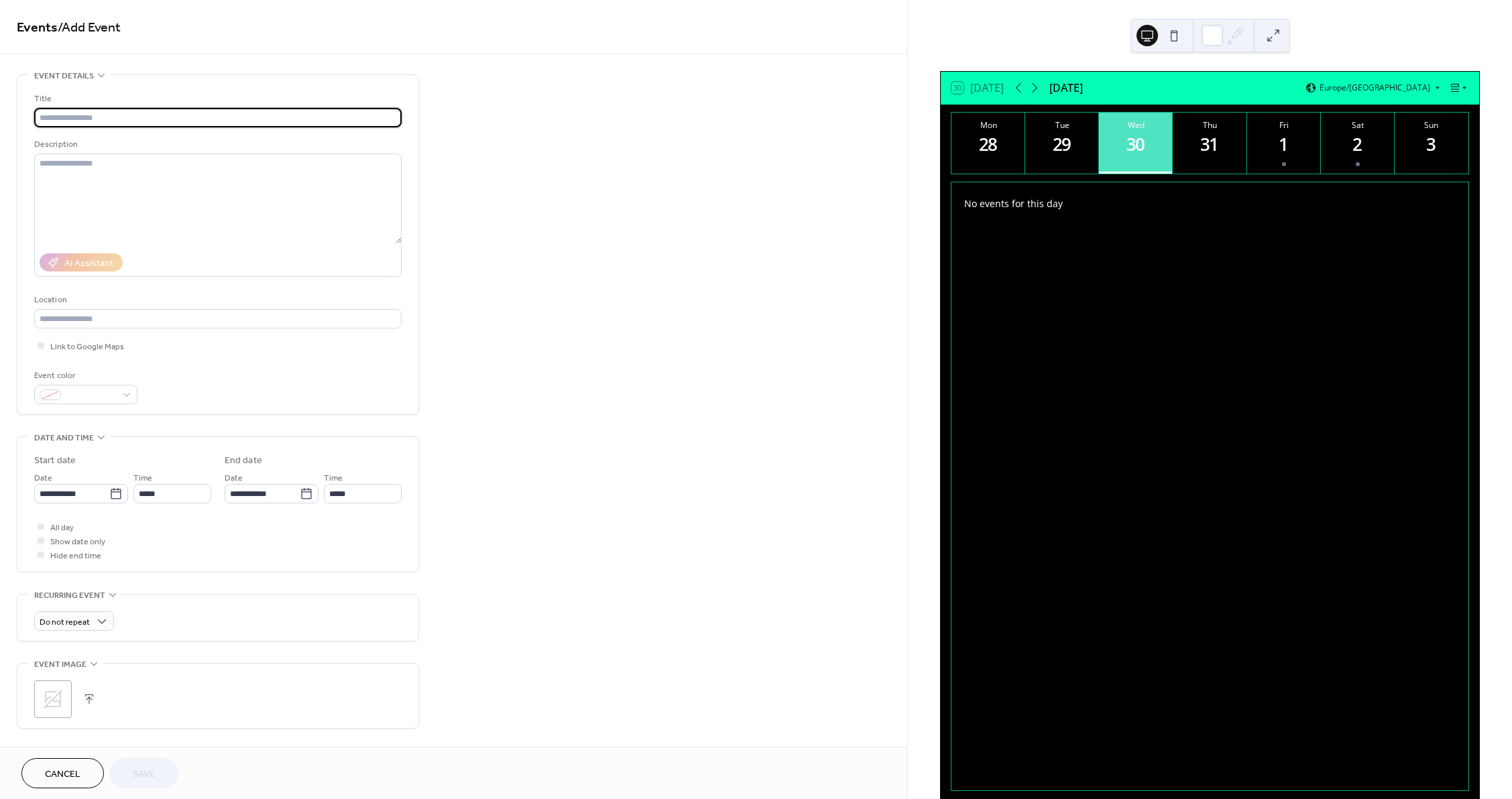 click at bounding box center (218, 117) 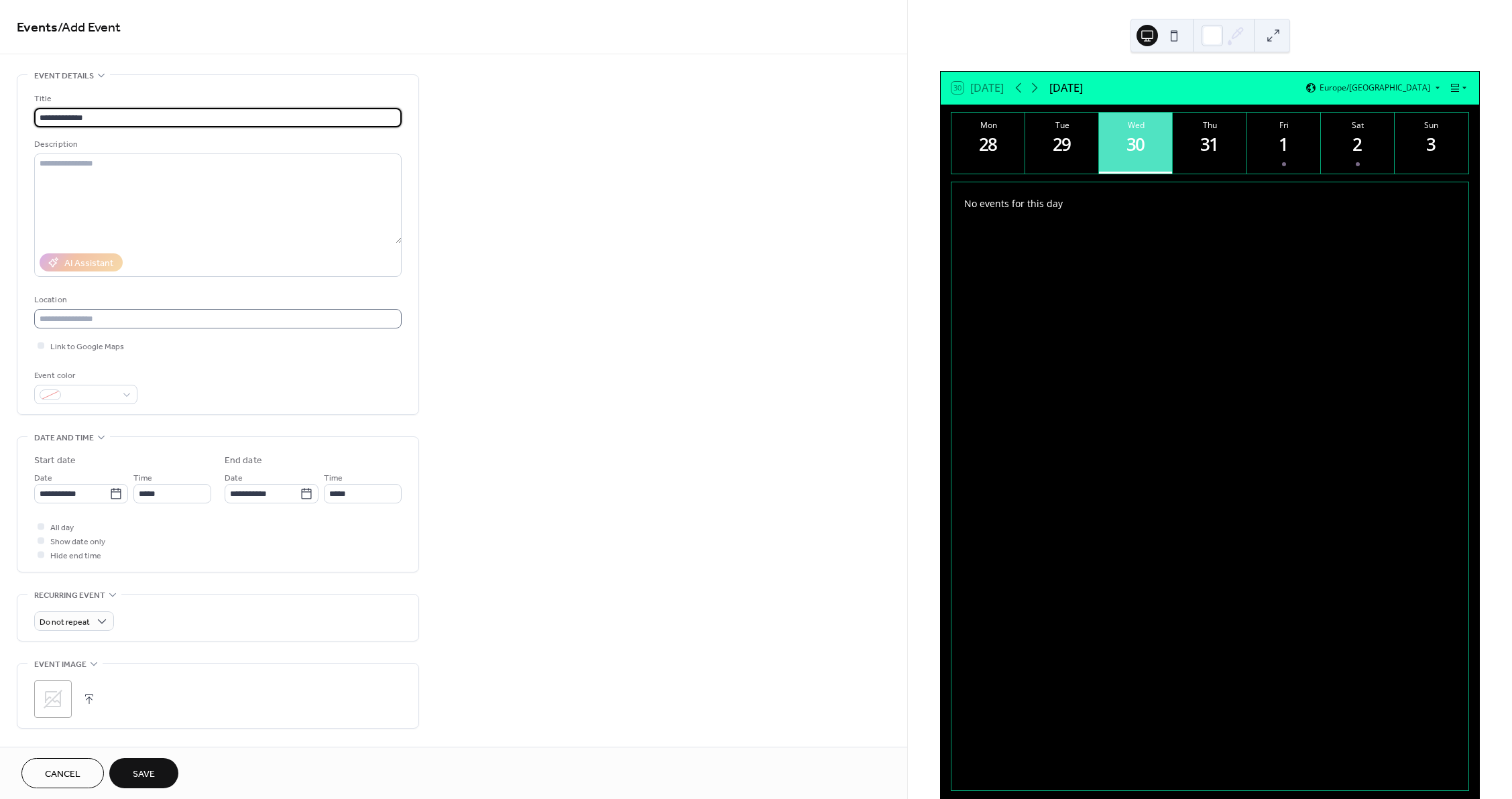 type on "**********" 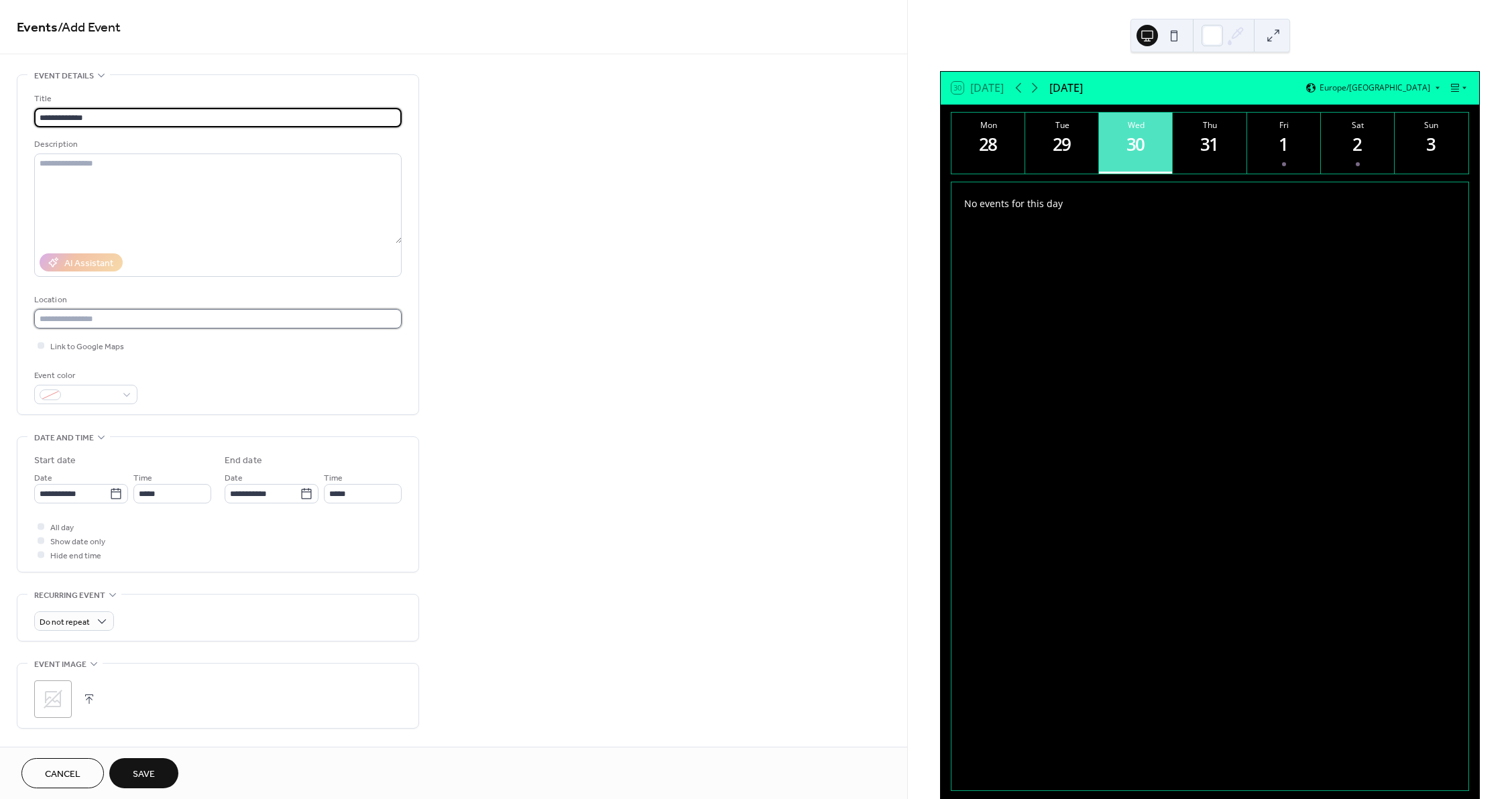 click at bounding box center [218, 318] 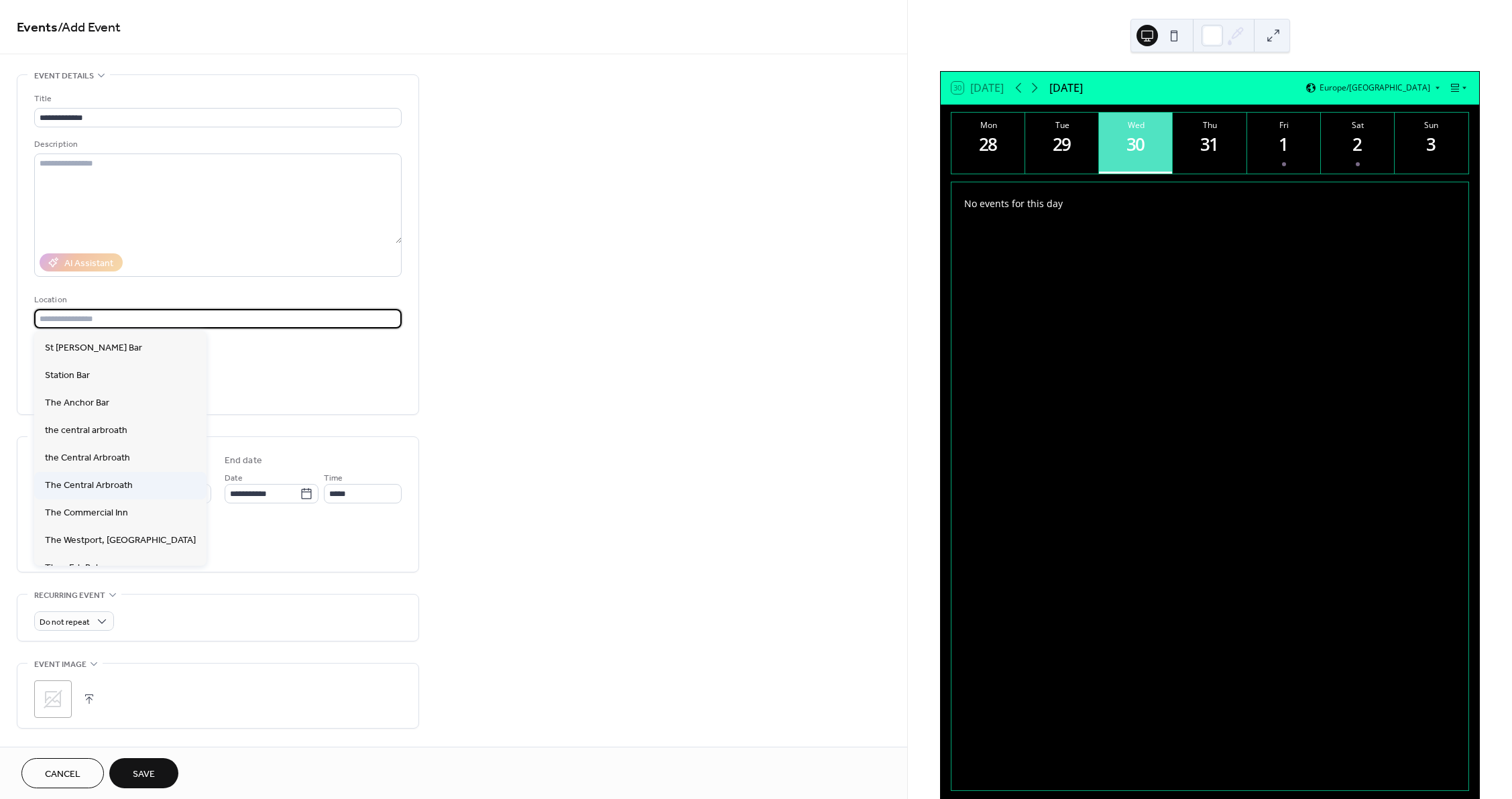 scroll, scrollTop: 150, scrollLeft: 0, axis: vertical 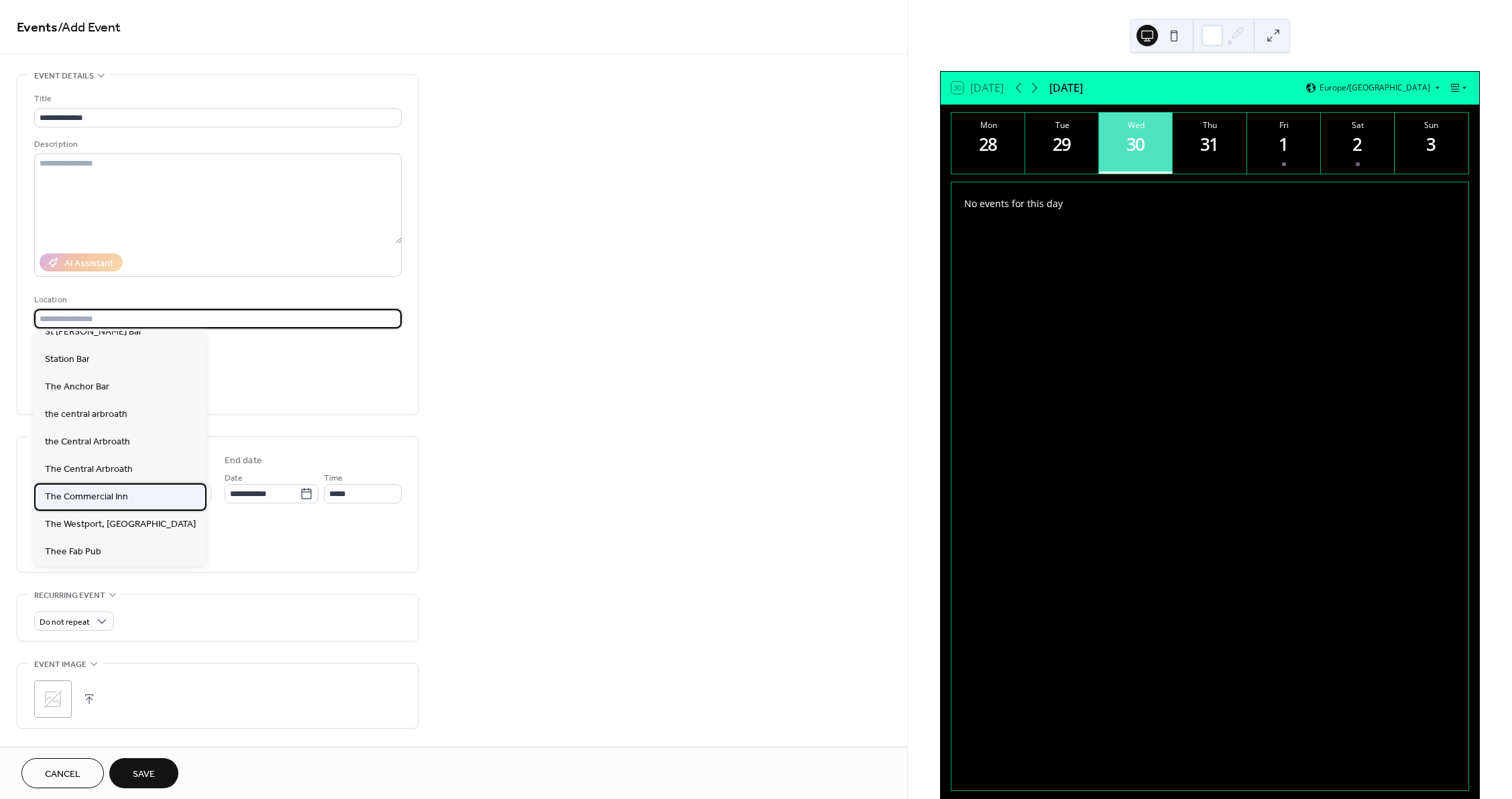 click on "The Commercial Inn" at bounding box center [86, 497] 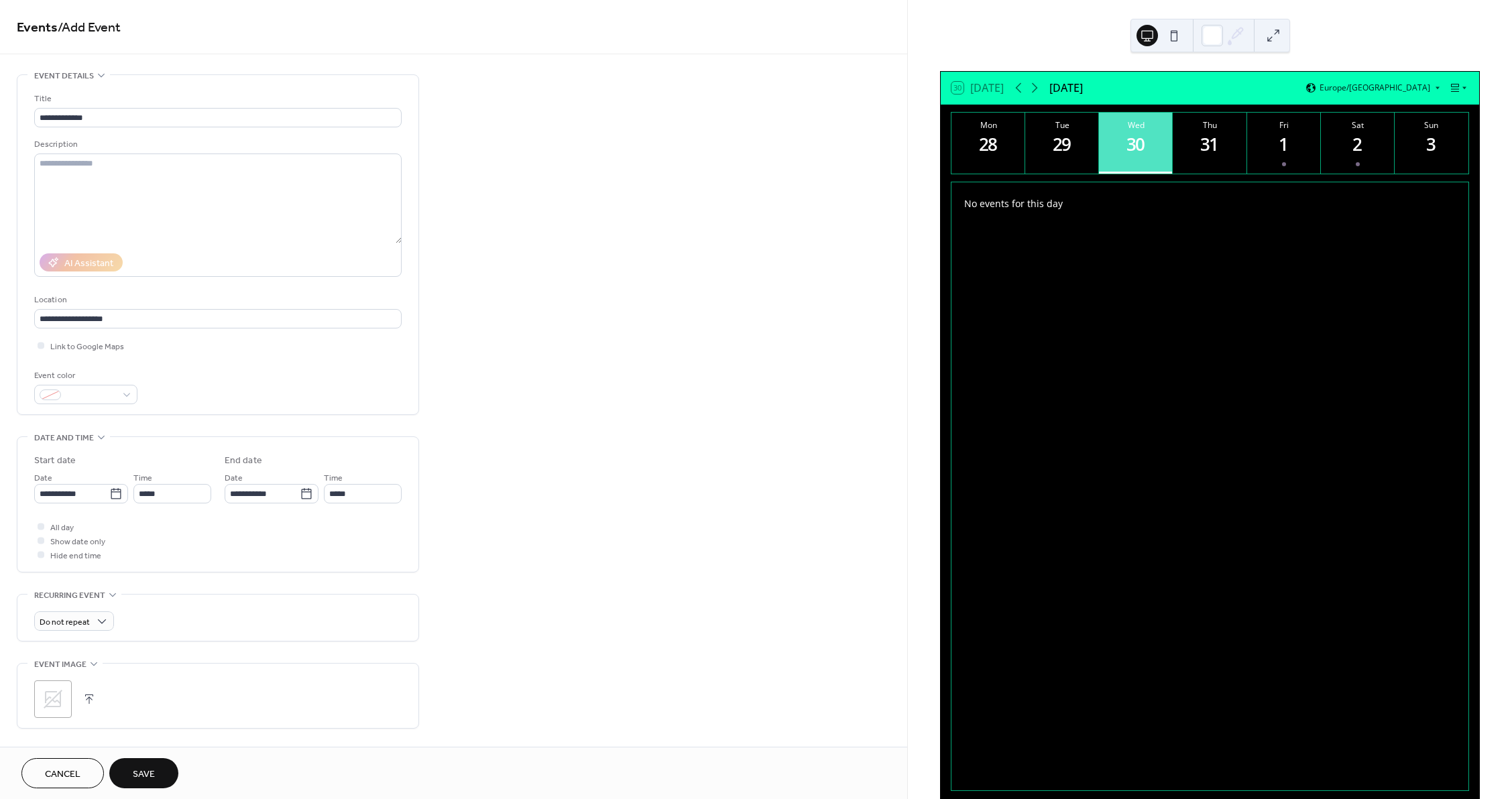 type on "**********" 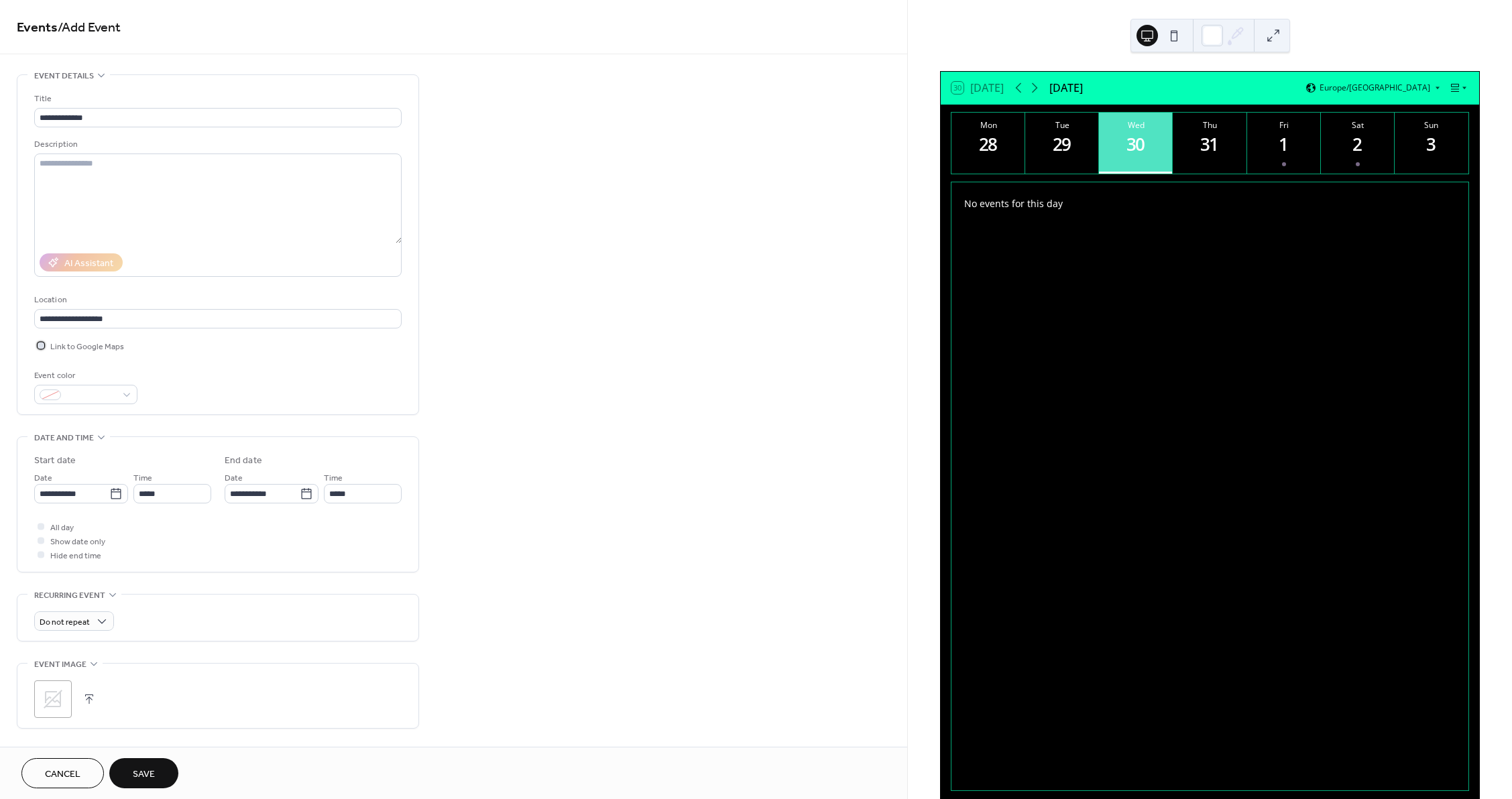 click on "Link to Google Maps" at bounding box center (87, 347) 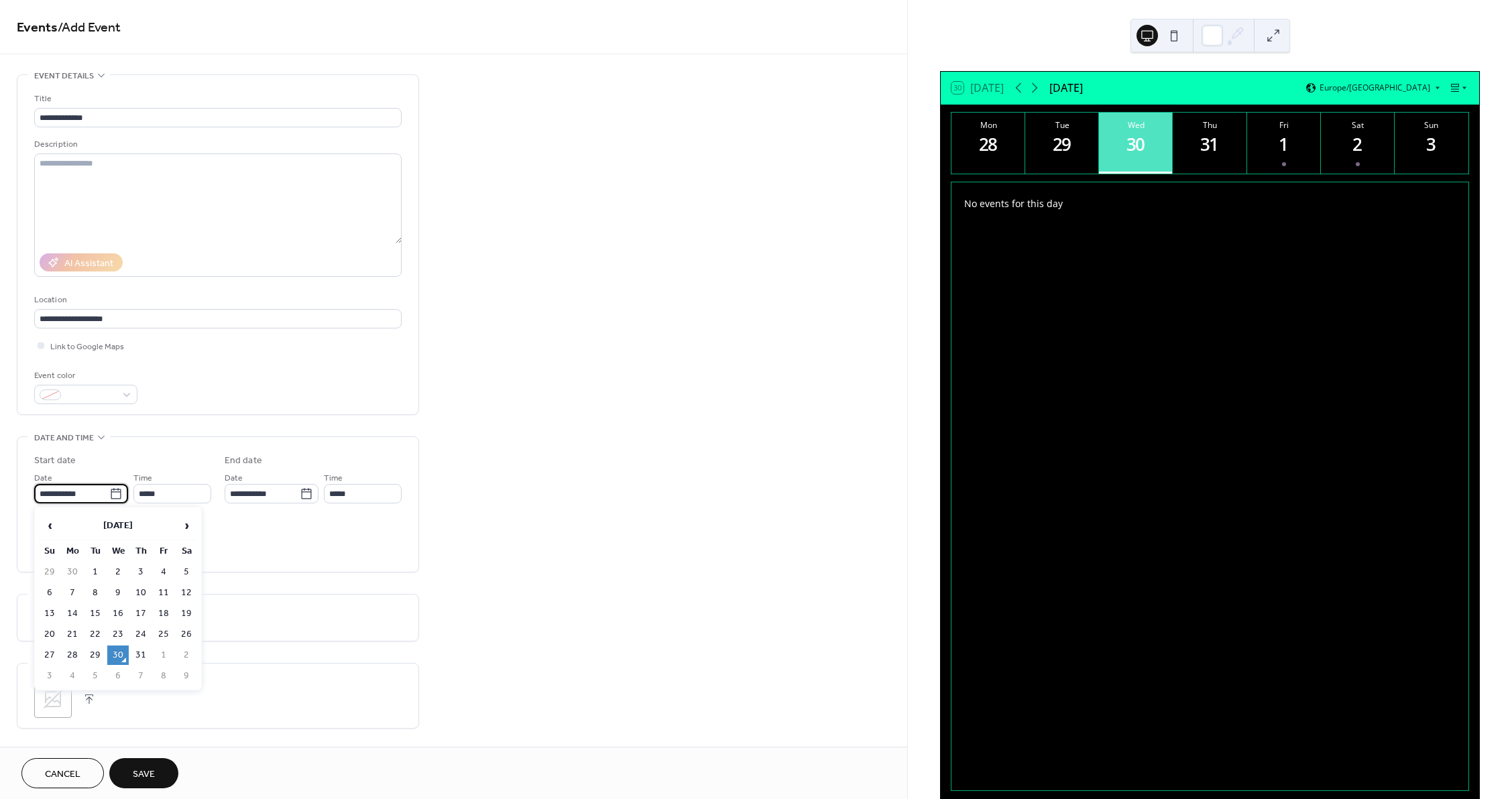click on "**********" at bounding box center (72, 493) 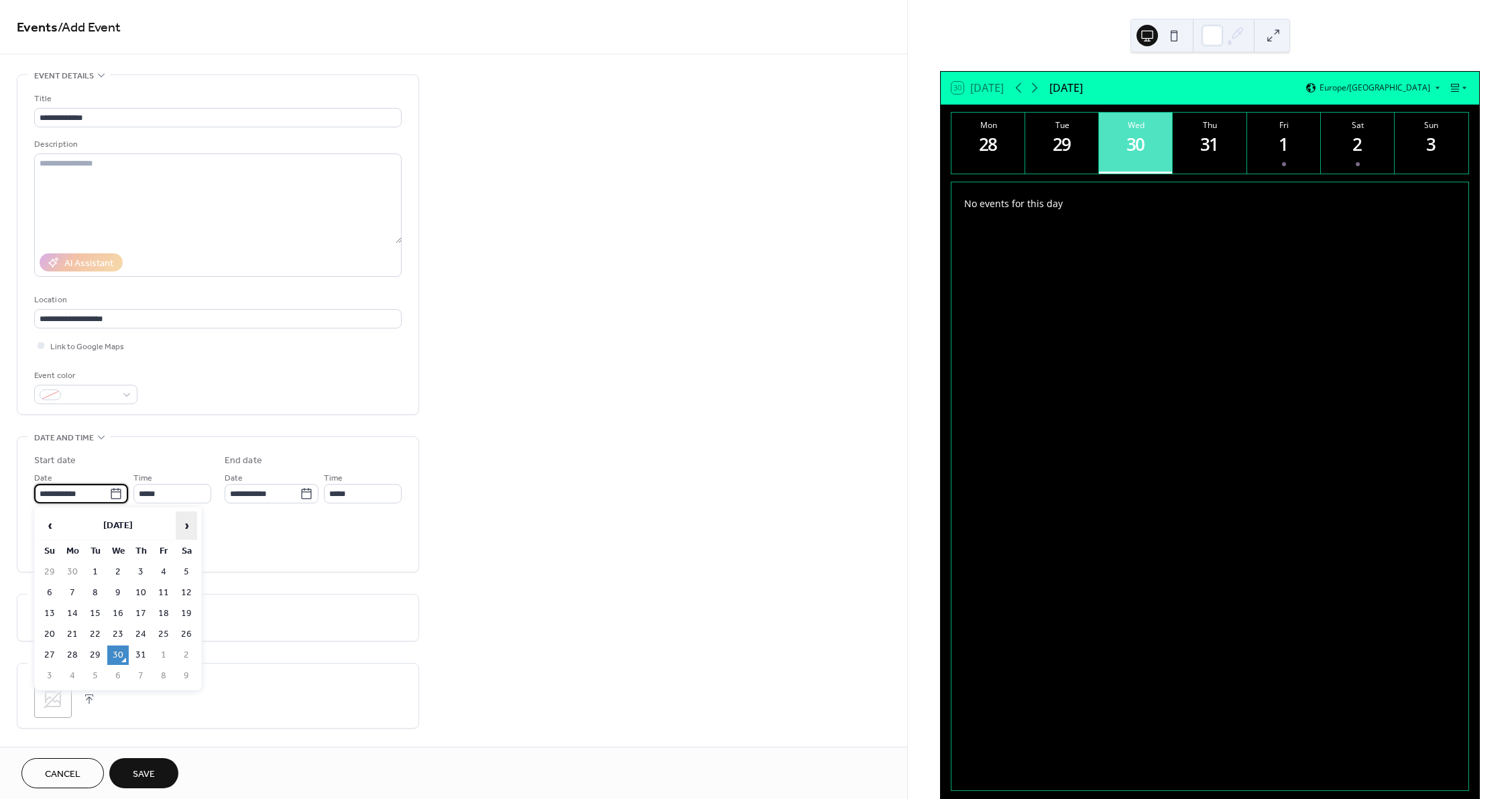 click on "›" at bounding box center [186, 526] 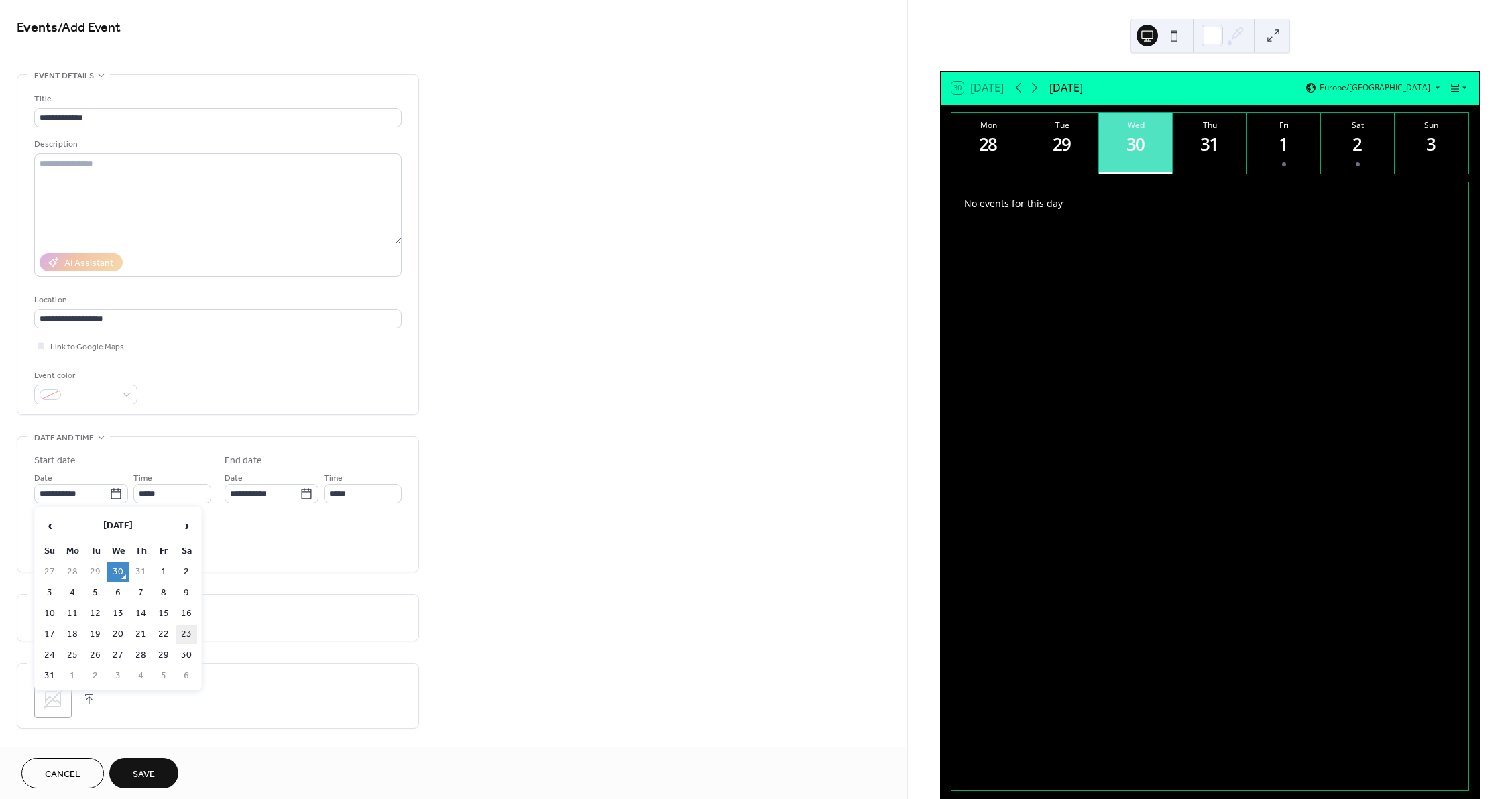 click on "23" at bounding box center (186, 634) 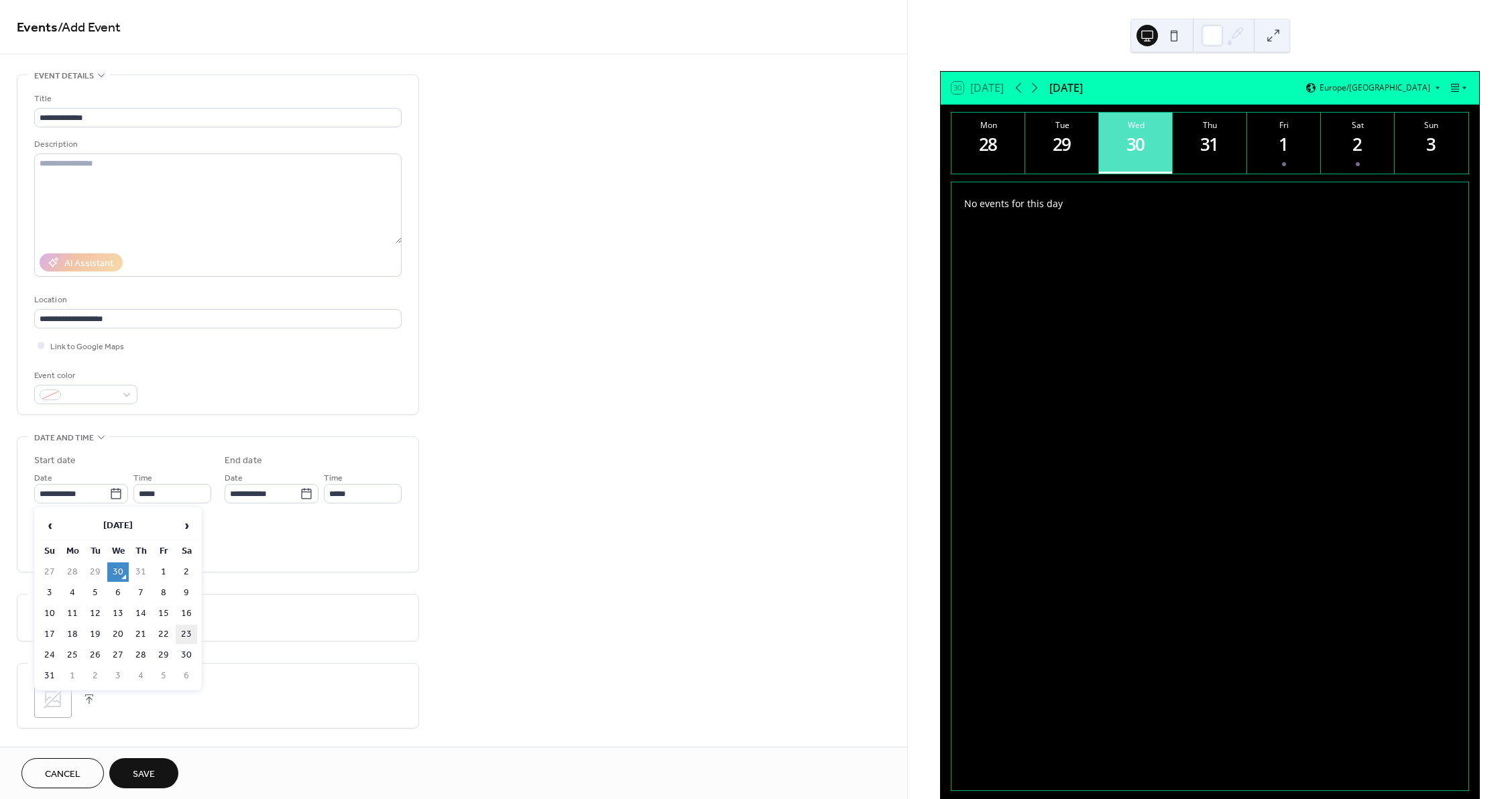 type on "**********" 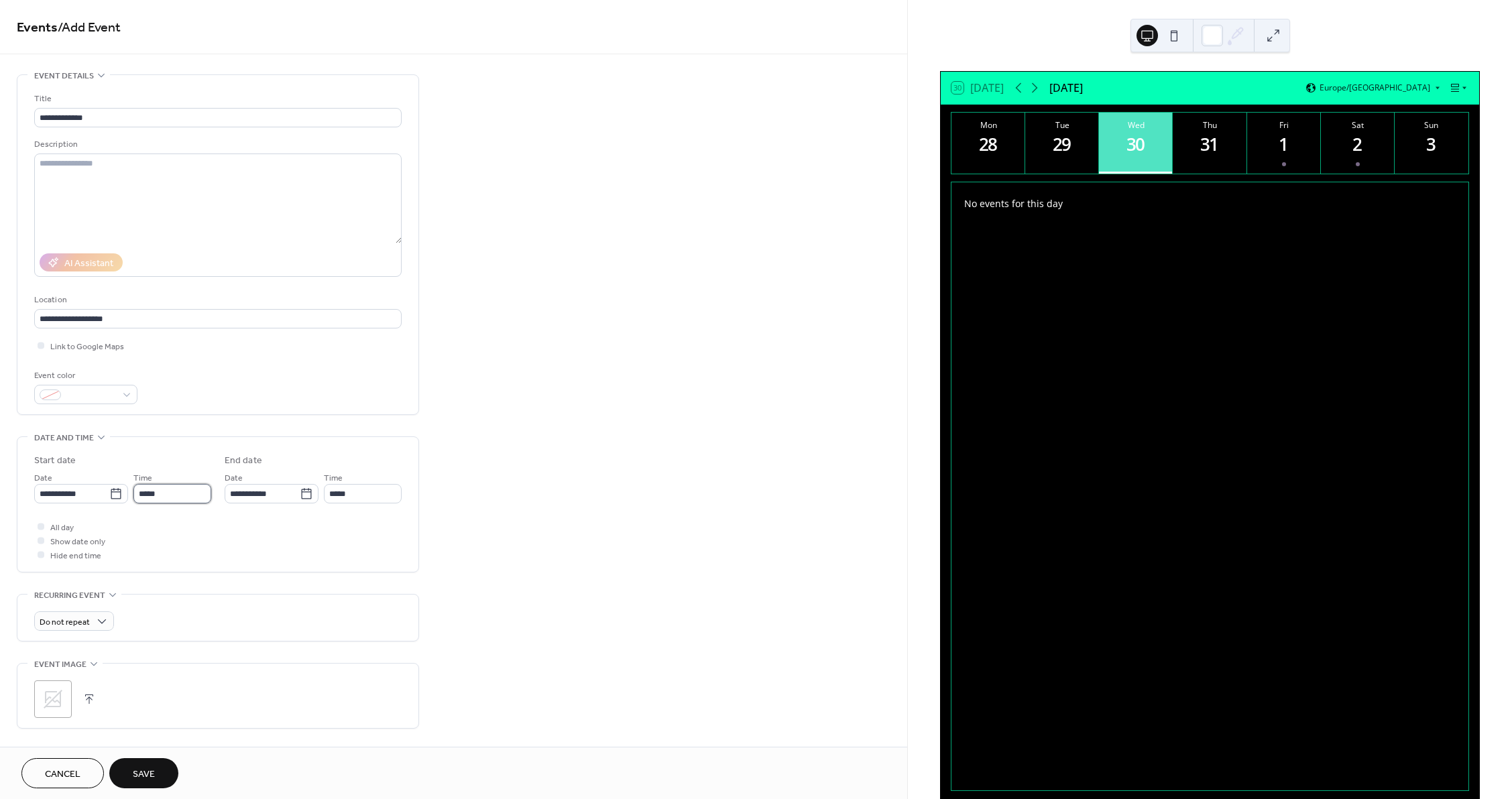 click on "*****" at bounding box center [172, 493] 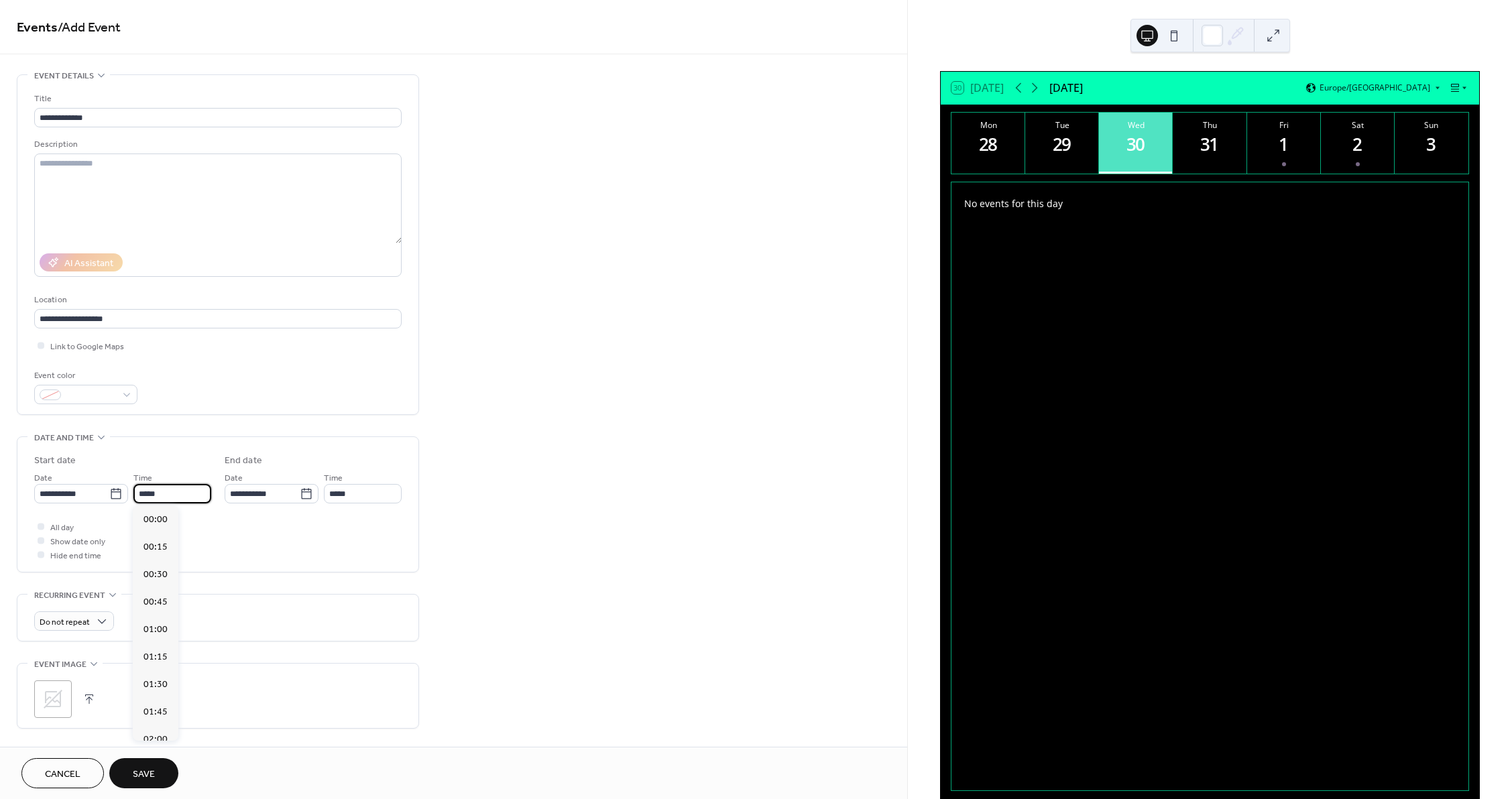 scroll, scrollTop: 1319, scrollLeft: 0, axis: vertical 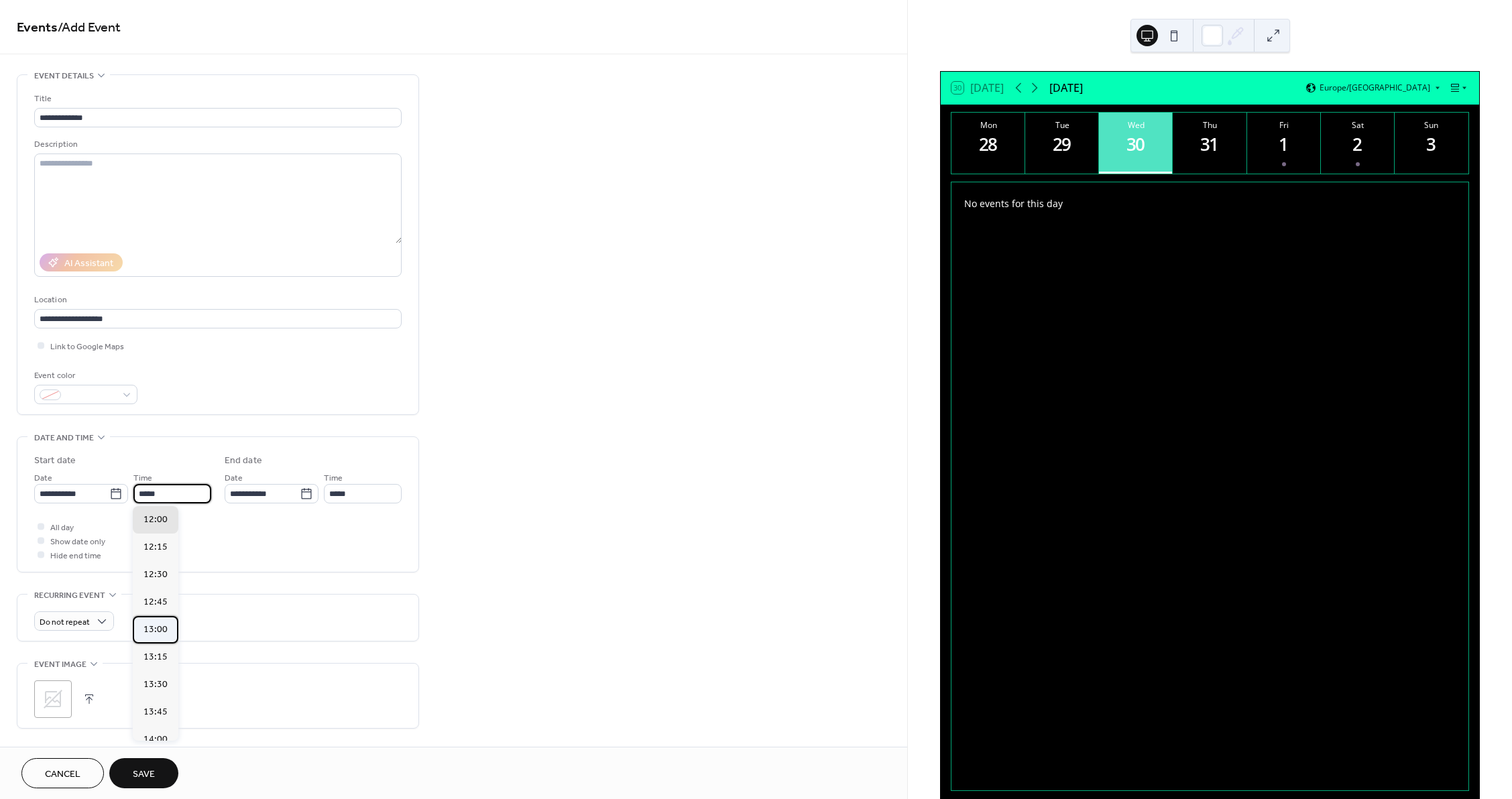 click on "13:00" at bounding box center [156, 629] 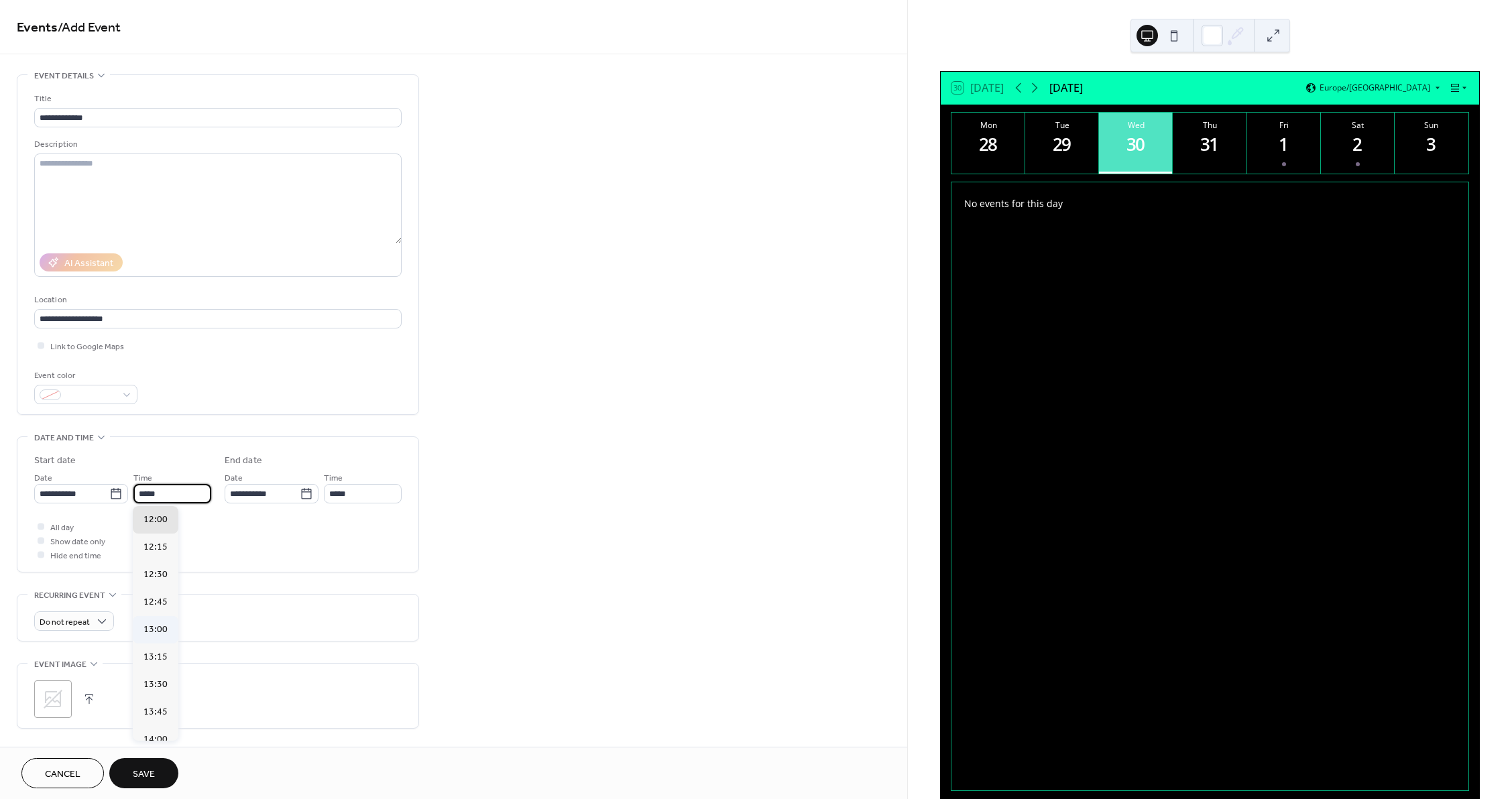 type on "*****" 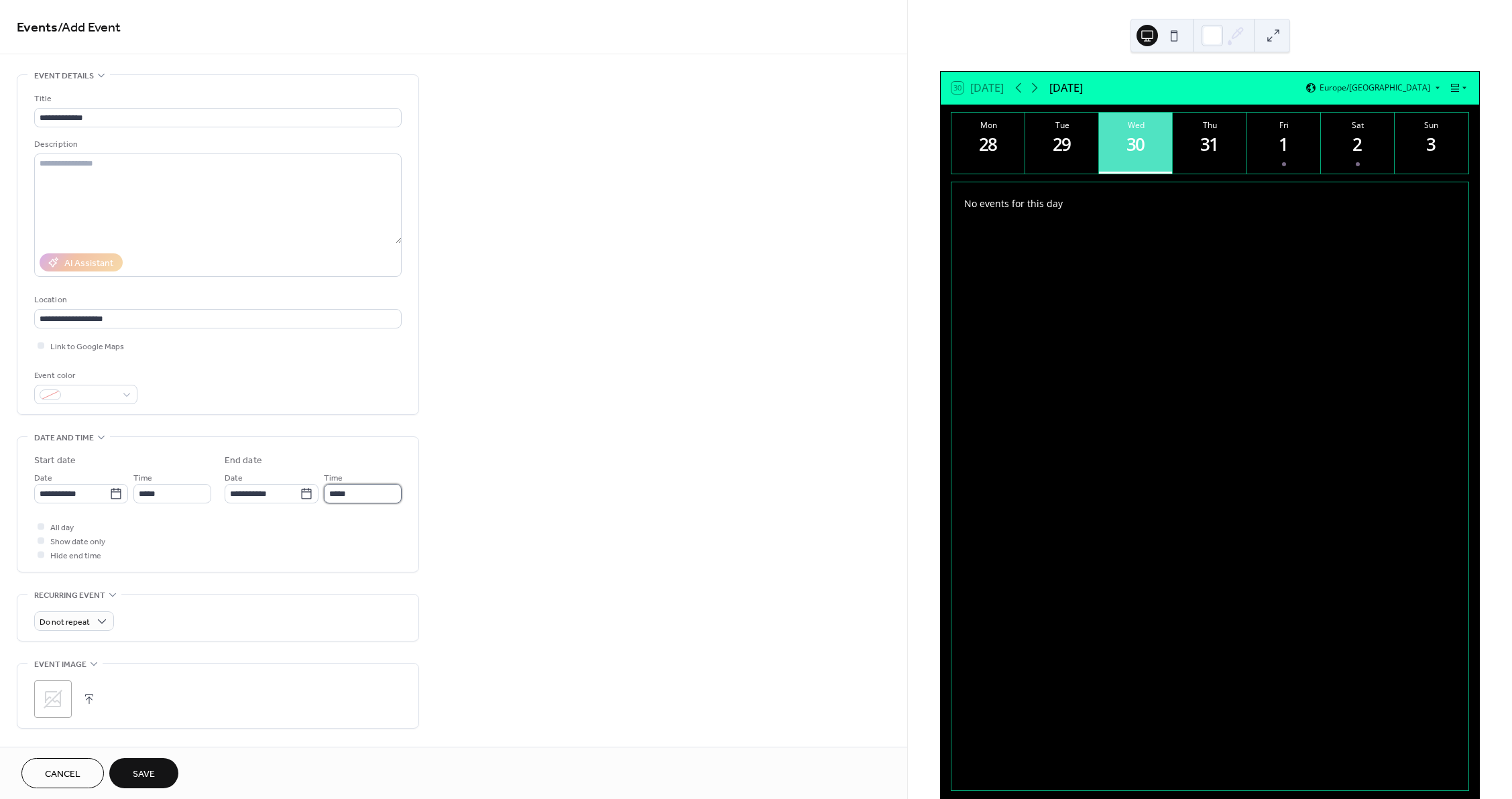 click on "*****" at bounding box center (363, 493) 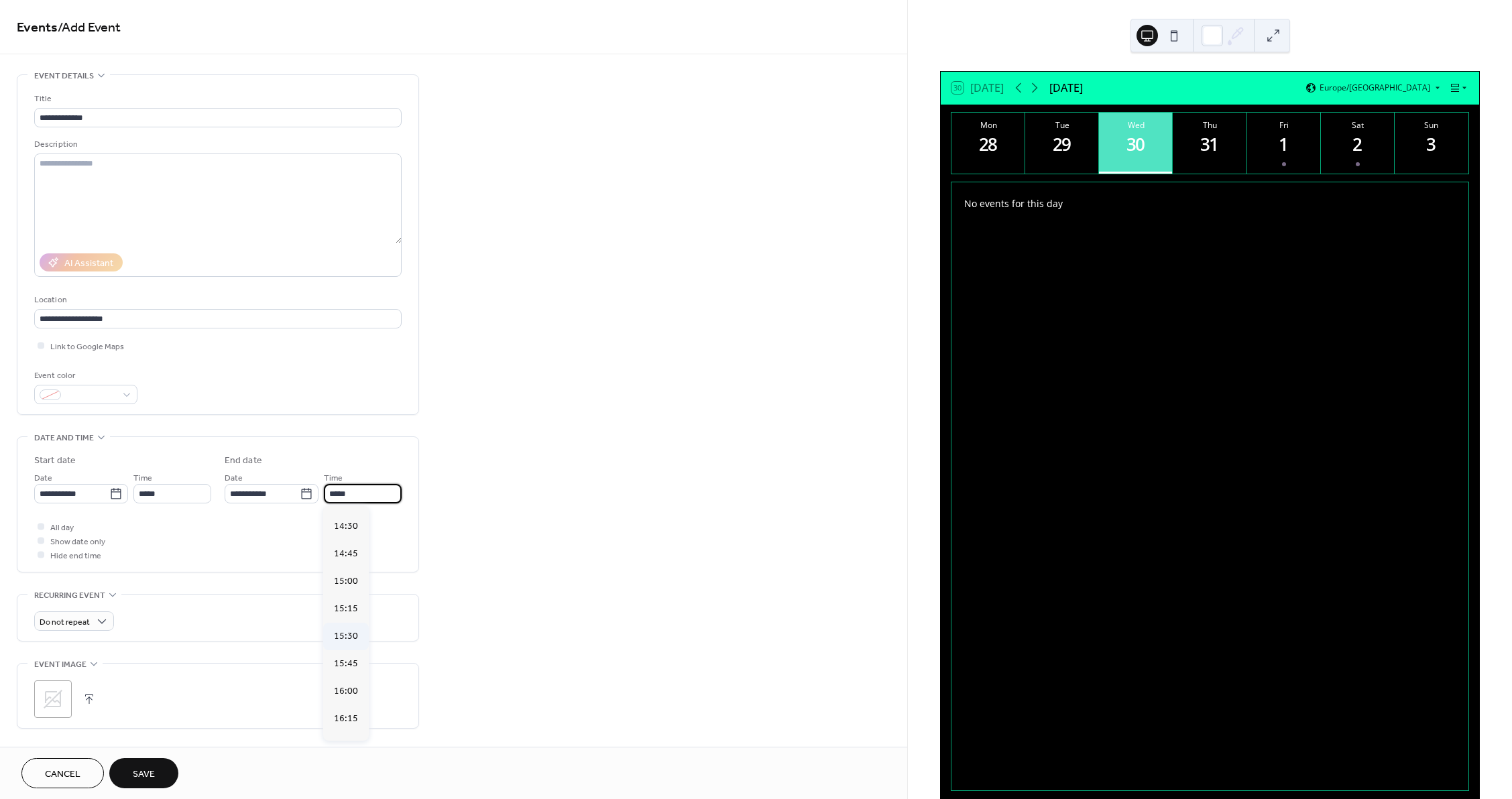 scroll, scrollTop: 134, scrollLeft: 0, axis: vertical 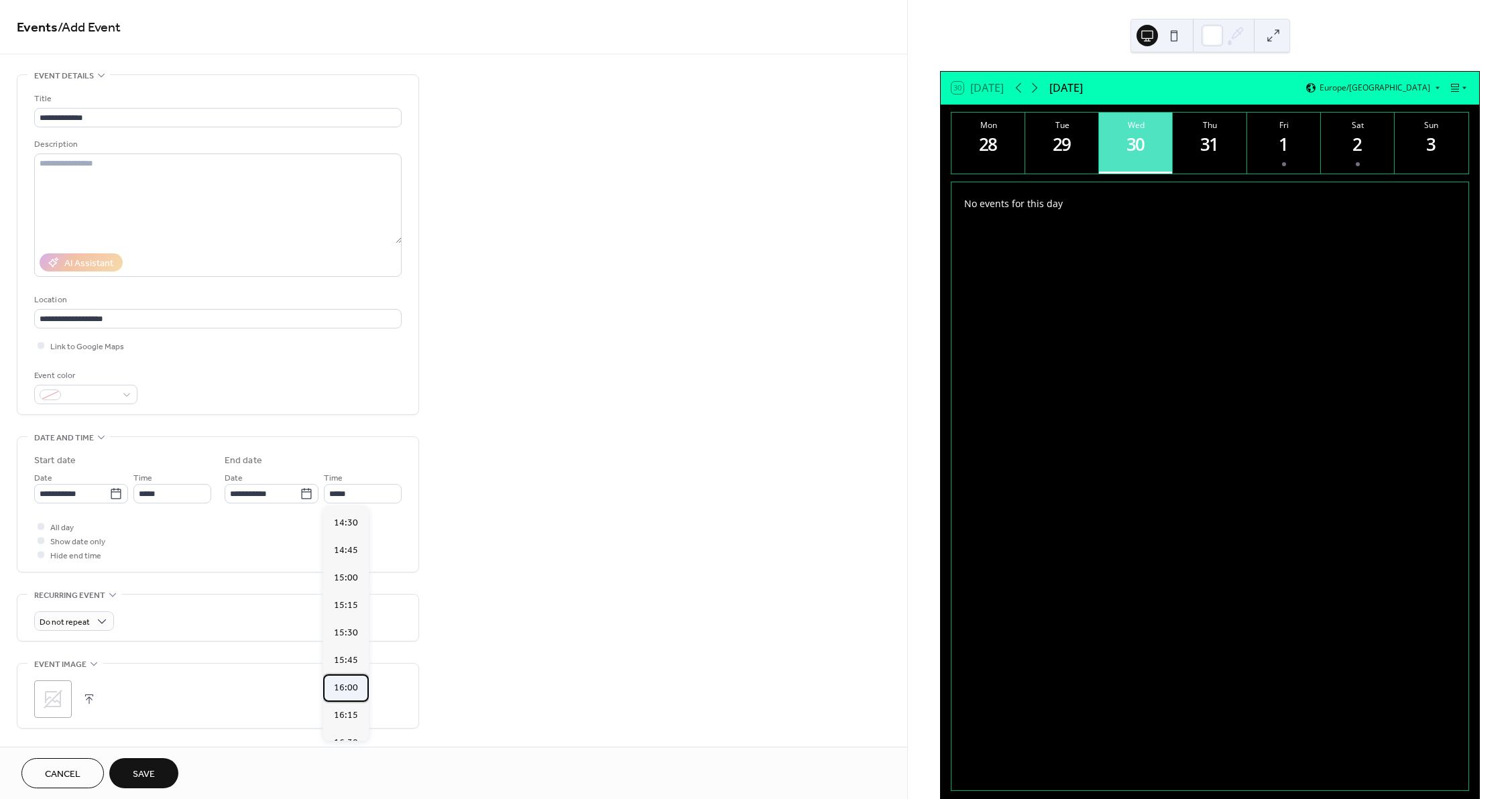 click on "16:00" at bounding box center (346, 688) 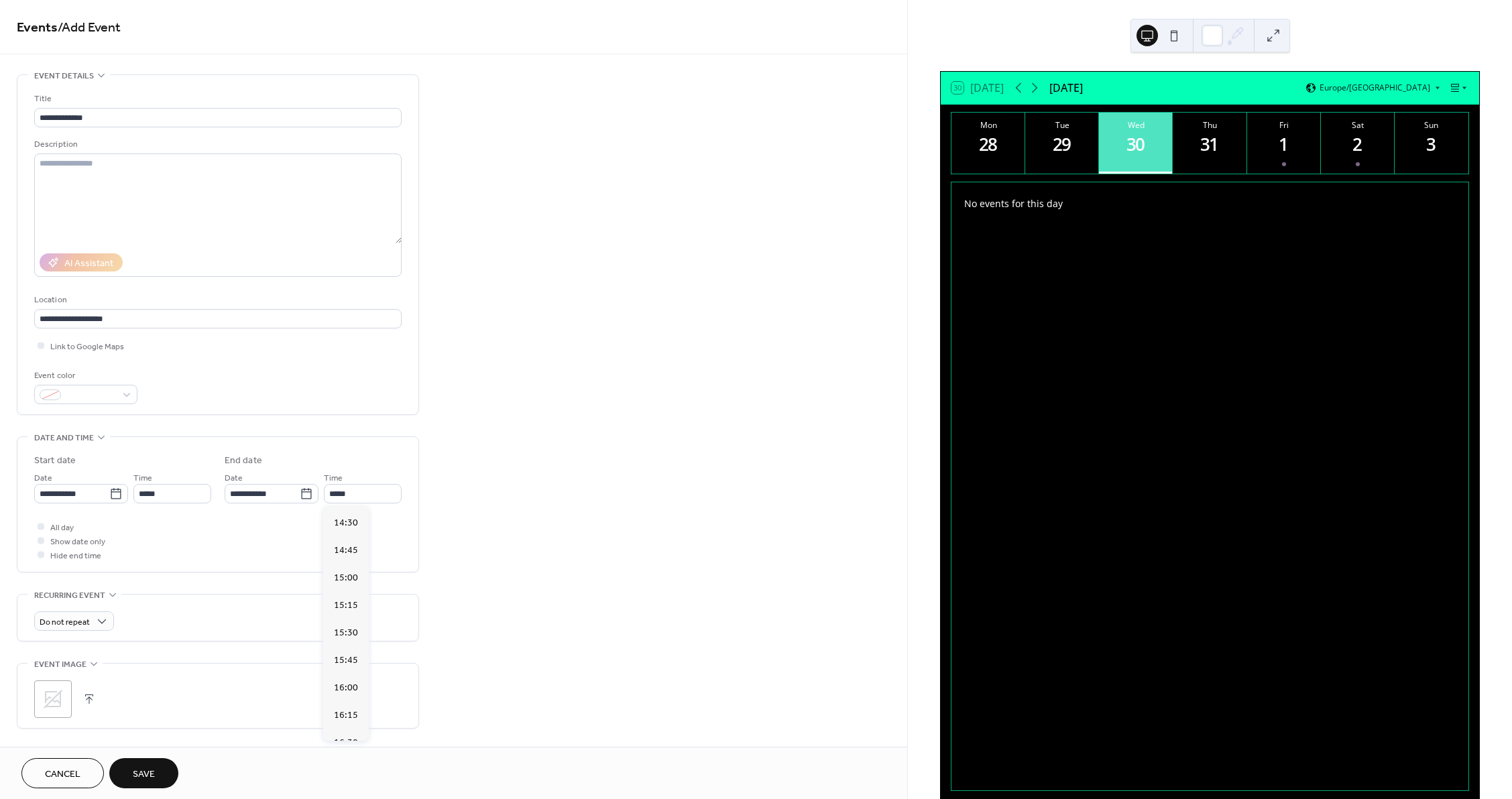 type on "*****" 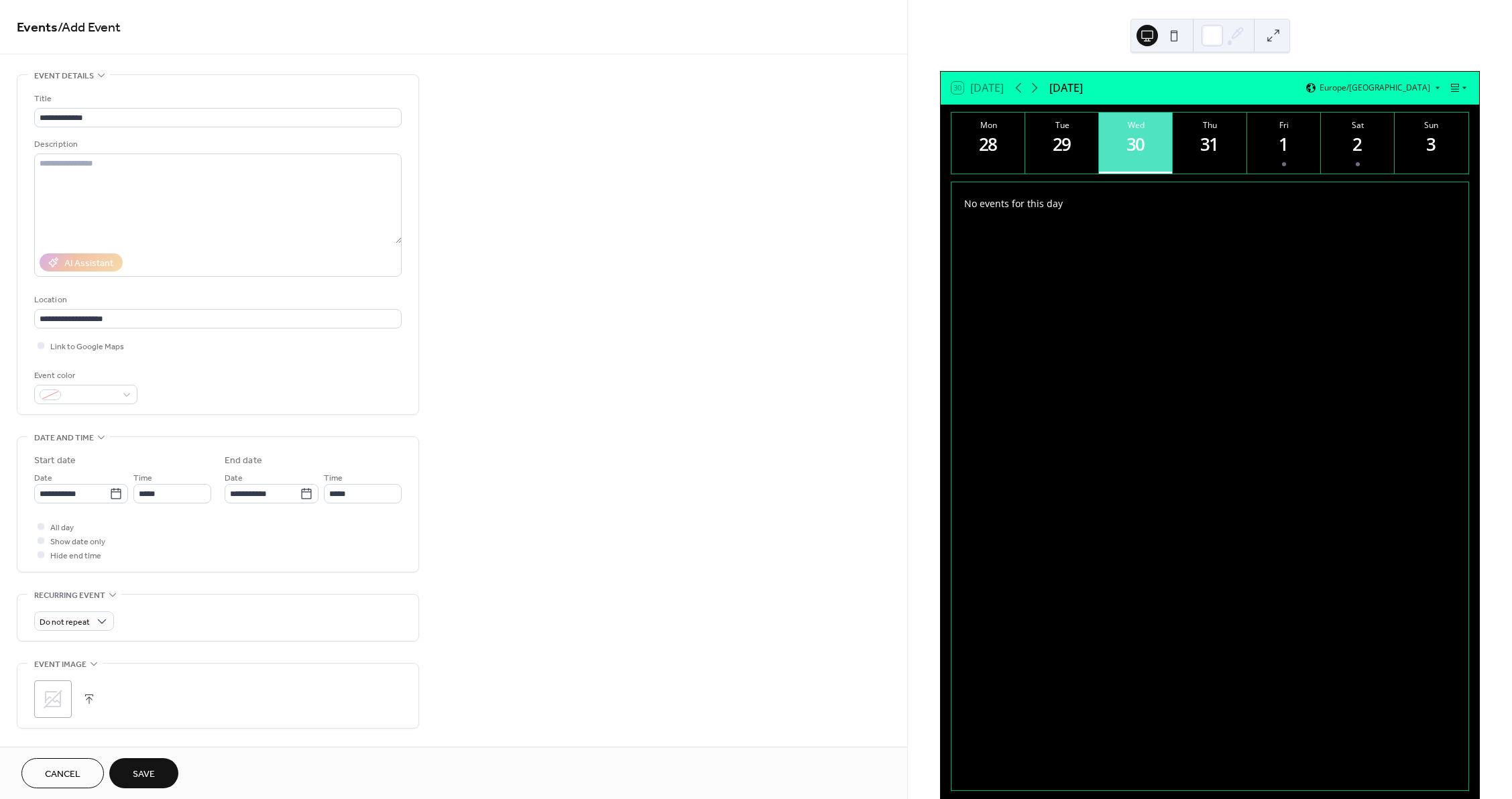 click on ";" at bounding box center [53, 699] 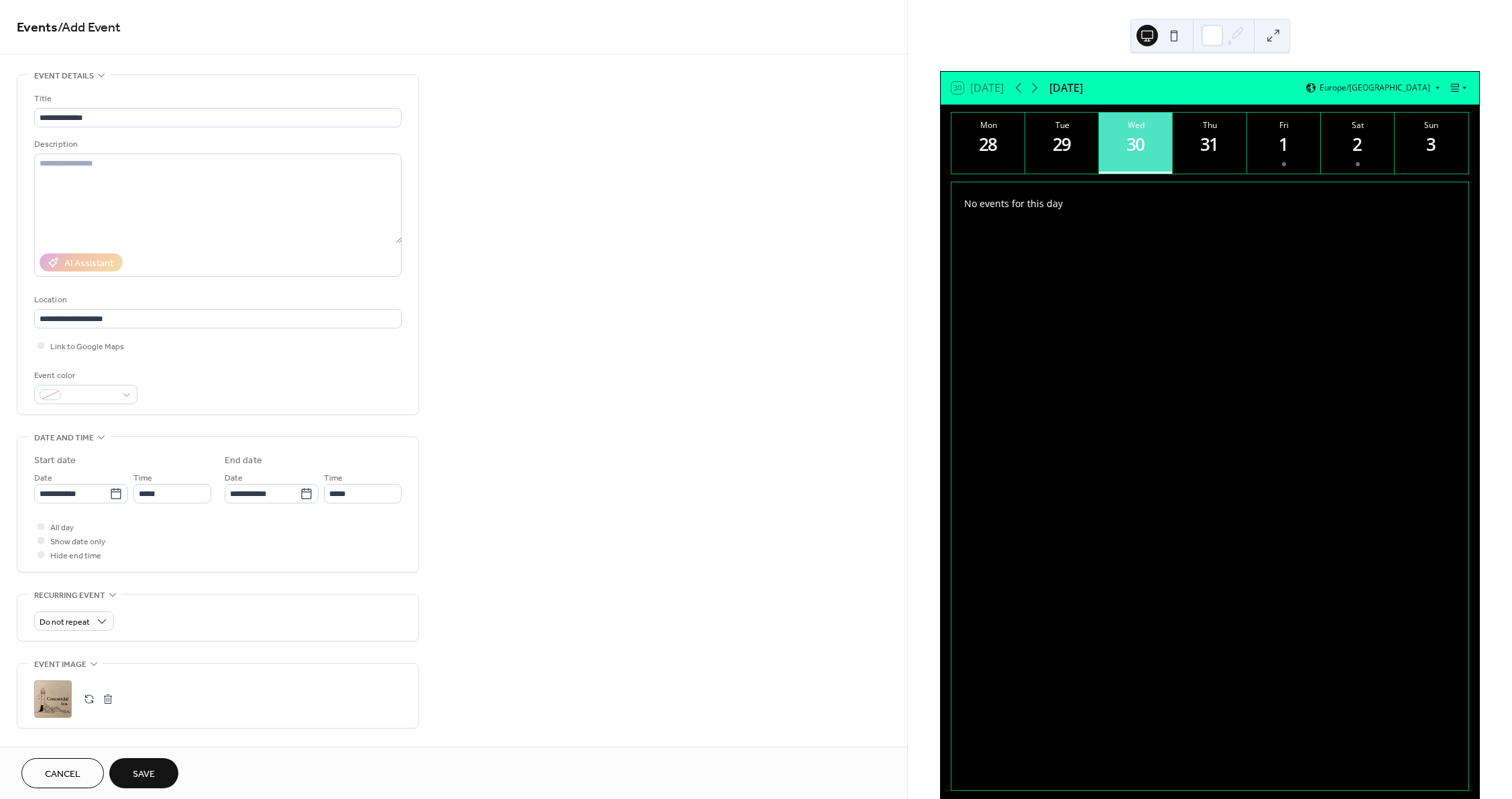 click on "Save" at bounding box center [143, 773] 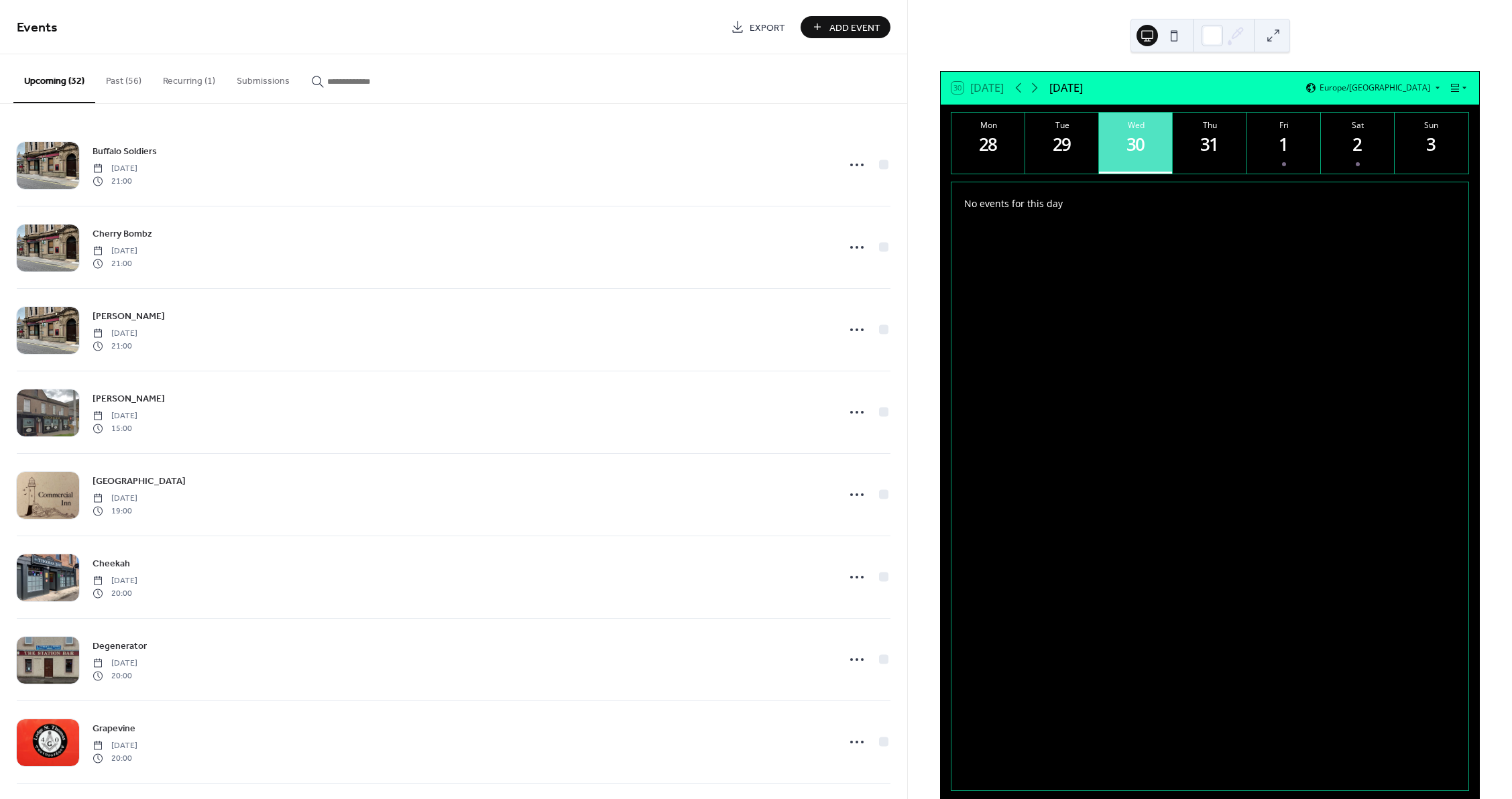 click on "Add Event" at bounding box center (855, 27) 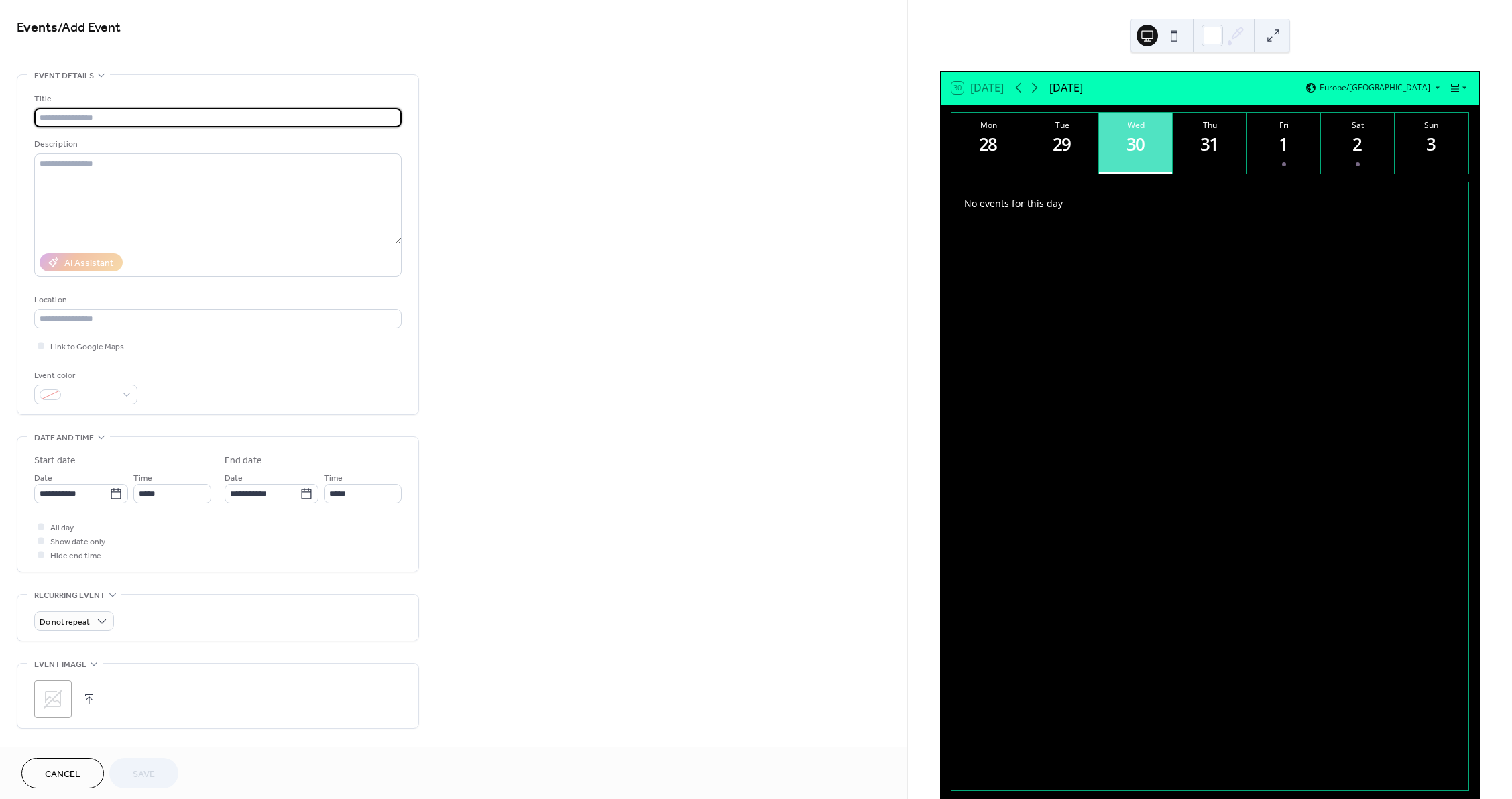 click at bounding box center (218, 117) 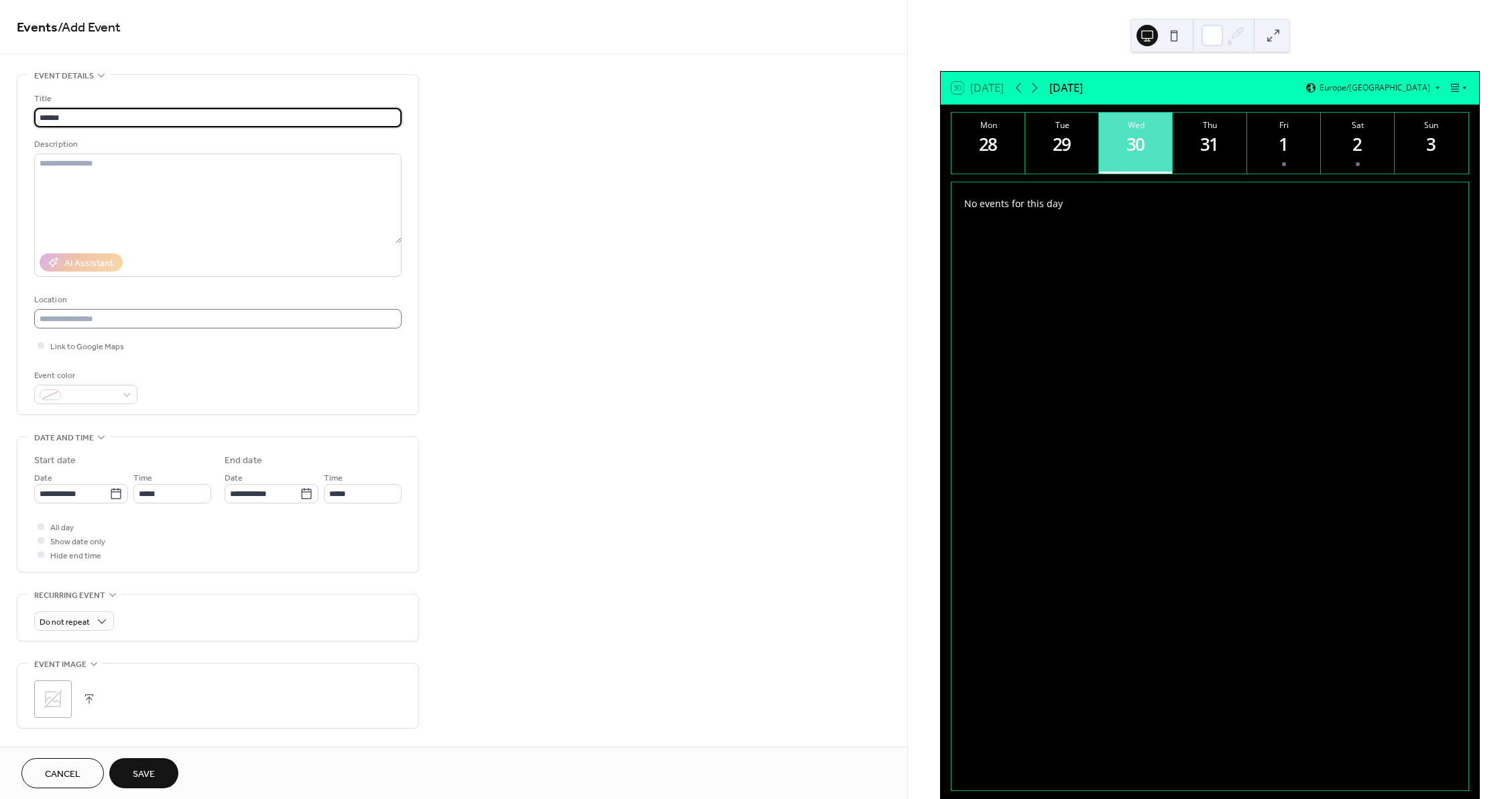 type on "******" 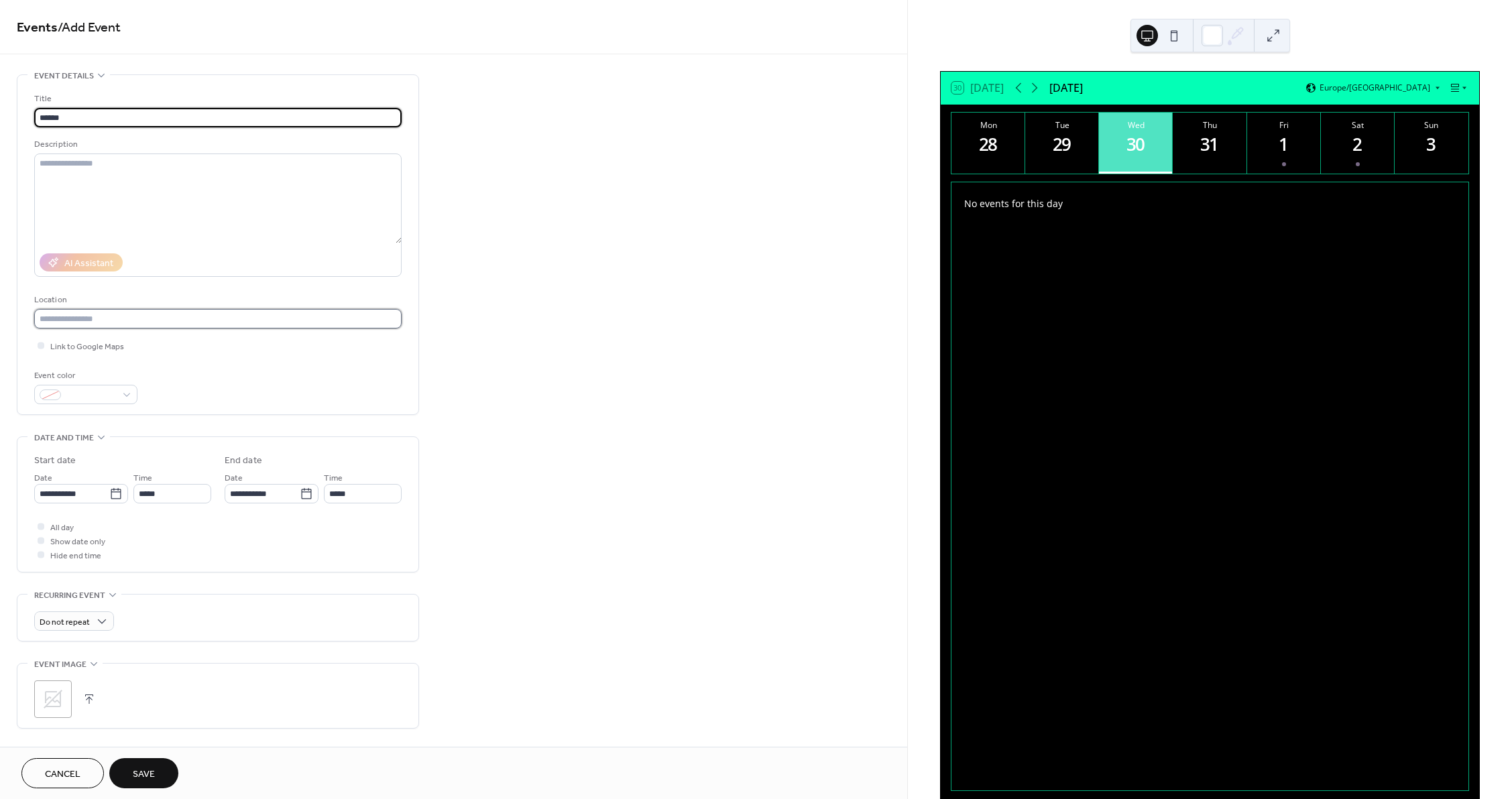 click at bounding box center [218, 318] 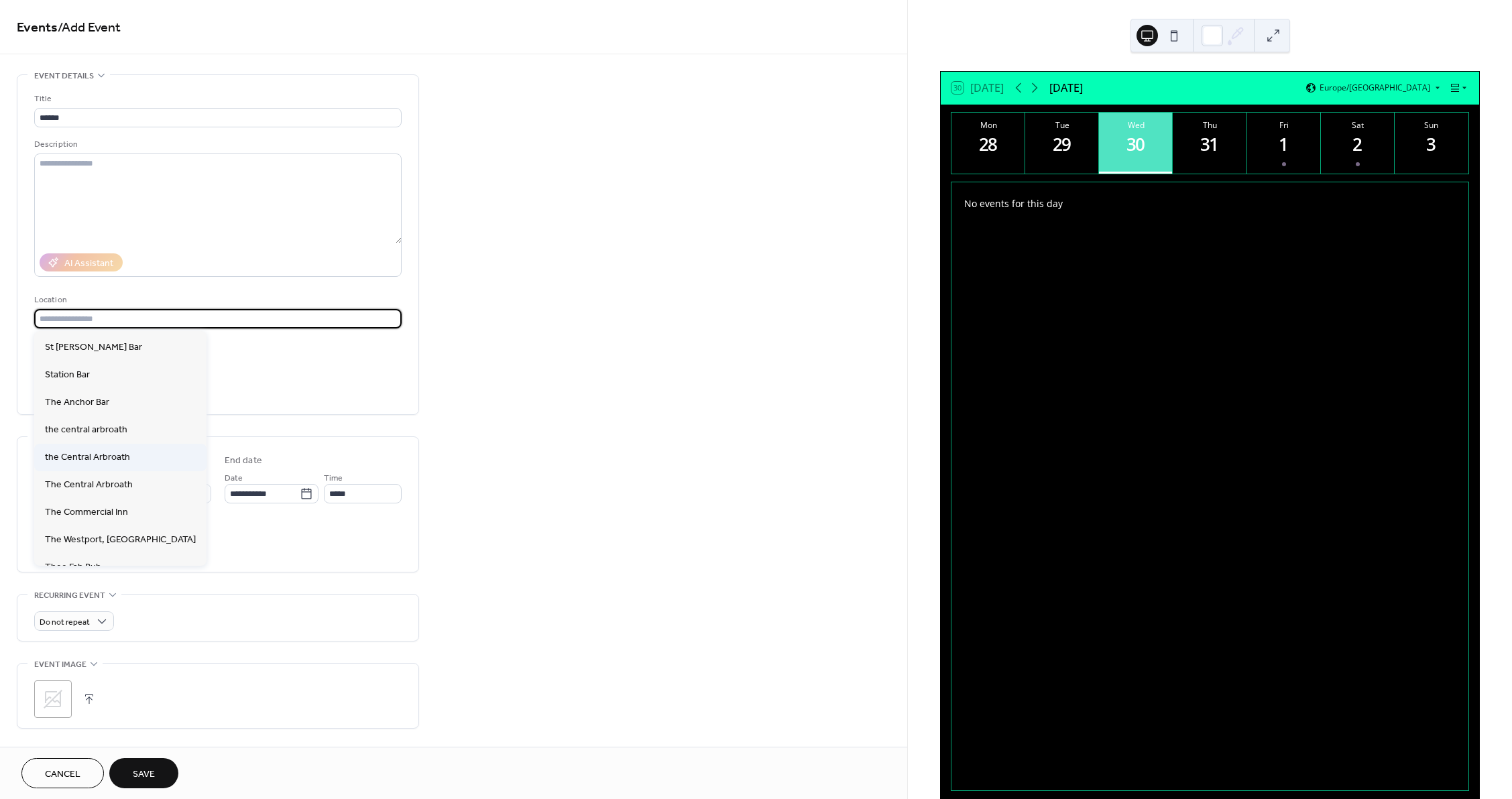 scroll, scrollTop: 150, scrollLeft: 0, axis: vertical 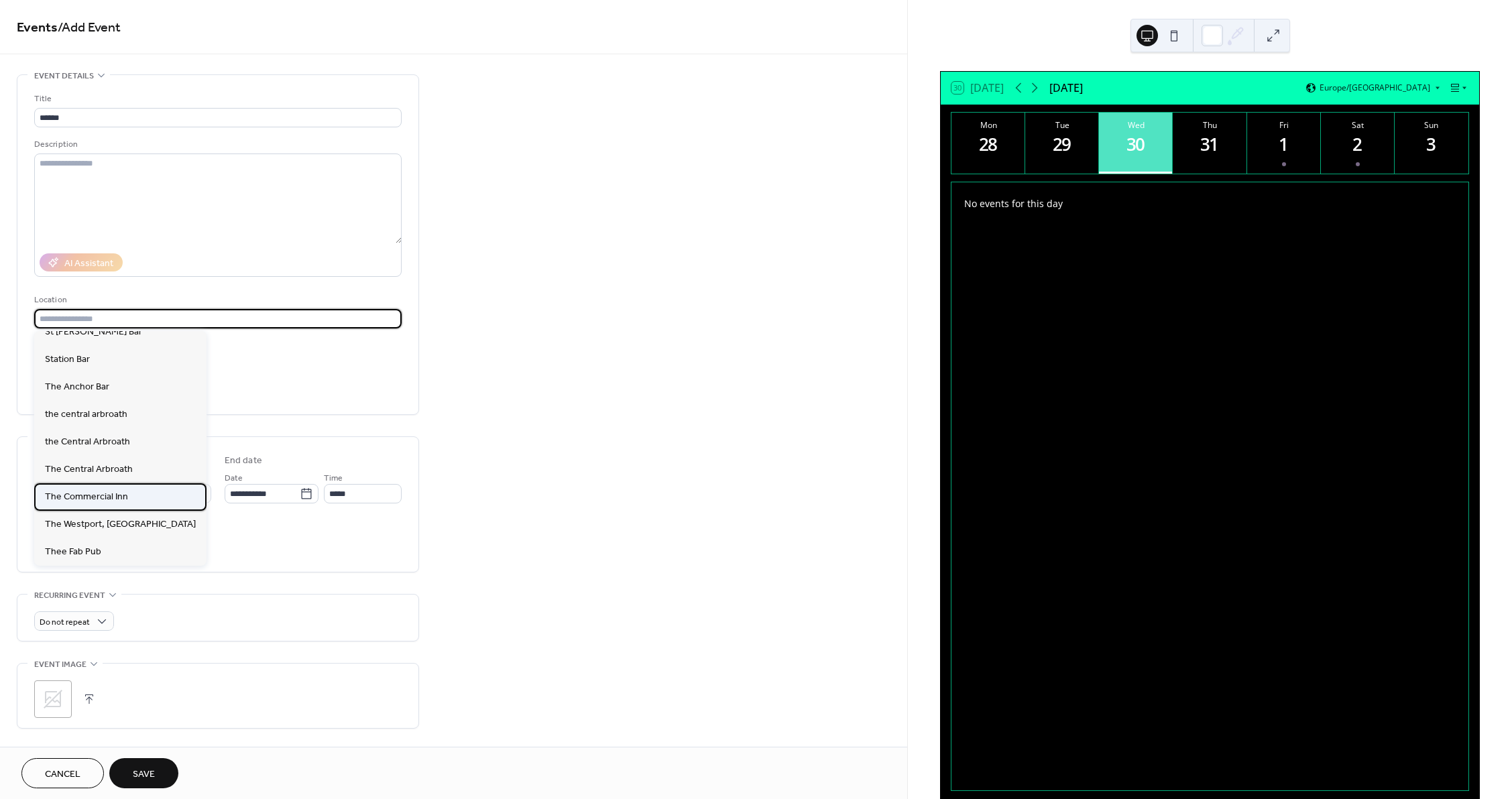 click on "The Commercial Inn" at bounding box center (86, 497) 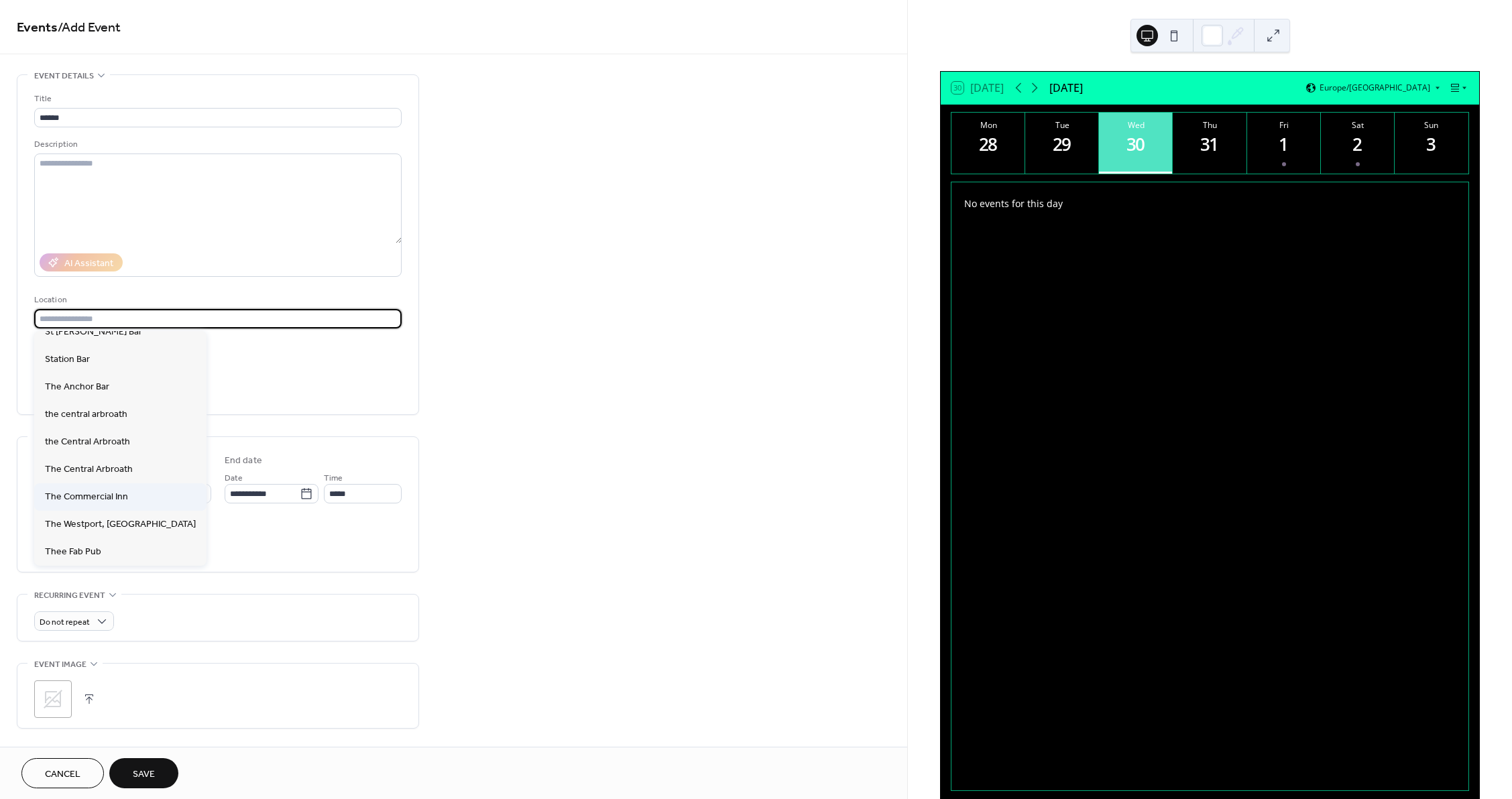 type on "**********" 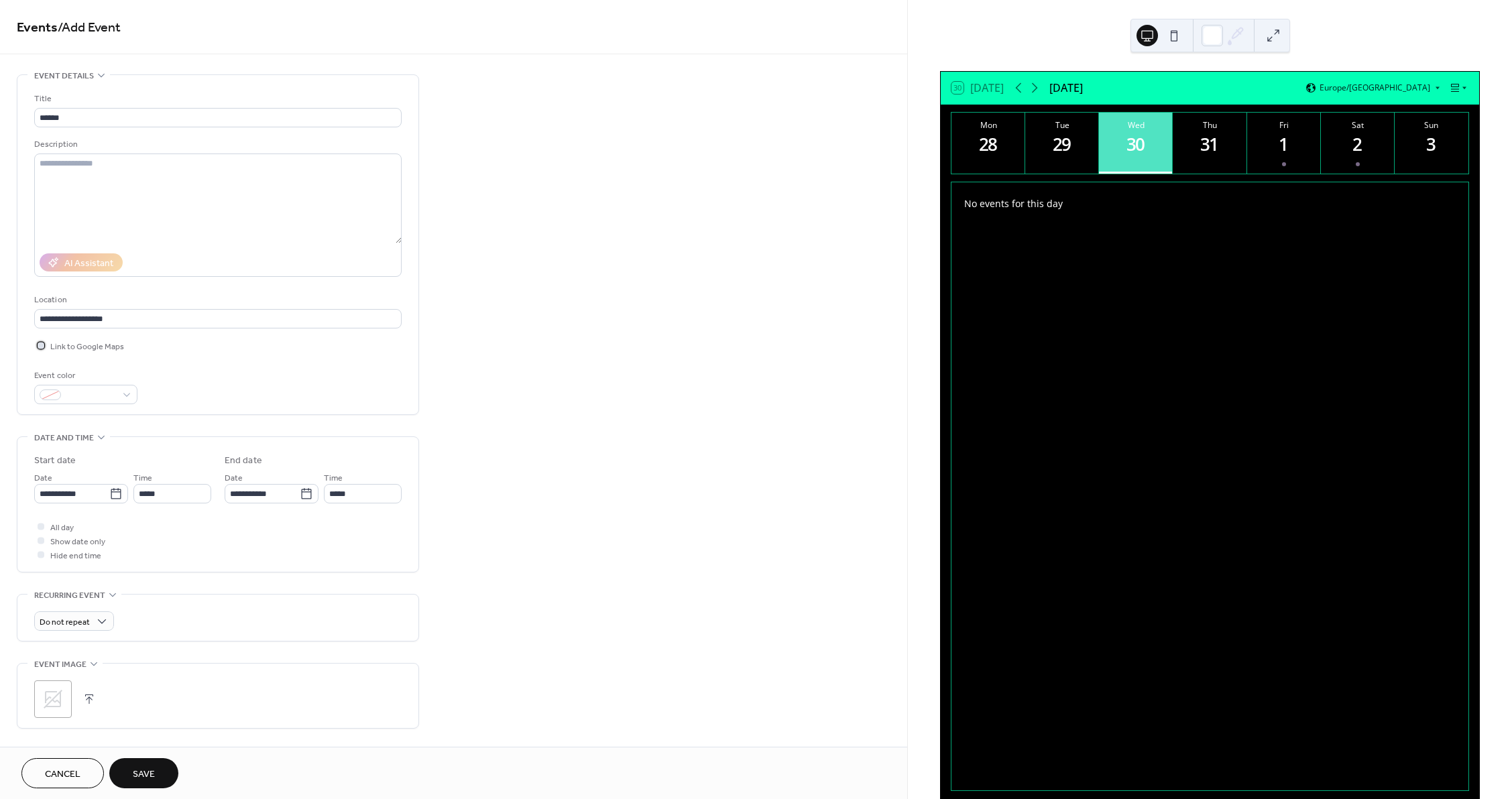 click on "Link to Google Maps" at bounding box center (87, 347) 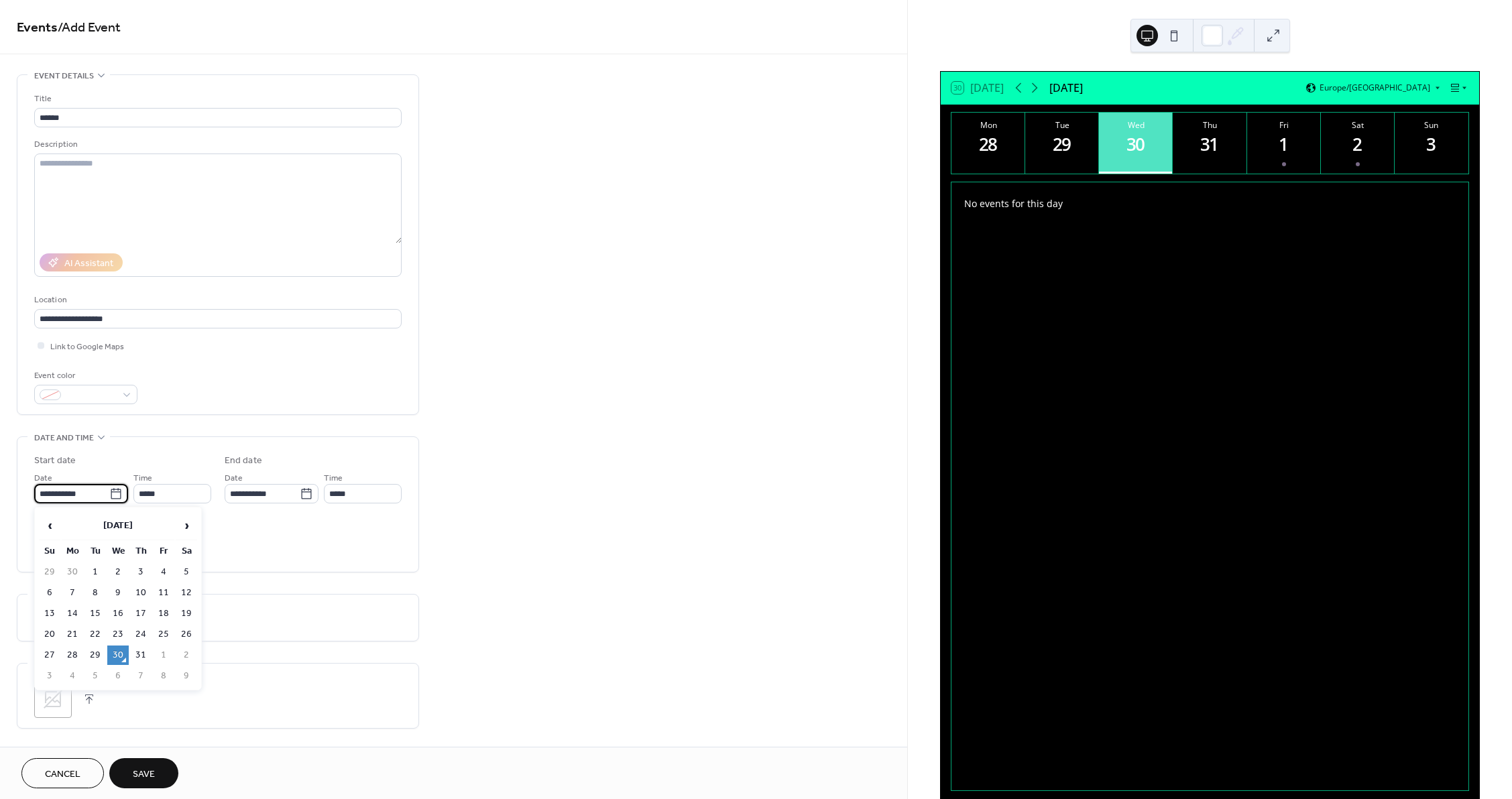 click on "**********" at bounding box center (72, 493) 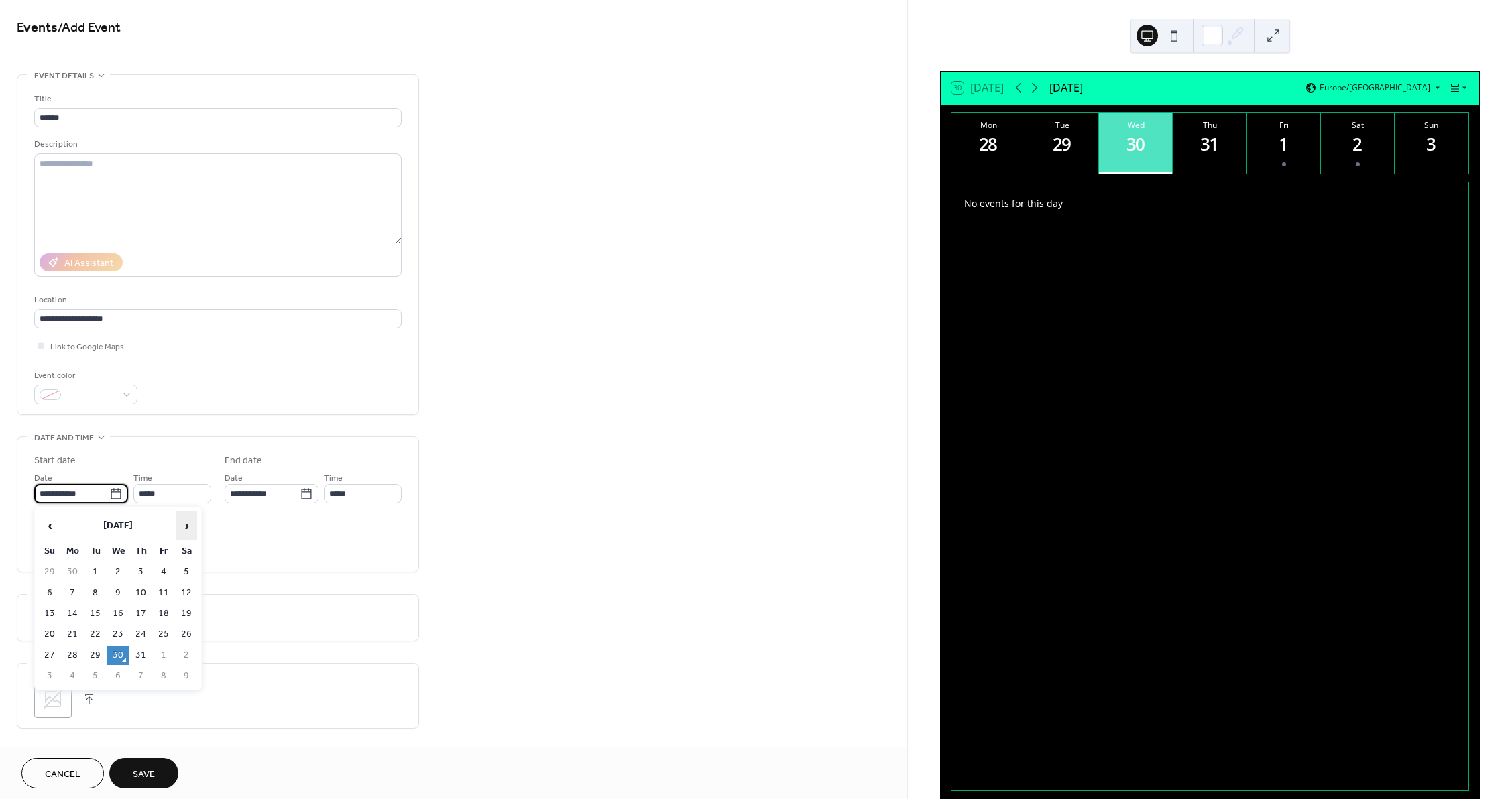 click on "›" at bounding box center [186, 526] 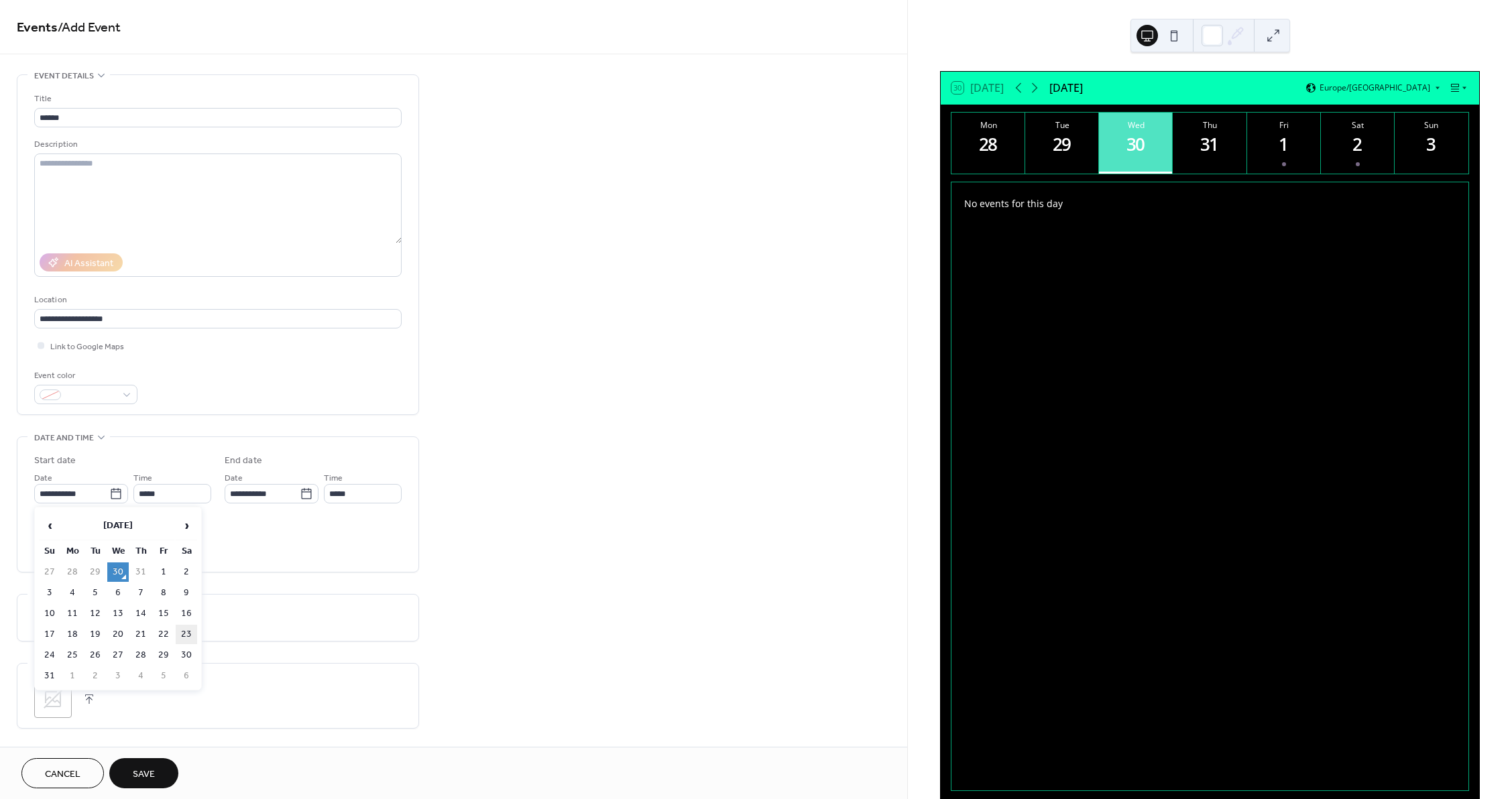 click on "23" at bounding box center (186, 634) 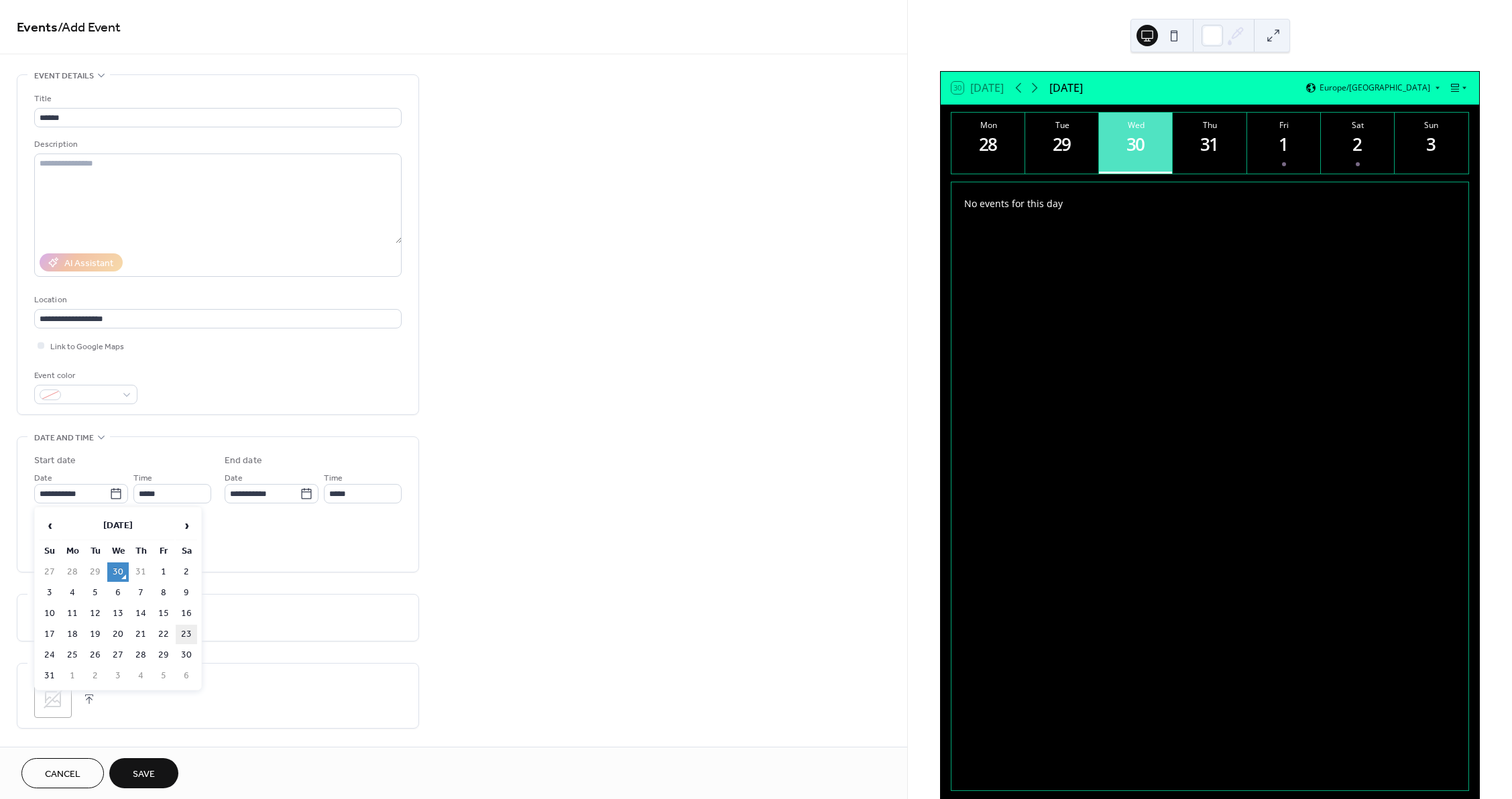 type on "**********" 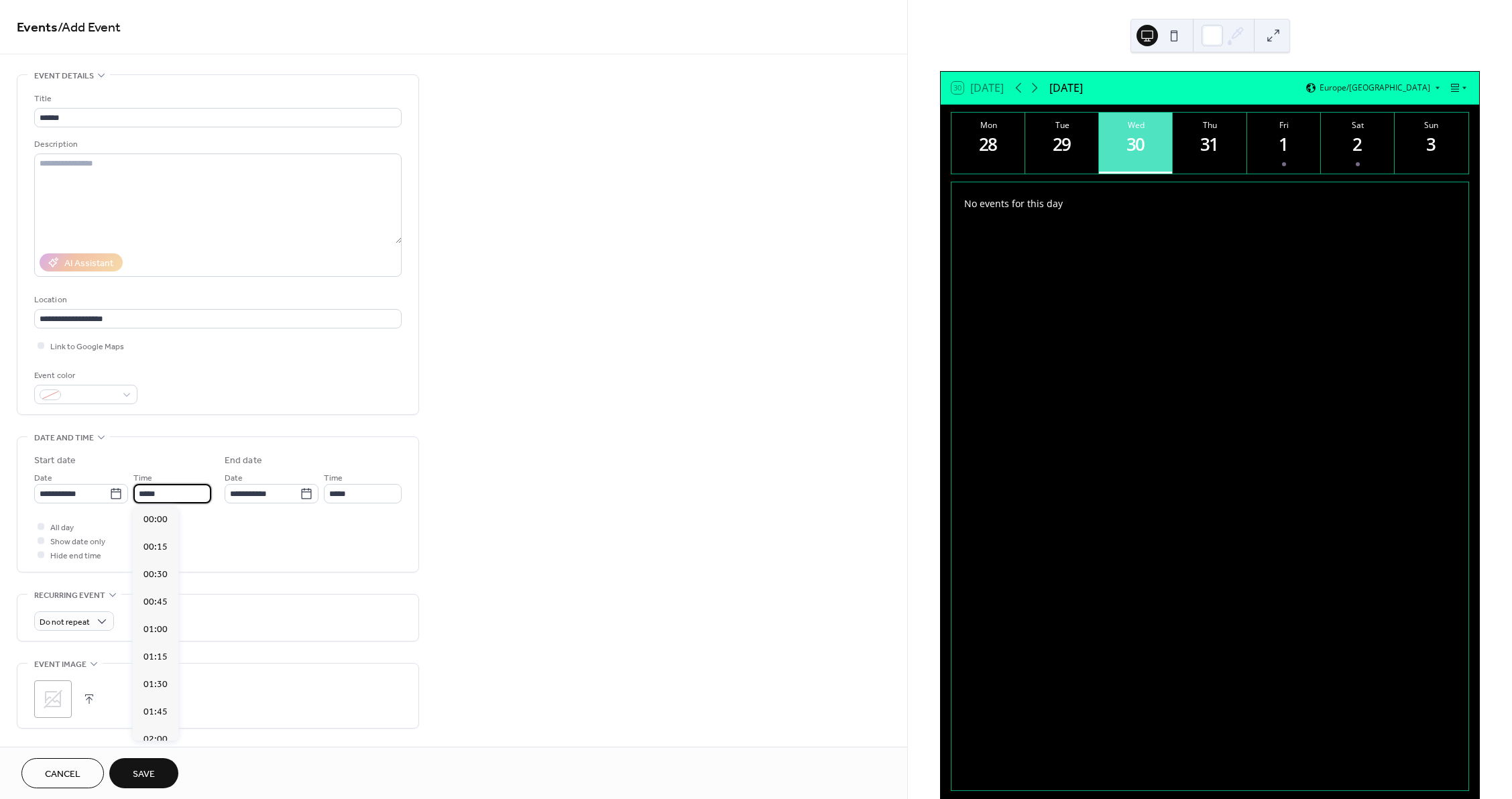 click on "*****" at bounding box center (172, 493) 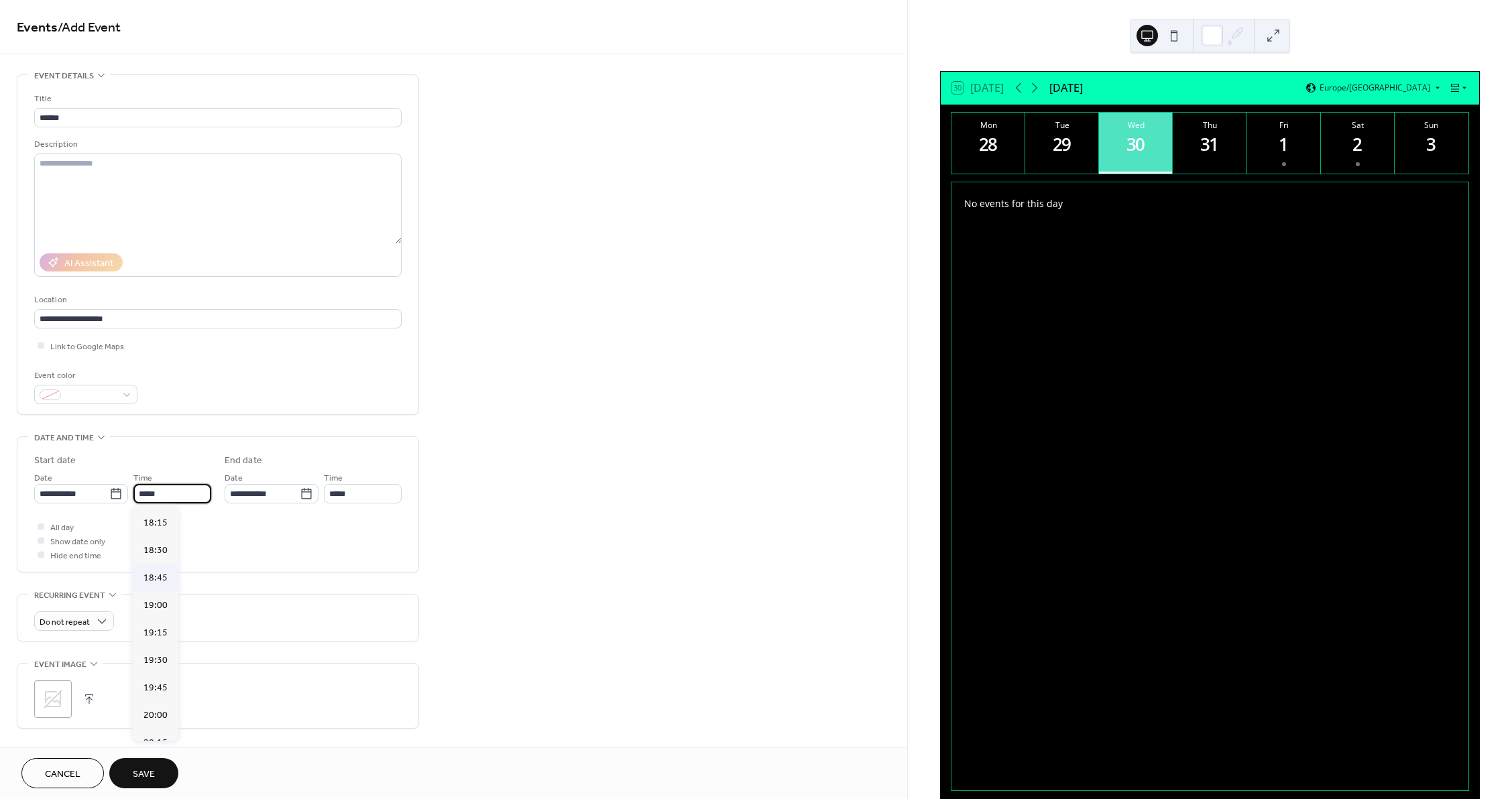 scroll, scrollTop: 2056, scrollLeft: 0, axis: vertical 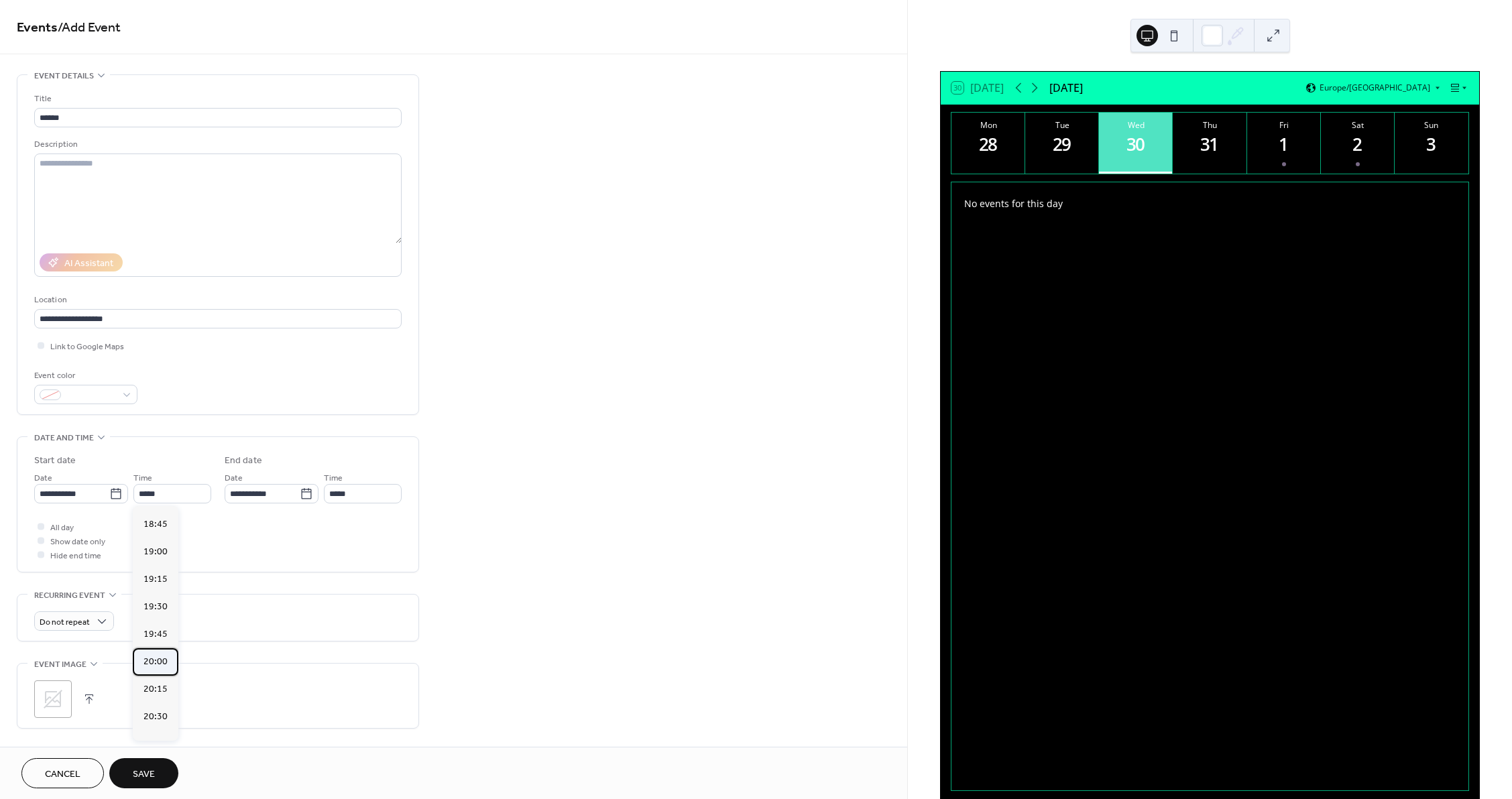 click on "20:00" at bounding box center (156, 662) 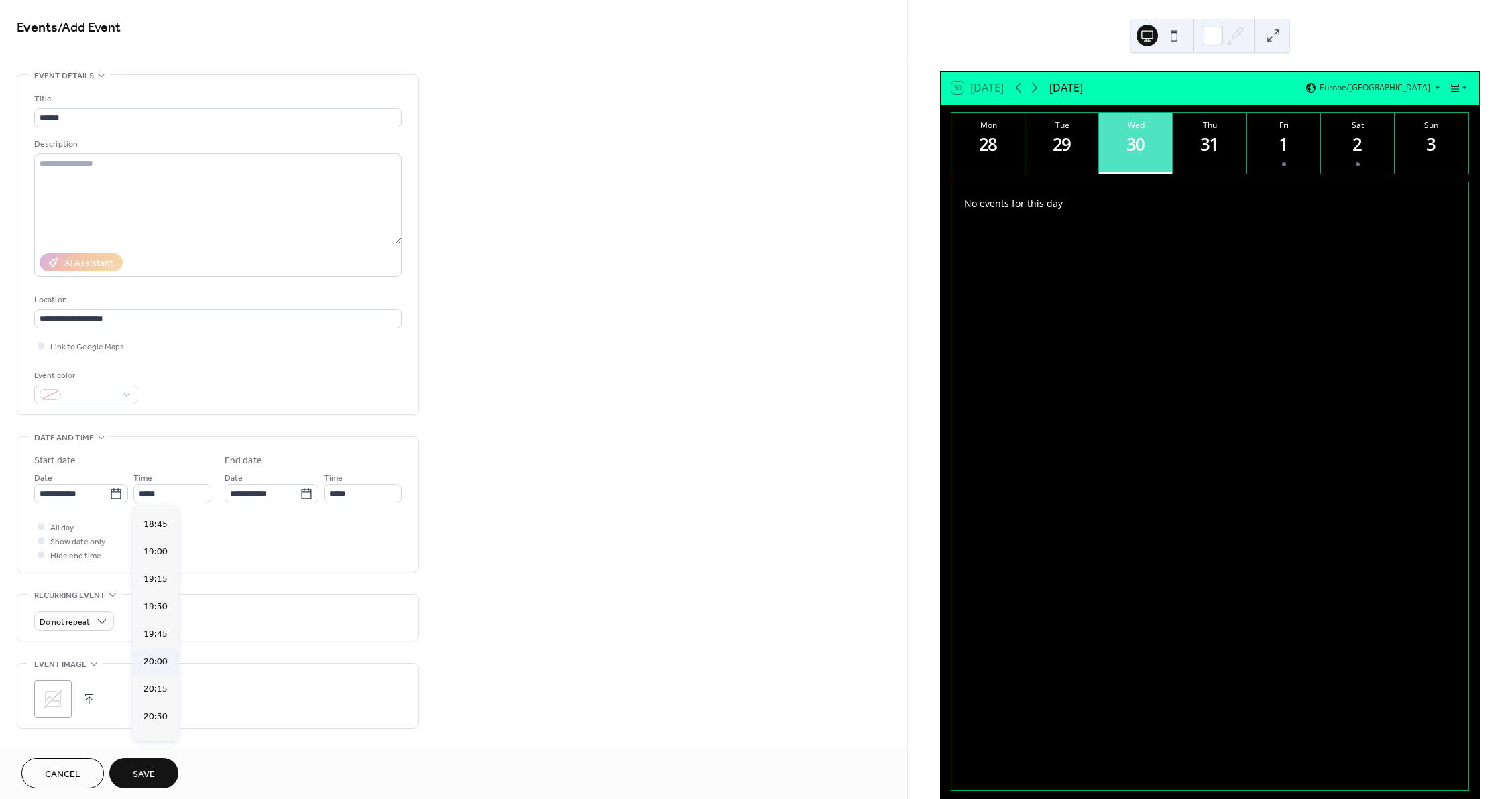 type on "*****" 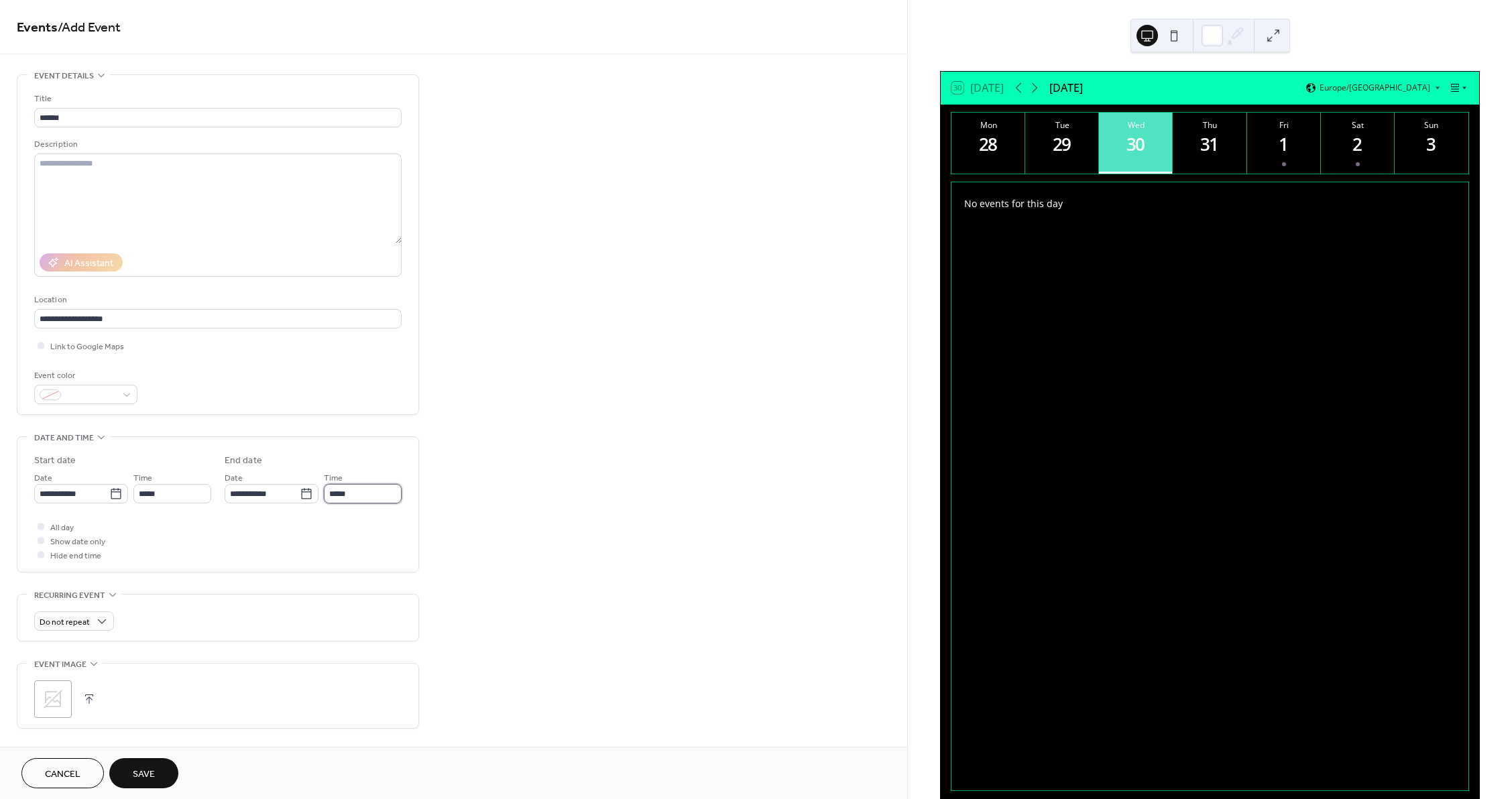 click on "*****" at bounding box center (363, 493) 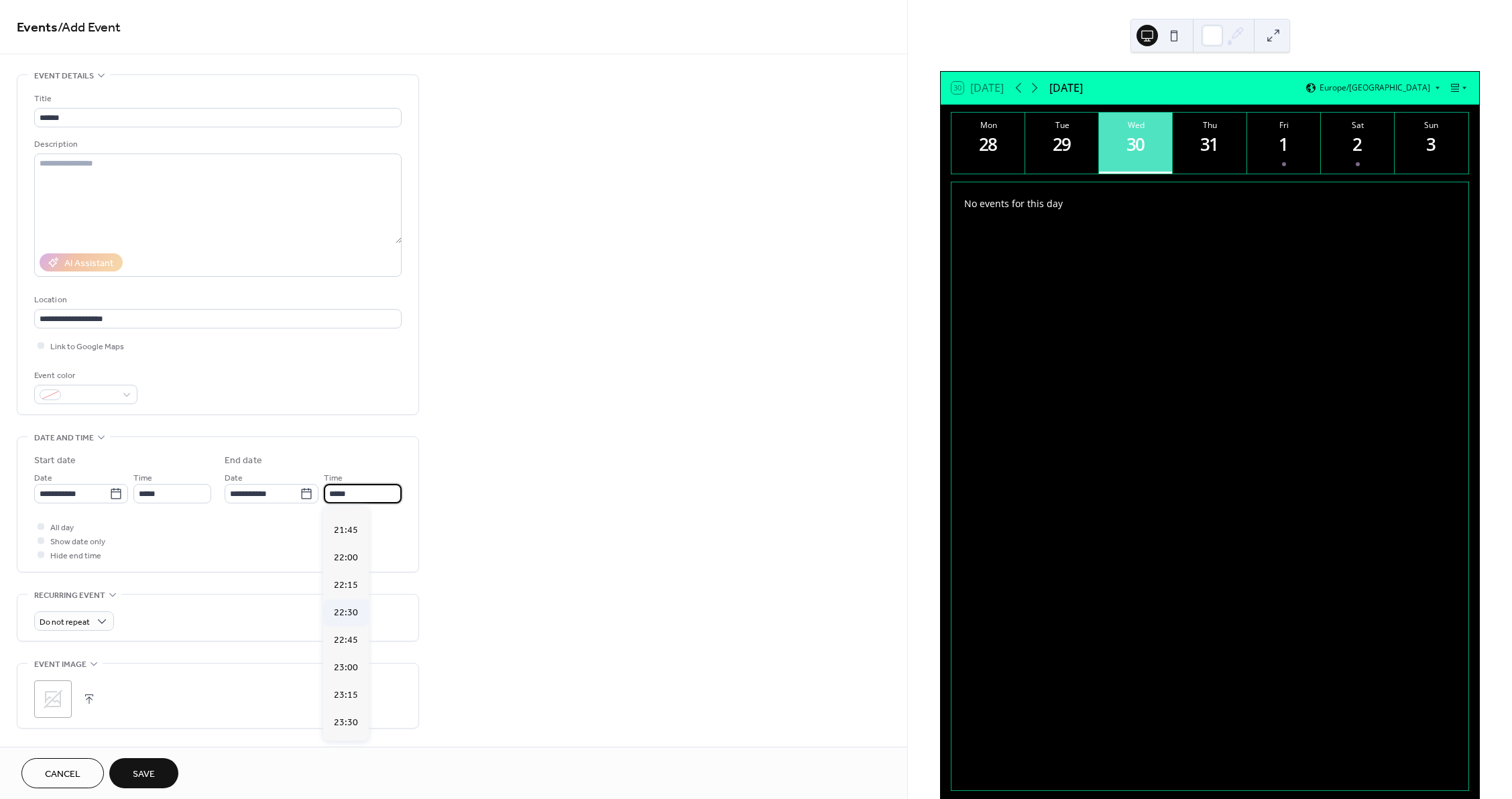 scroll, scrollTop: 178, scrollLeft: 0, axis: vertical 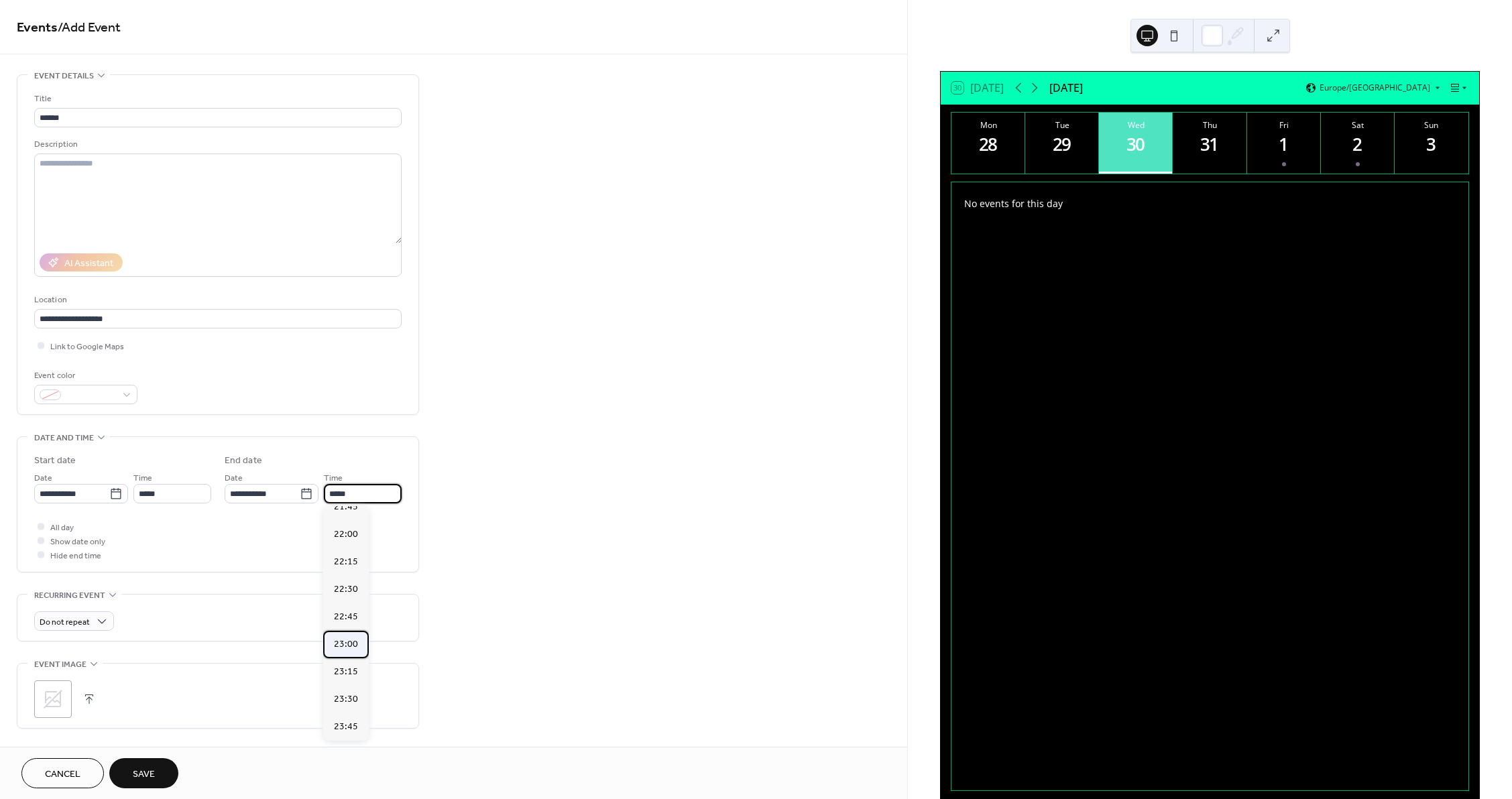 click on "23:00" at bounding box center [346, 644] 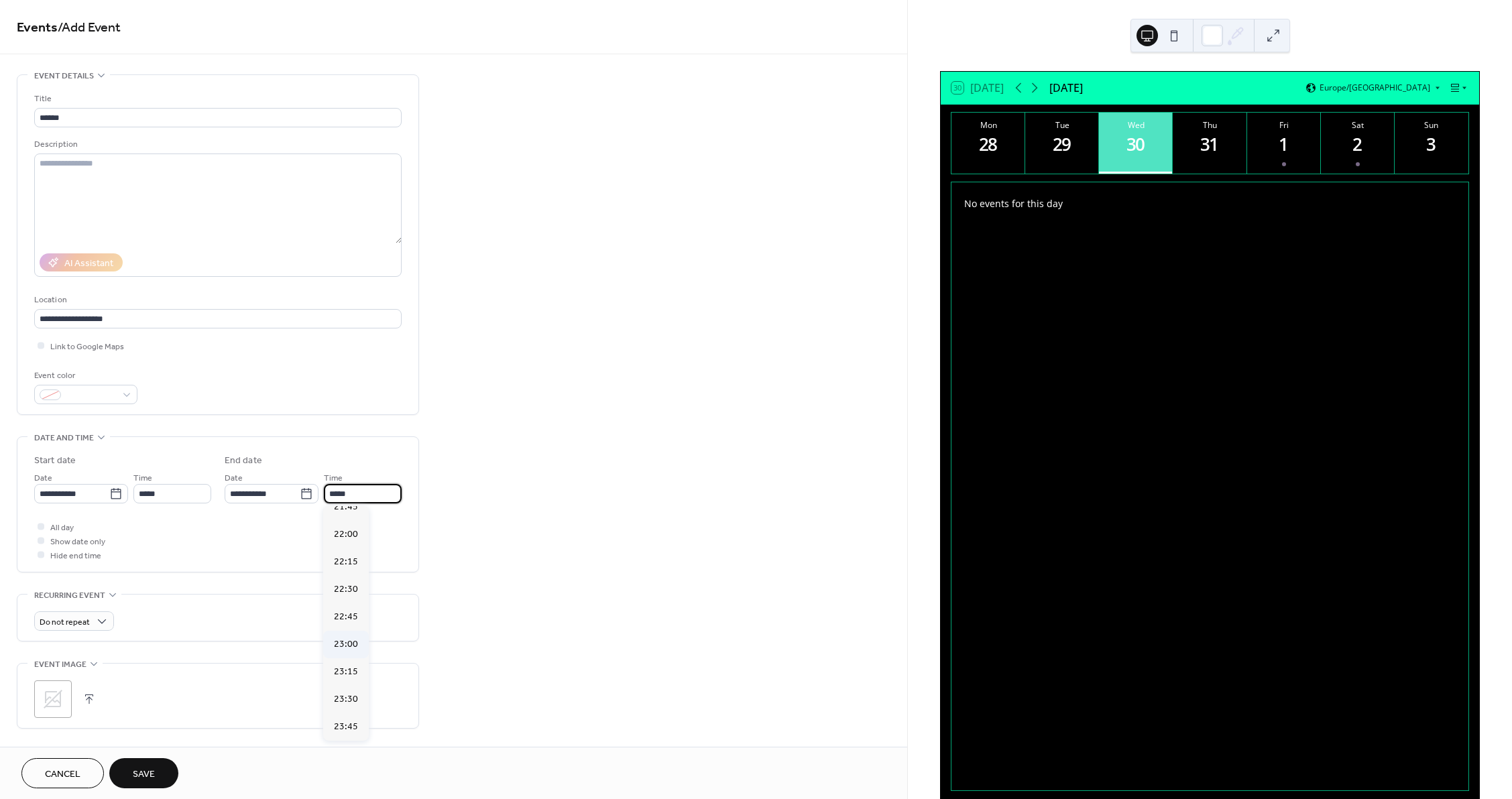 type on "*****" 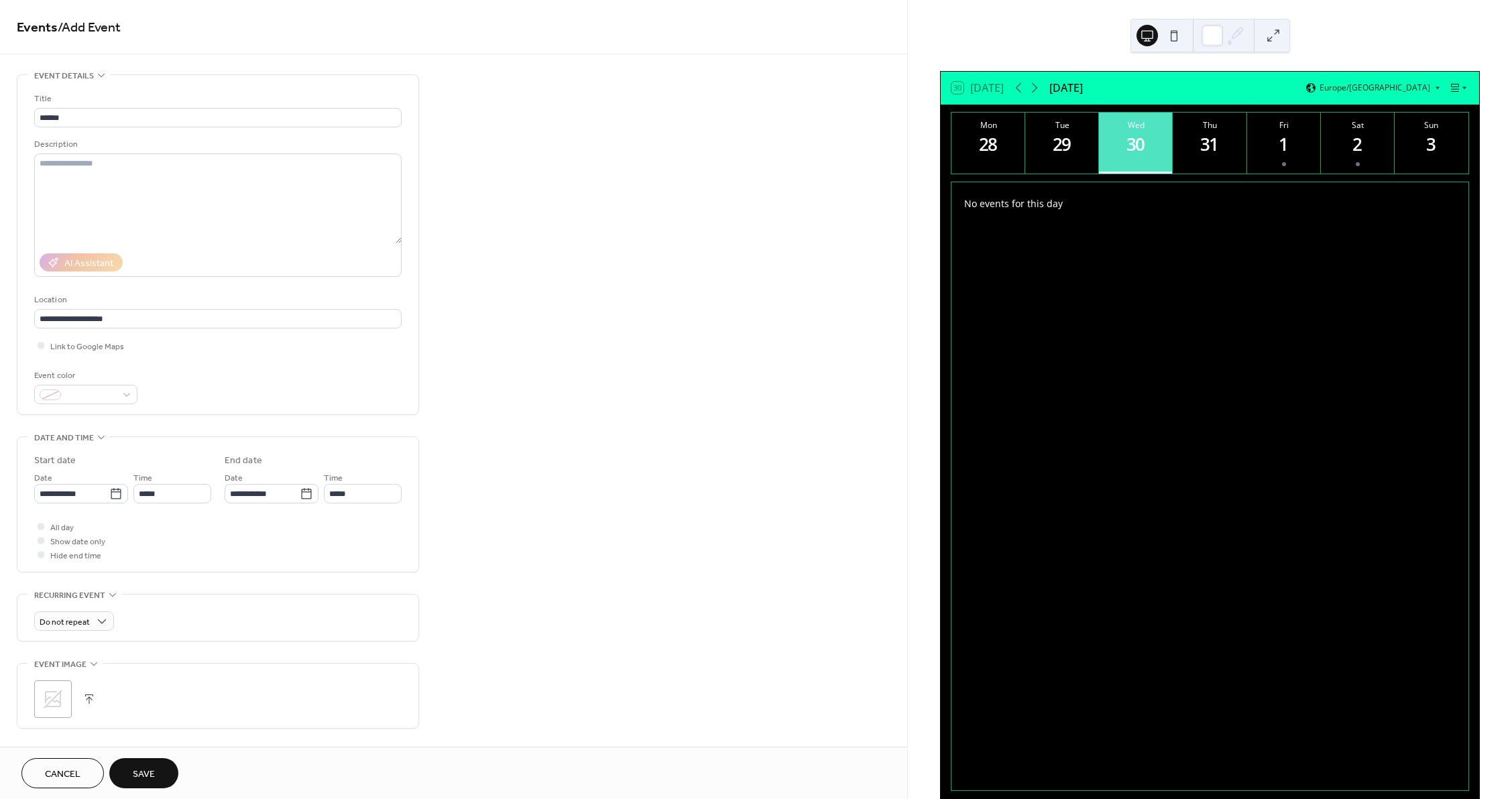 click on ";" at bounding box center [53, 699] 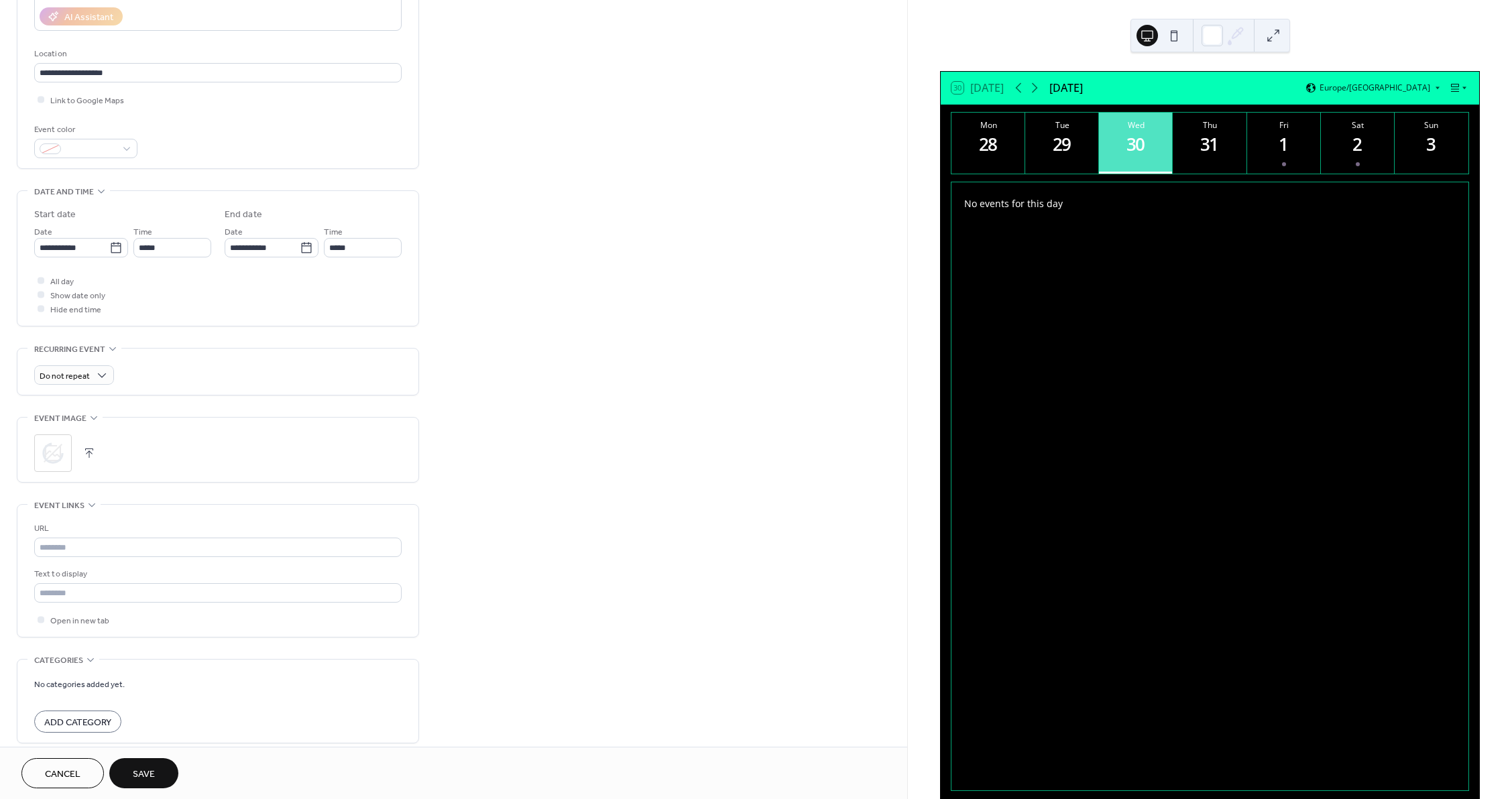 scroll, scrollTop: 268, scrollLeft: 0, axis: vertical 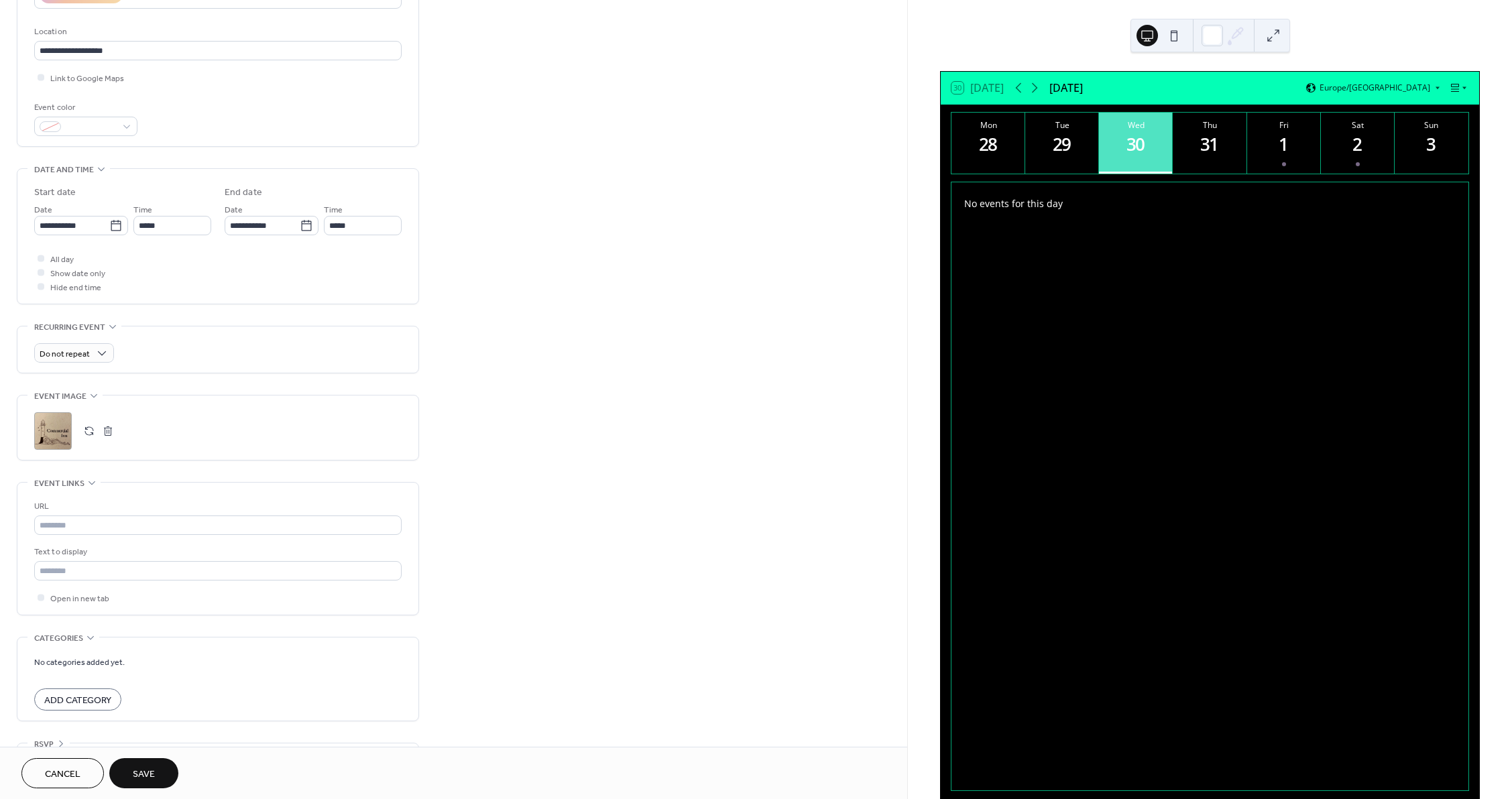 click on "Save" at bounding box center (143, 773) 